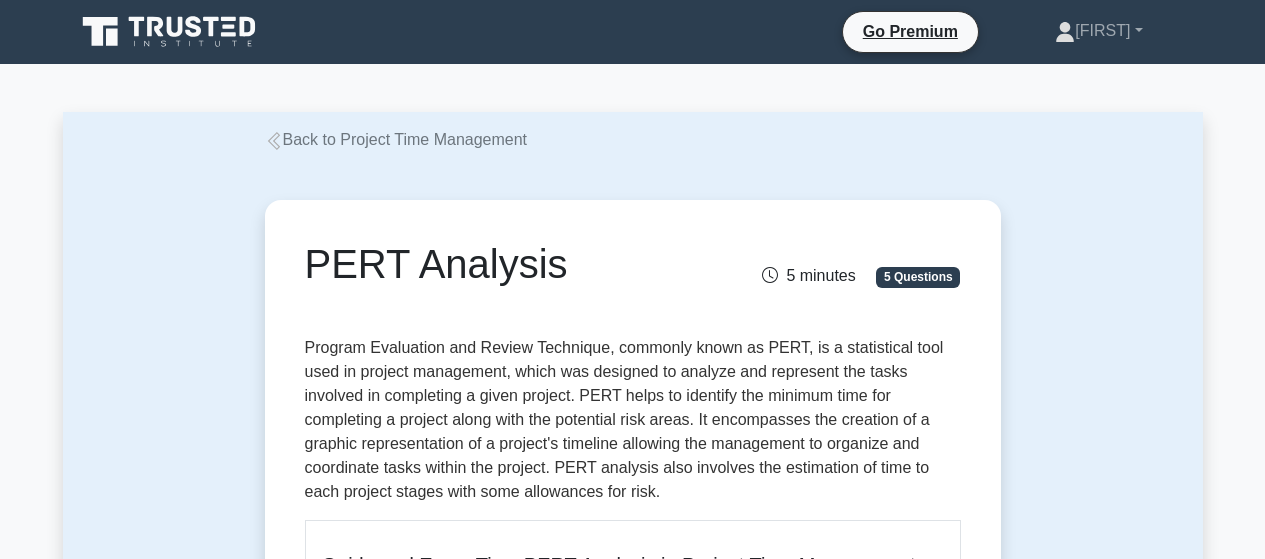 scroll, scrollTop: 1656, scrollLeft: 0, axis: vertical 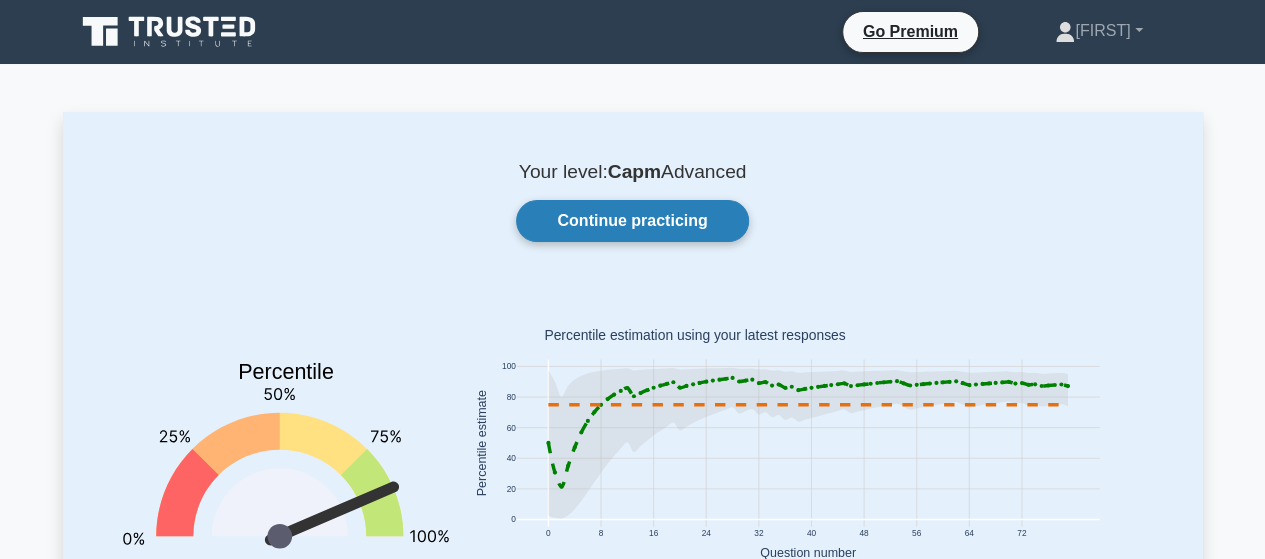 click on "Continue practicing" at bounding box center [632, 221] 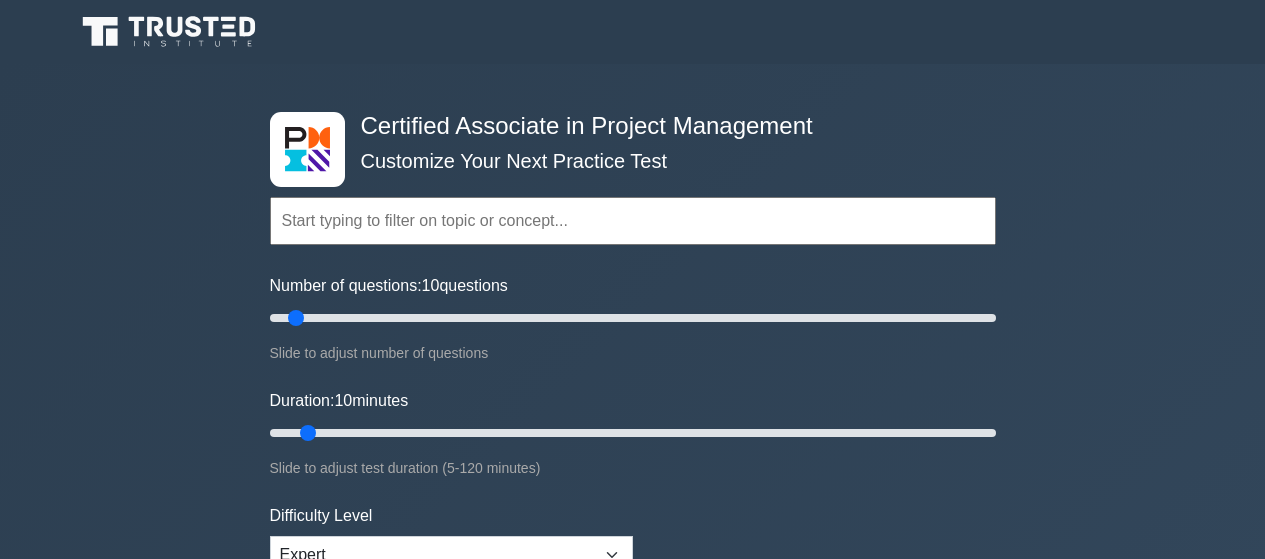 scroll, scrollTop: 0, scrollLeft: 0, axis: both 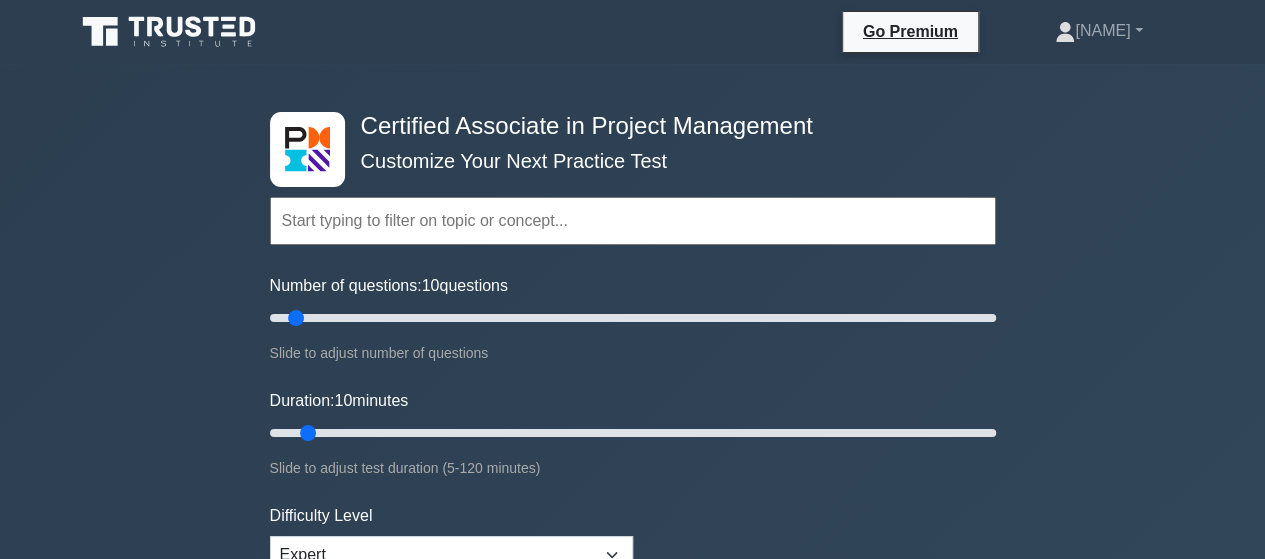 click at bounding box center [633, 221] 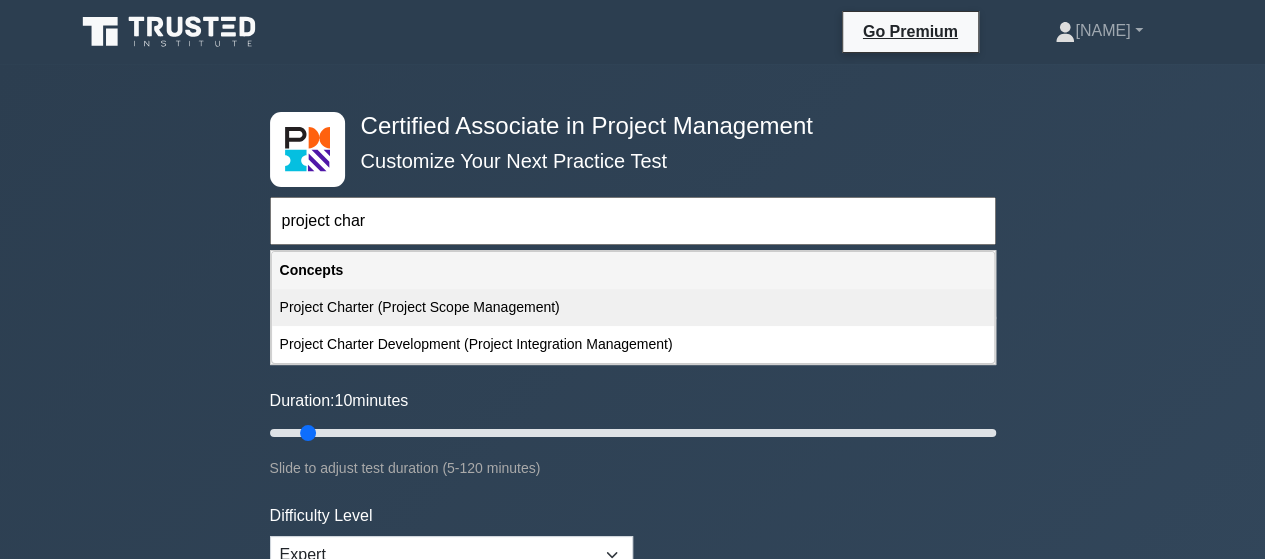 click on "Project Charter (Project Scope Management)" at bounding box center (633, 307) 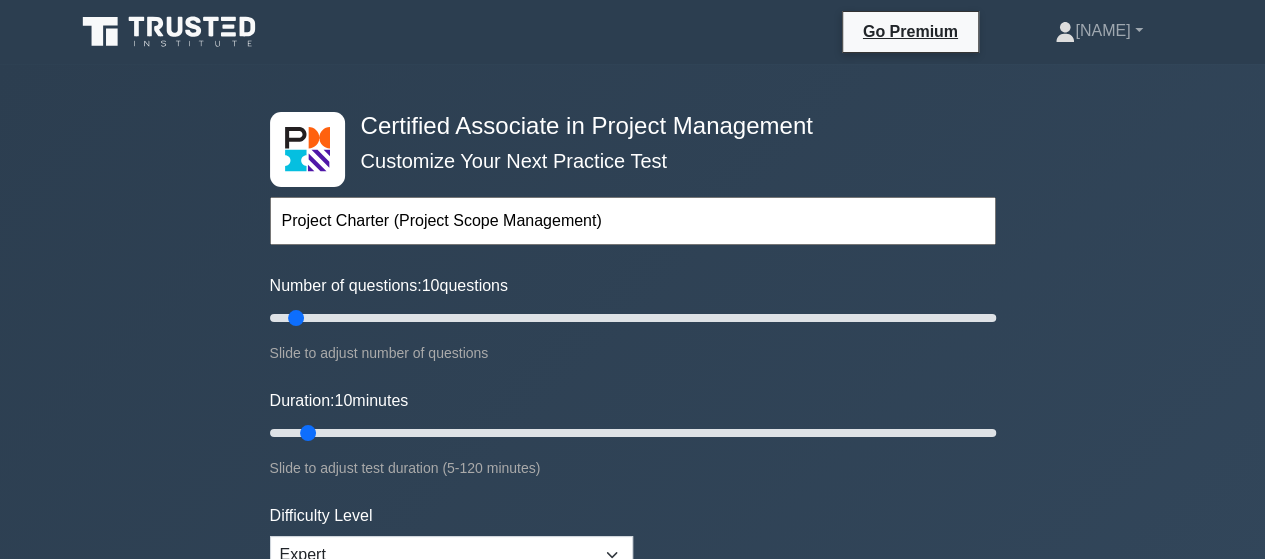 click on "Duration:  10  minutes
Slide to adjust test duration (5-120 minutes)" at bounding box center (633, 434) 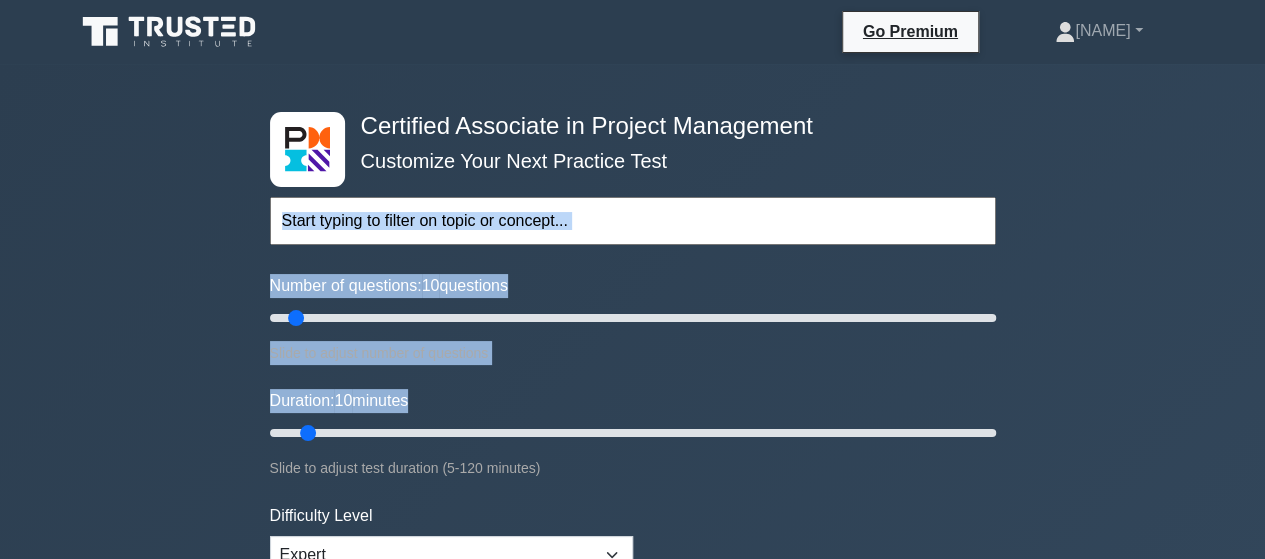 drag, startPoint x: 380, startPoint y: 445, endPoint x: 394, endPoint y: 187, distance: 258.37958 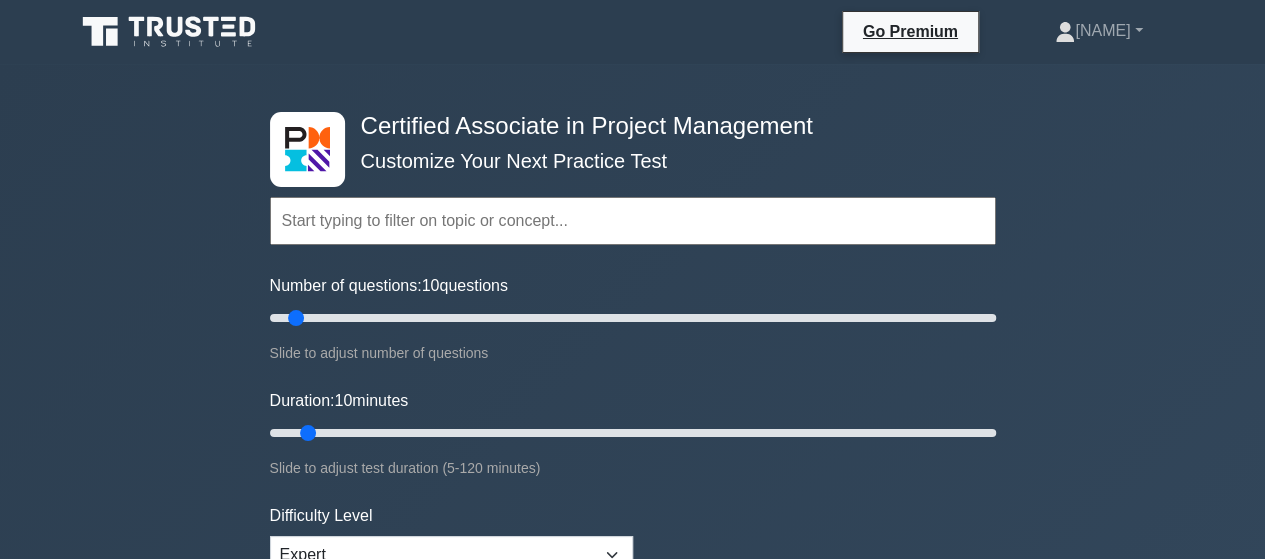 click at bounding box center (633, 221) 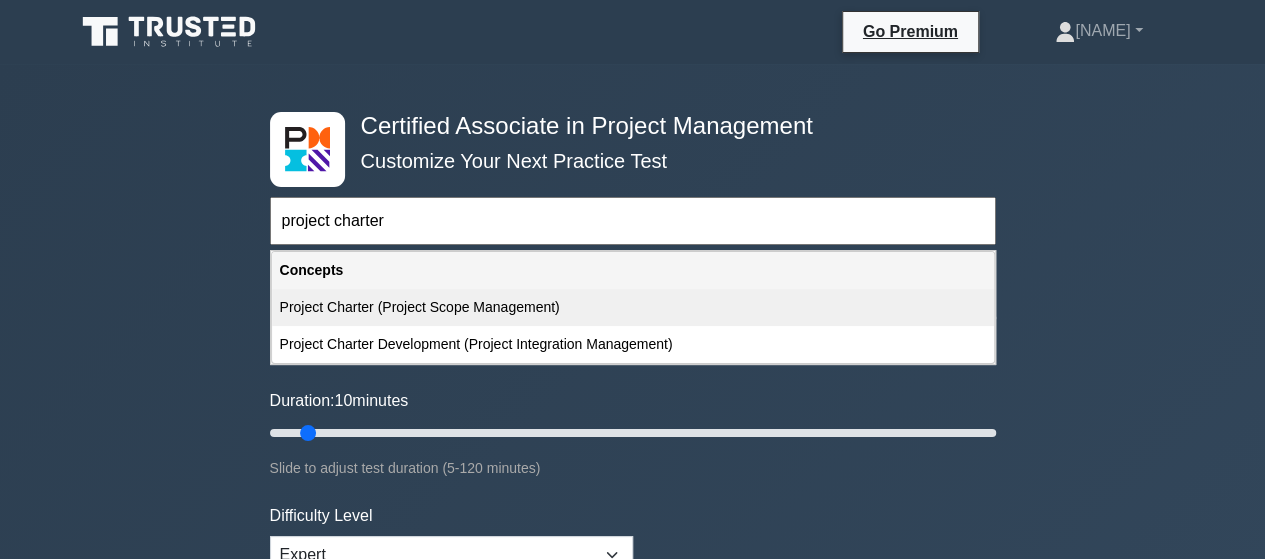 click on "Project Charter (Project Scope Management)" at bounding box center [633, 307] 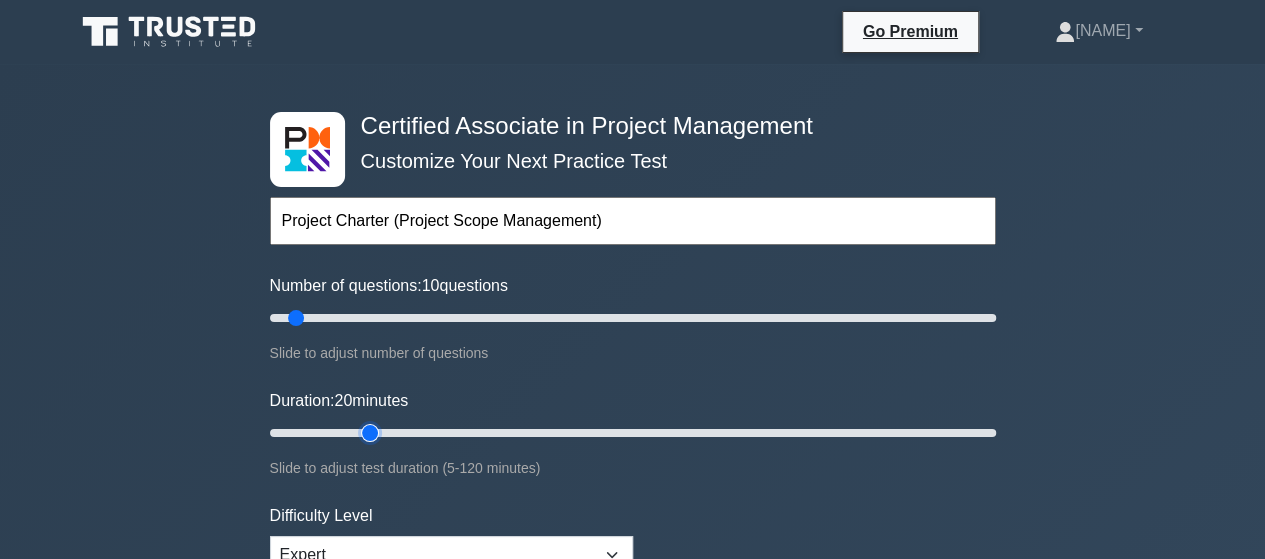 type on "20" 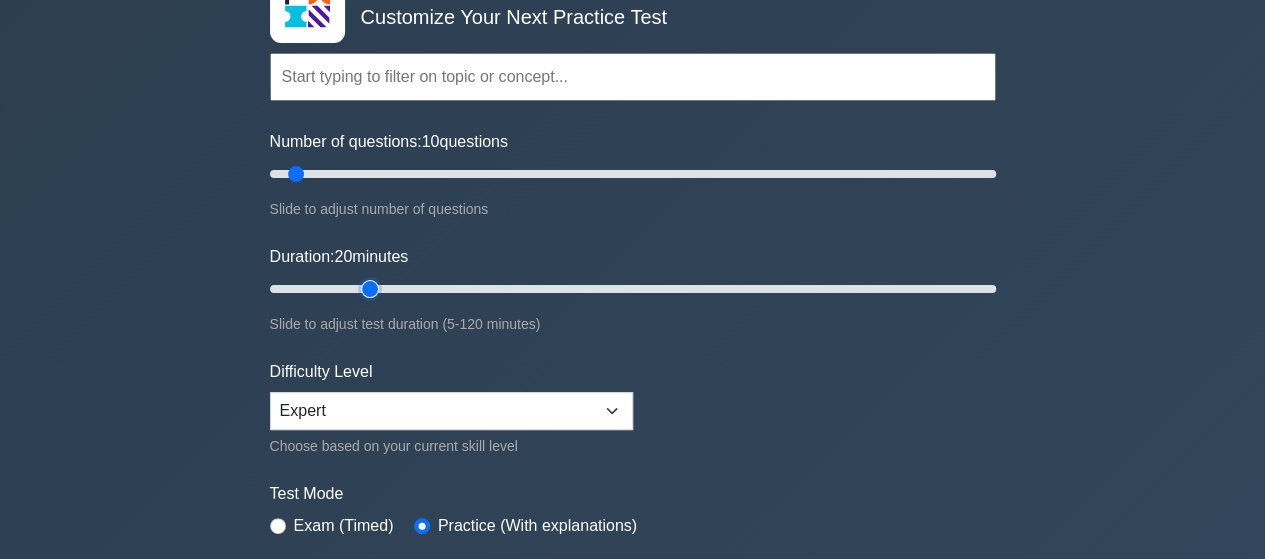 scroll, scrollTop: 112, scrollLeft: 0, axis: vertical 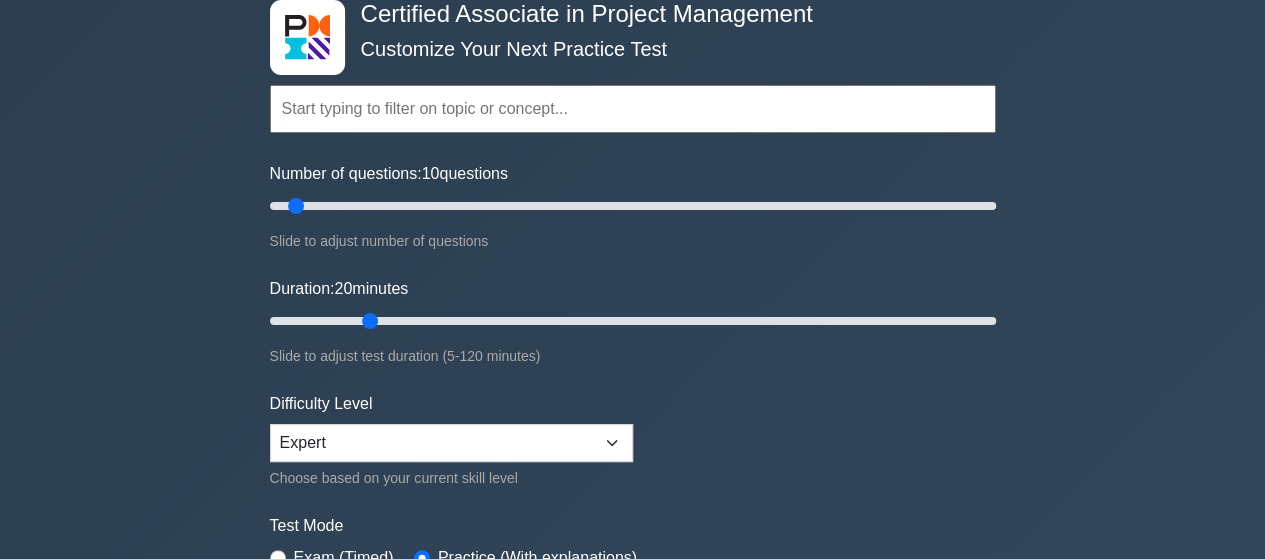 click at bounding box center (633, 109) 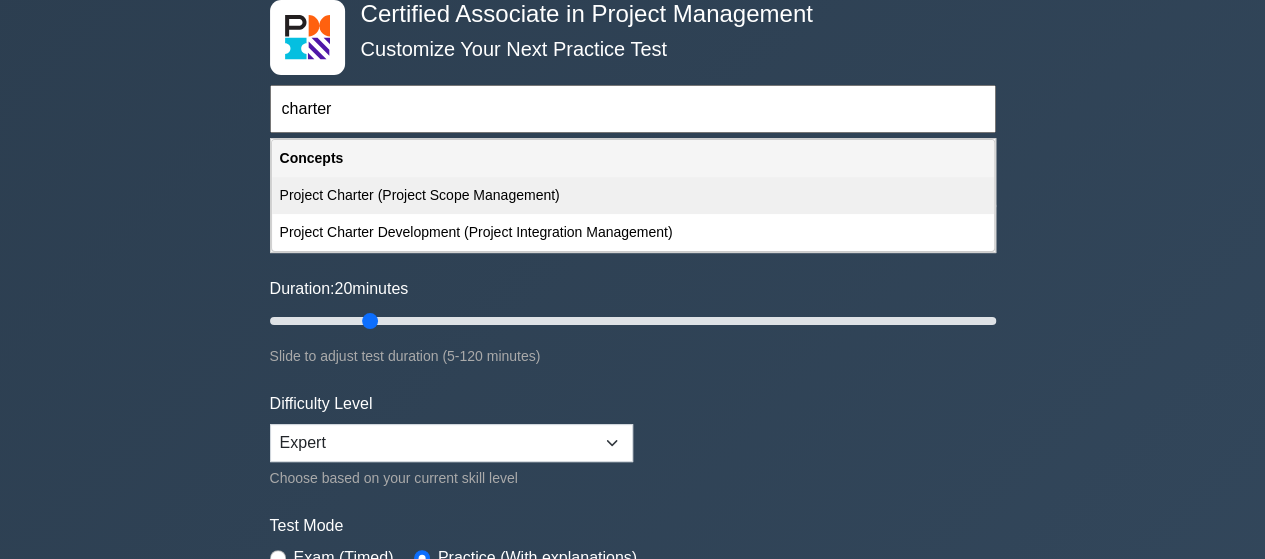click on "Project Charter (Project Scope Management)" at bounding box center [633, 195] 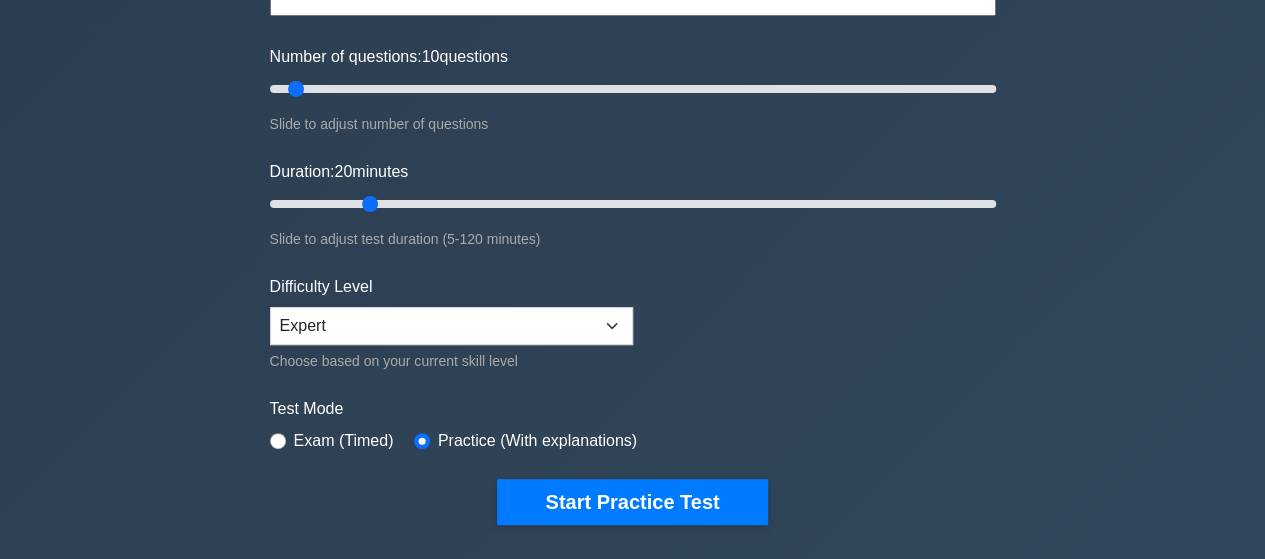 scroll, scrollTop: 232, scrollLeft: 0, axis: vertical 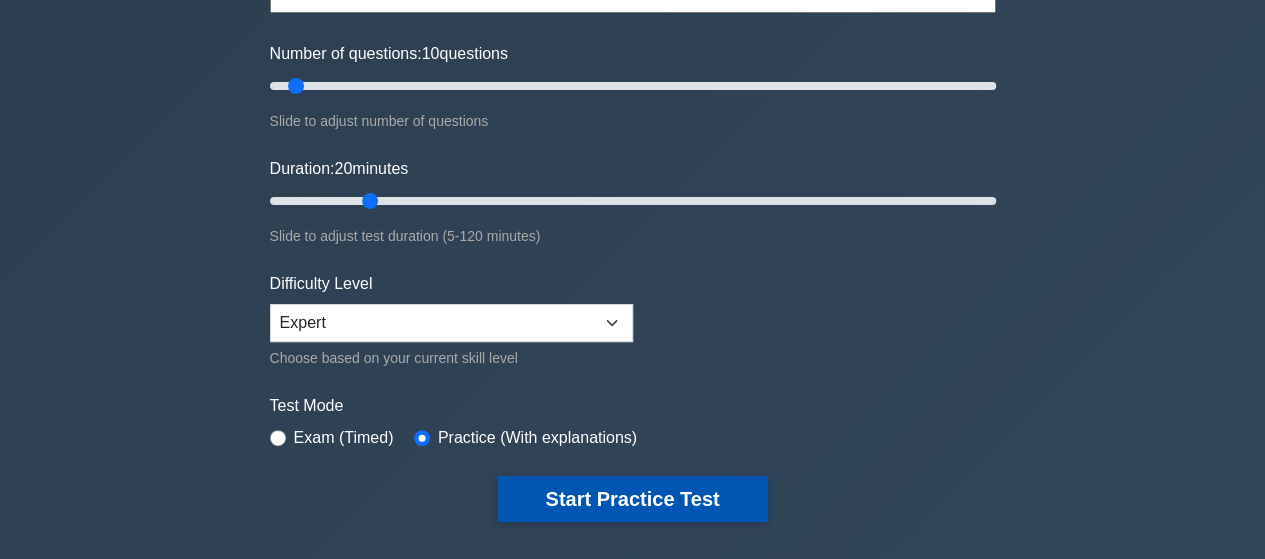 click on "Start Practice Test" at bounding box center (632, 499) 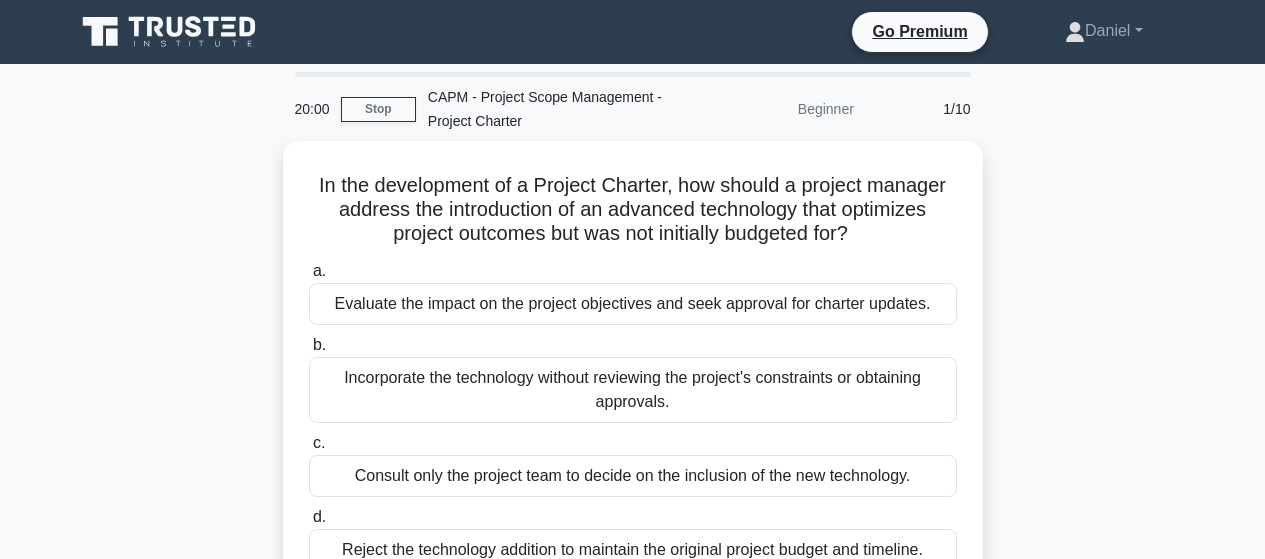 scroll, scrollTop: 0, scrollLeft: 0, axis: both 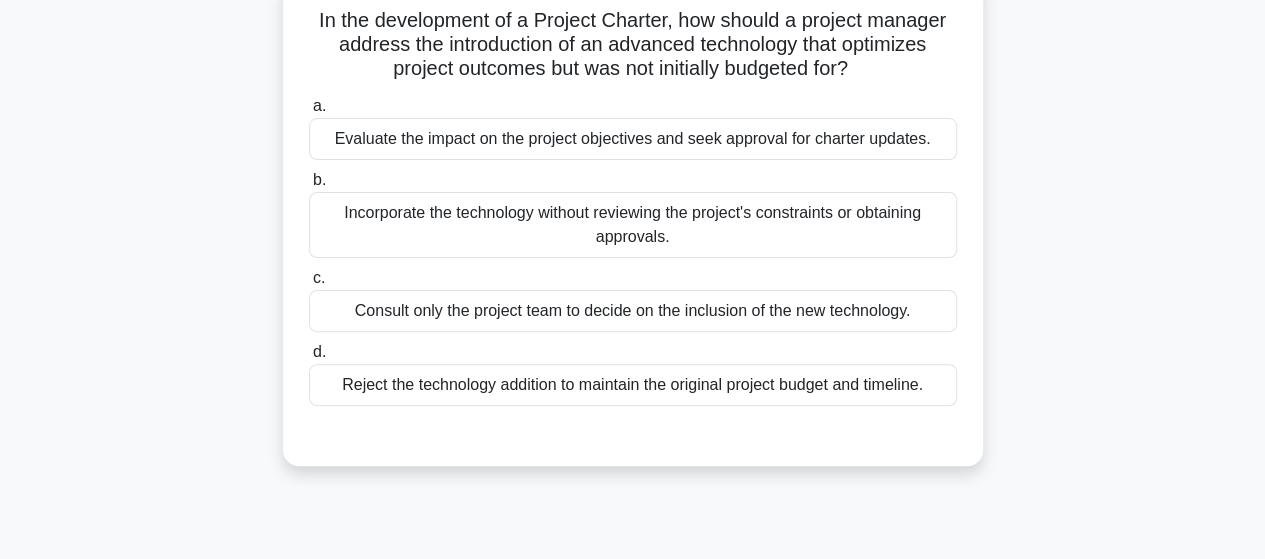 click on "Evaluate the impact on the project objectives and seek approval for charter updates." at bounding box center (633, 139) 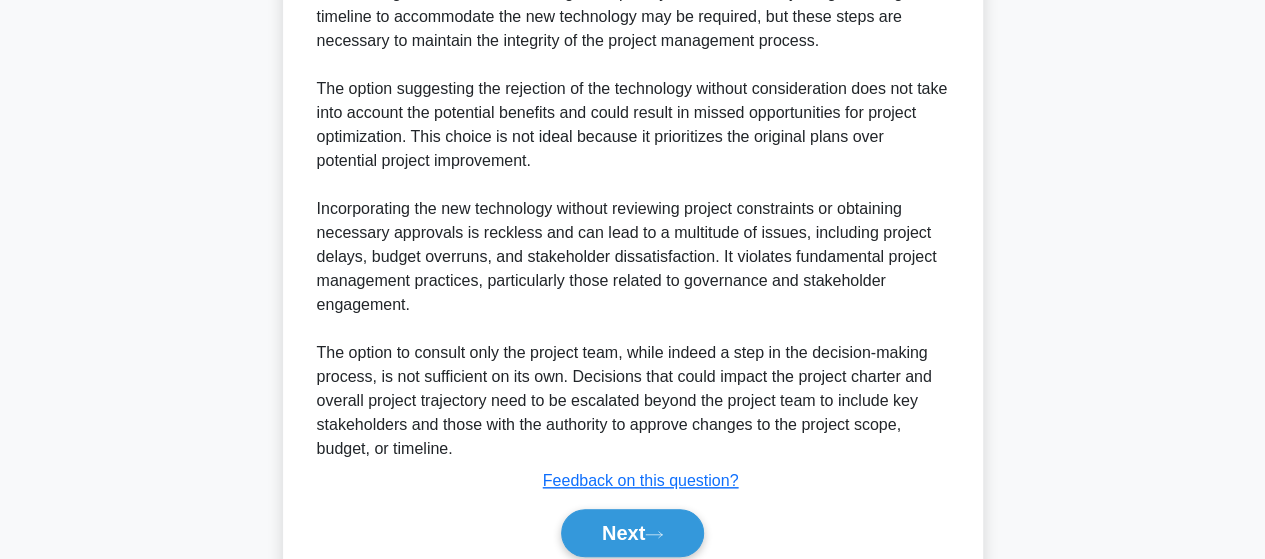 scroll, scrollTop: 839, scrollLeft: 0, axis: vertical 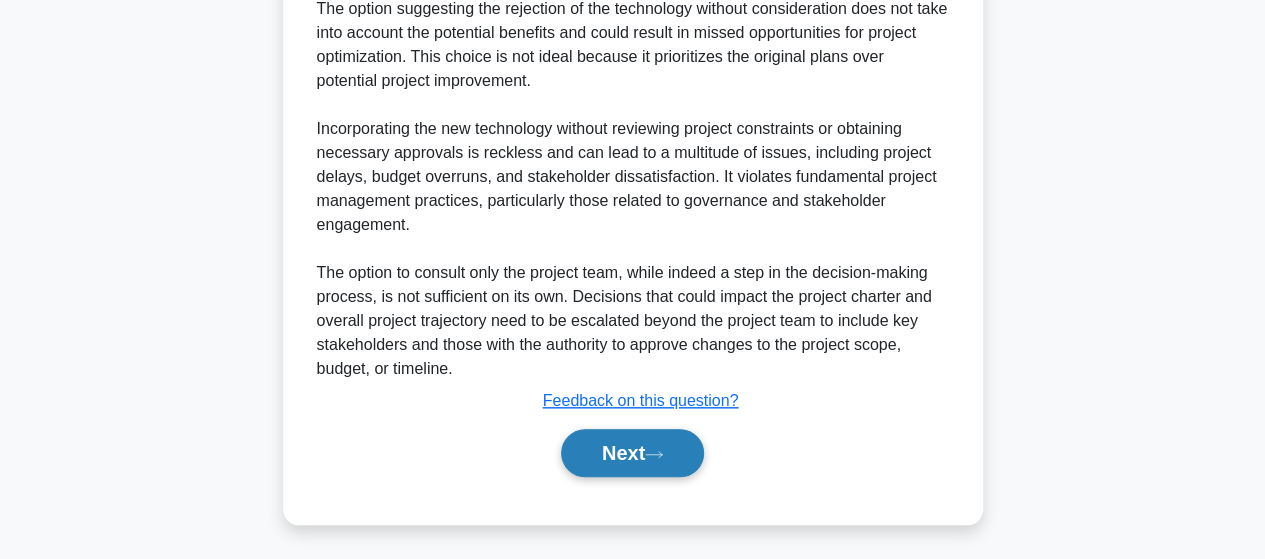 click on "Next" at bounding box center (632, 453) 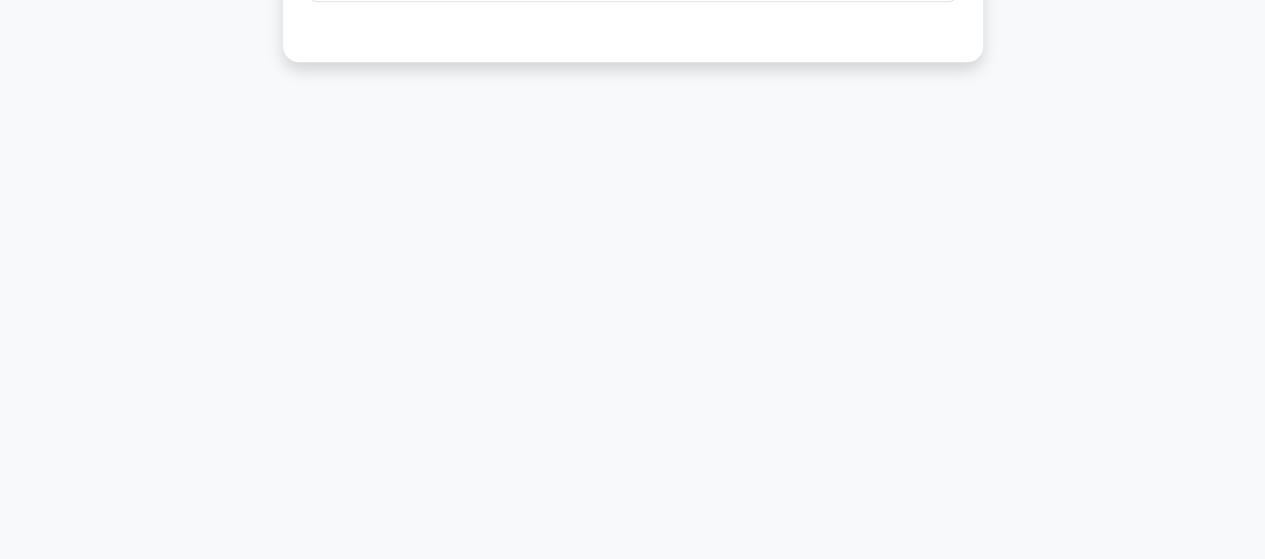 scroll, scrollTop: 521, scrollLeft: 0, axis: vertical 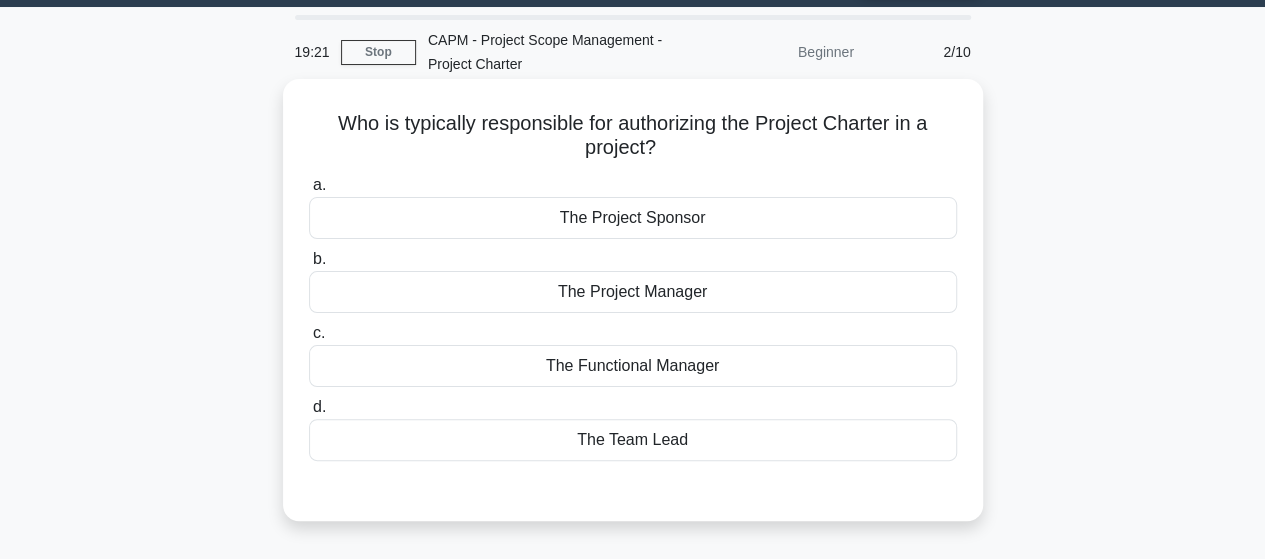 click on "The Project Sponsor" at bounding box center [633, 218] 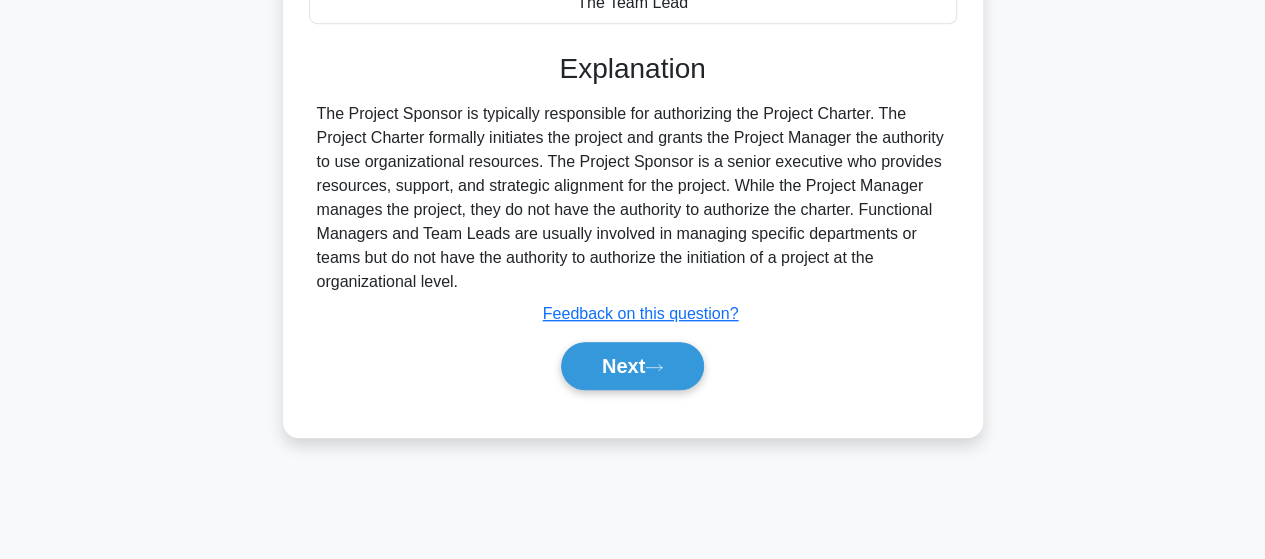 scroll, scrollTop: 514, scrollLeft: 0, axis: vertical 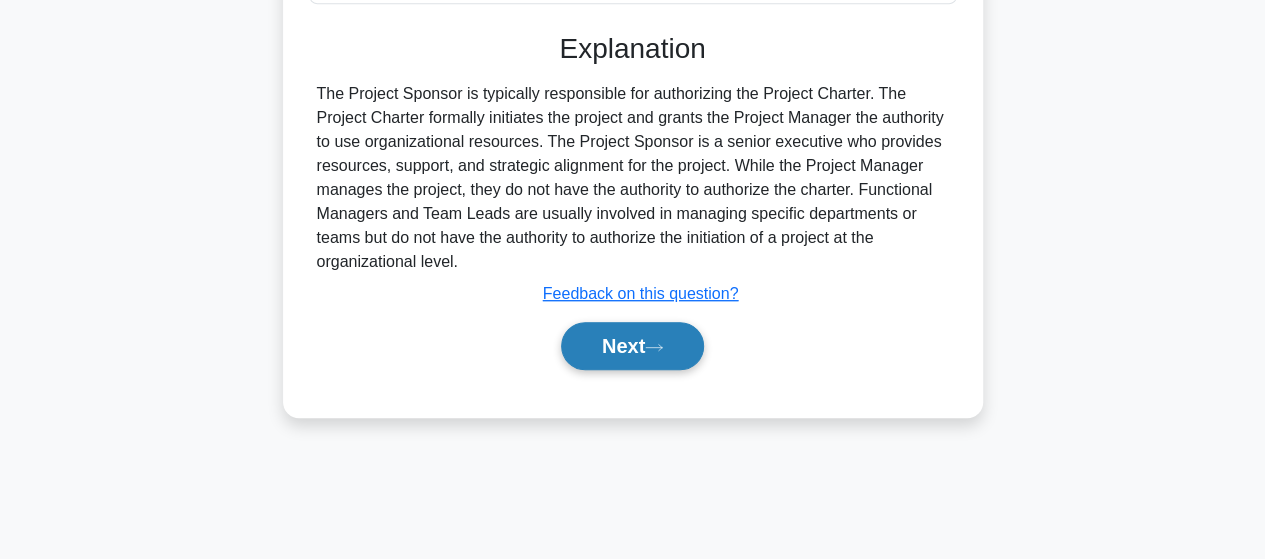 click on "Next" at bounding box center [632, 346] 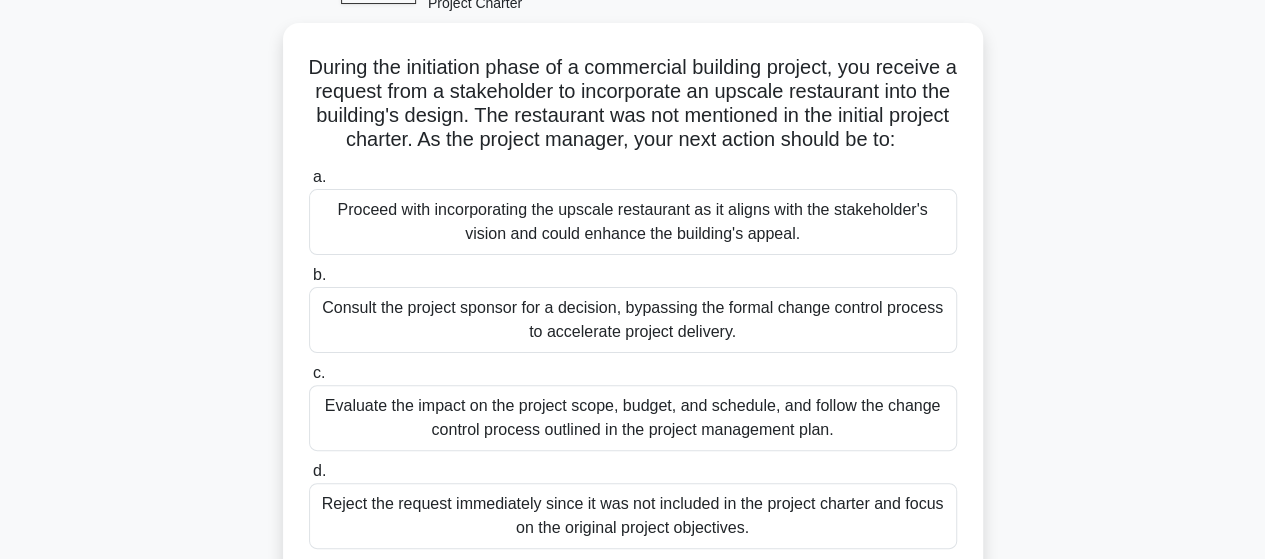 scroll, scrollTop: 113, scrollLeft: 0, axis: vertical 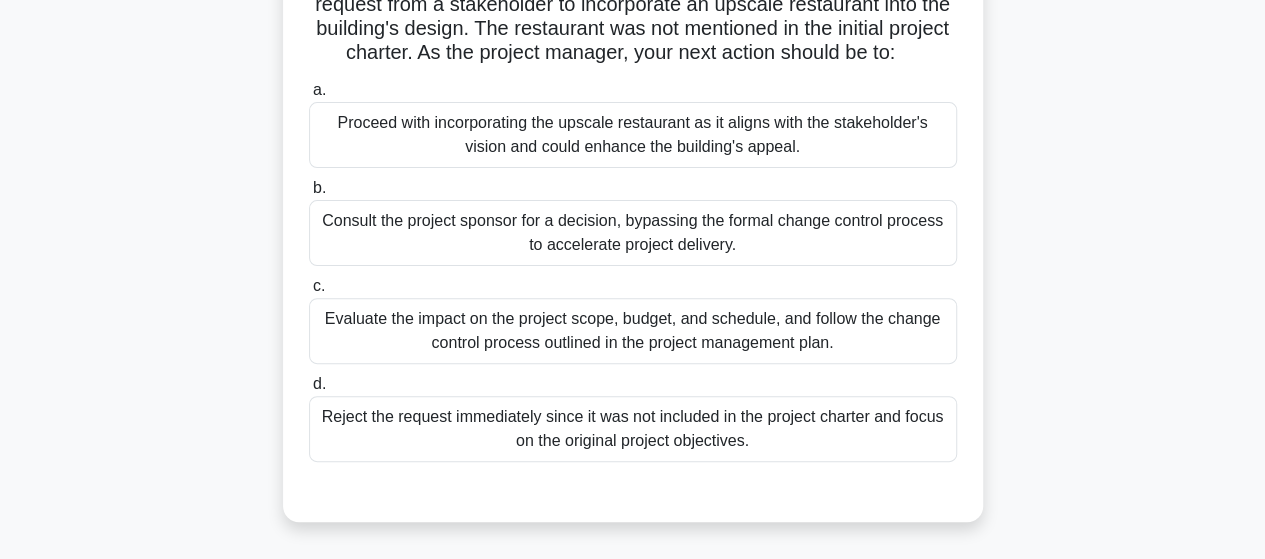 click on "Evaluate the impact on the project scope, budget, and schedule, and follow the change control process outlined in the project management plan." at bounding box center (633, 331) 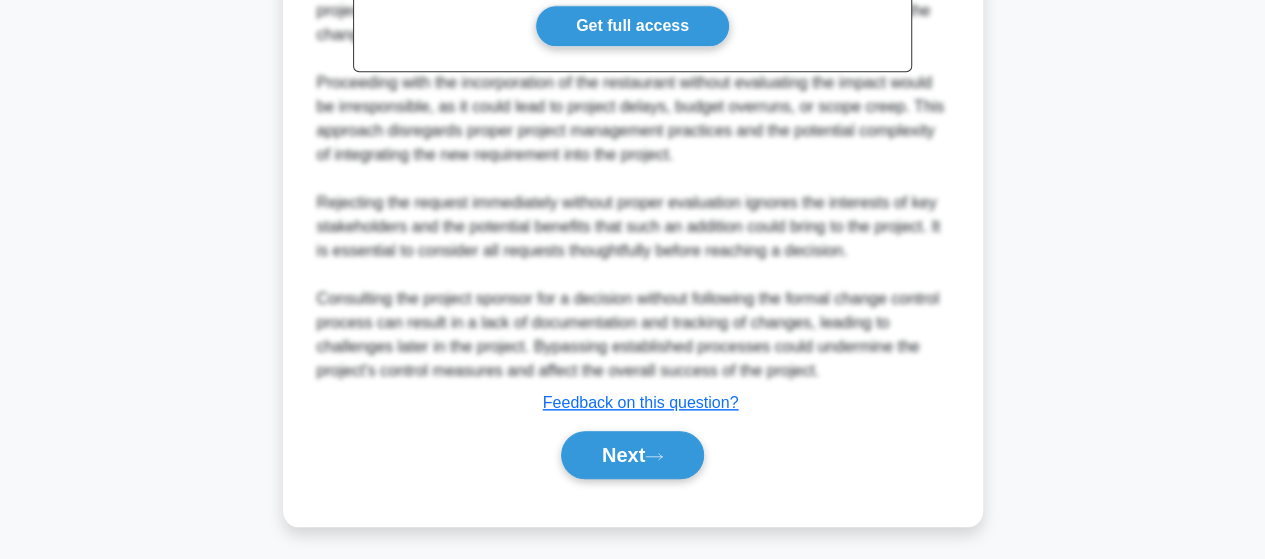 scroll, scrollTop: 887, scrollLeft: 0, axis: vertical 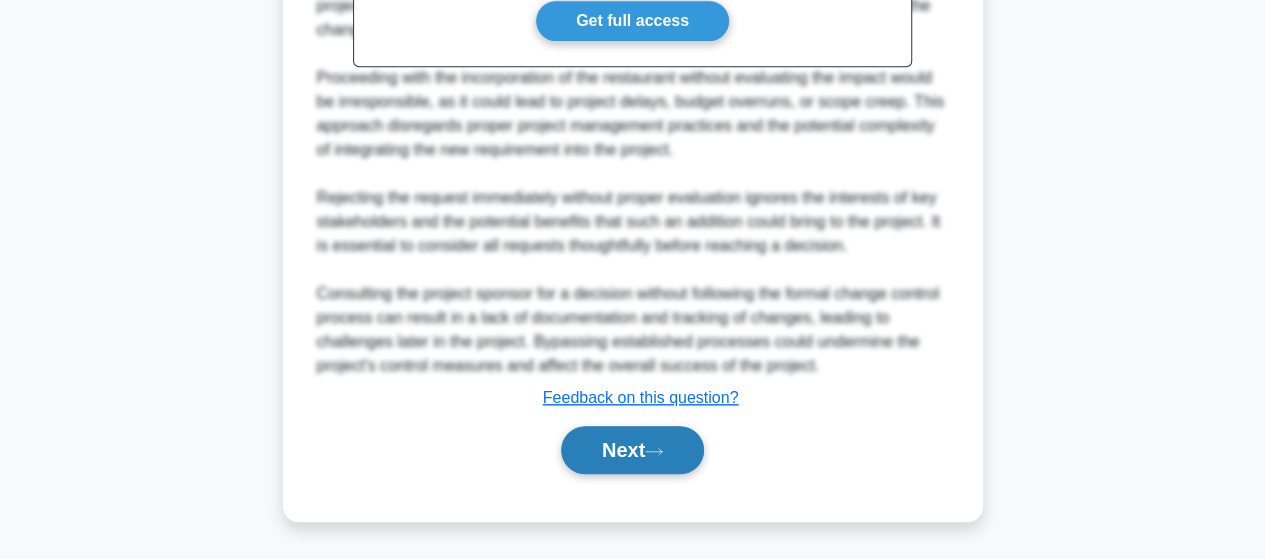 click on "Next" at bounding box center [632, 450] 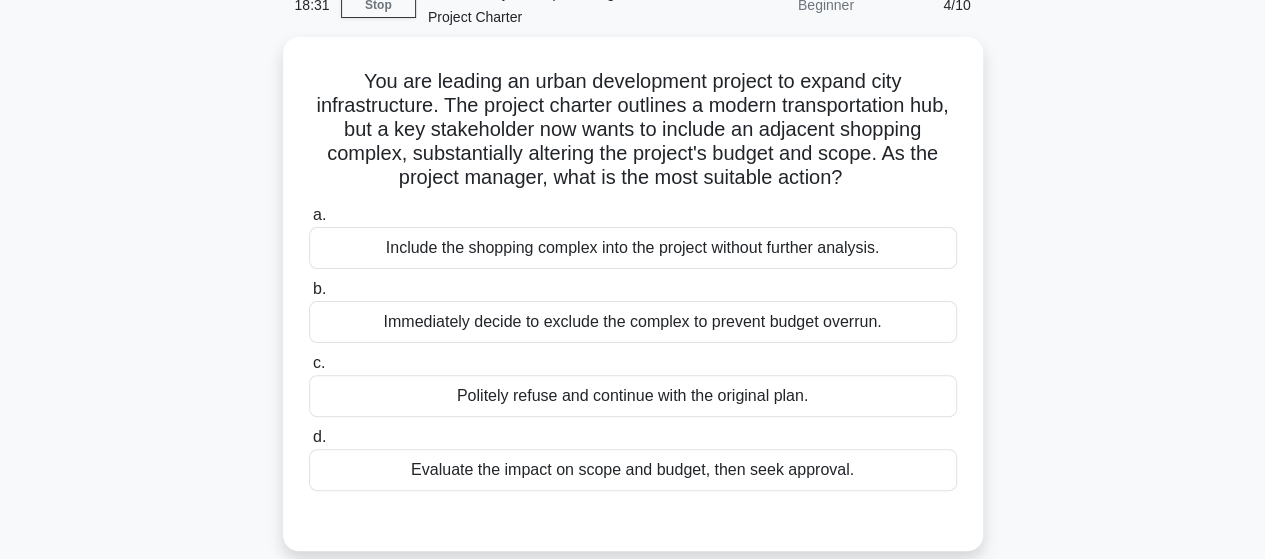 scroll, scrollTop: 118, scrollLeft: 0, axis: vertical 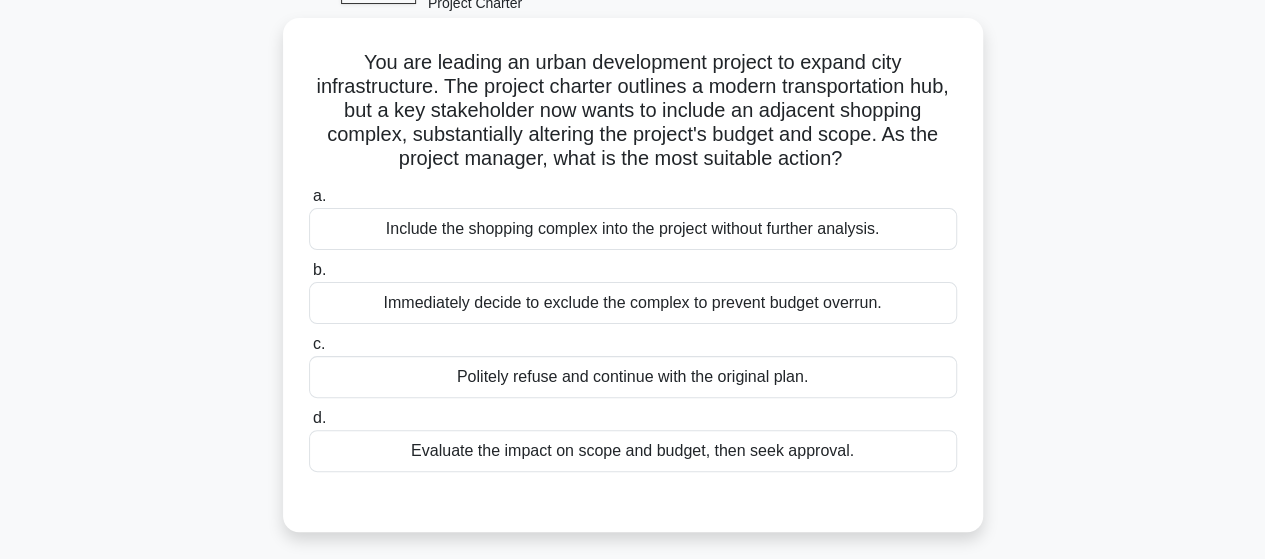 click on "Evaluate the impact on scope and budget, then seek approval." at bounding box center (633, 451) 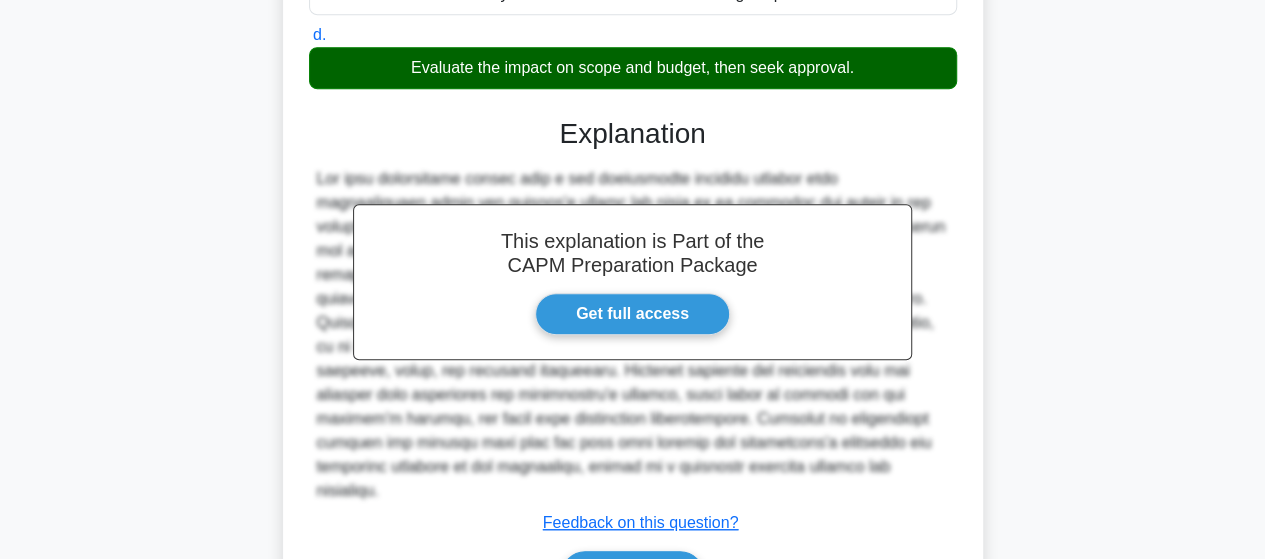 scroll, scrollTop: 599, scrollLeft: 0, axis: vertical 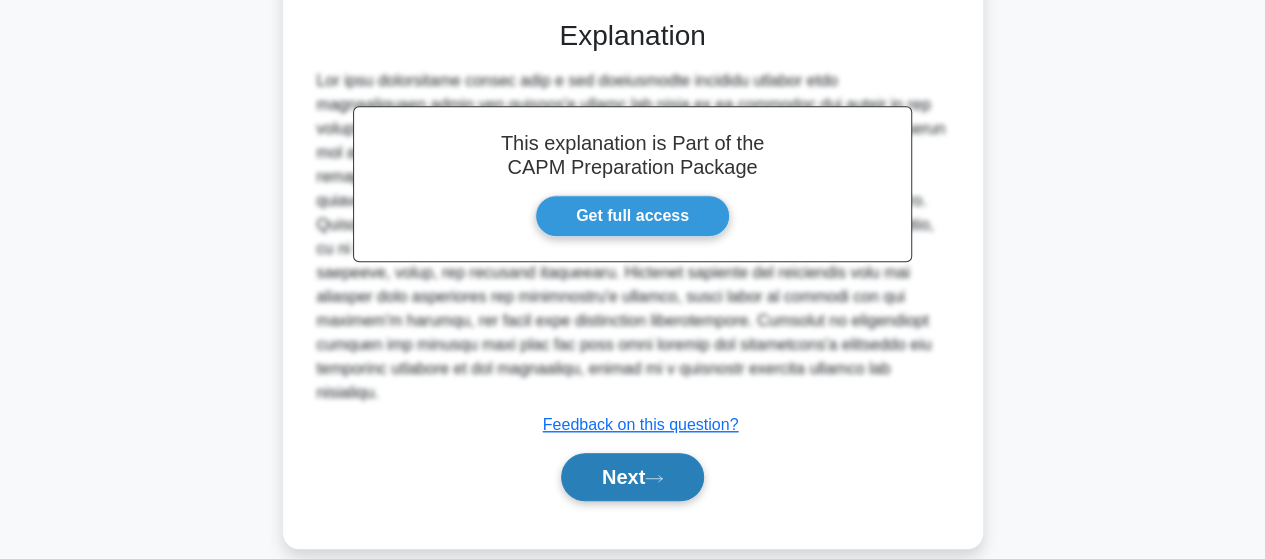 click on "Next" at bounding box center (632, 477) 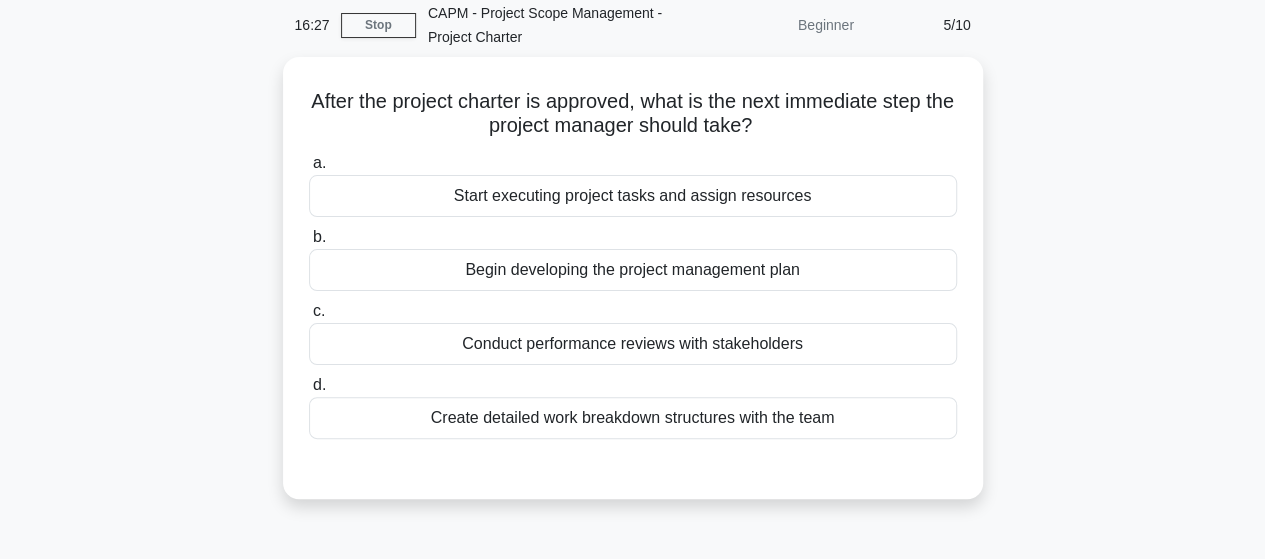 scroll, scrollTop: 101, scrollLeft: 0, axis: vertical 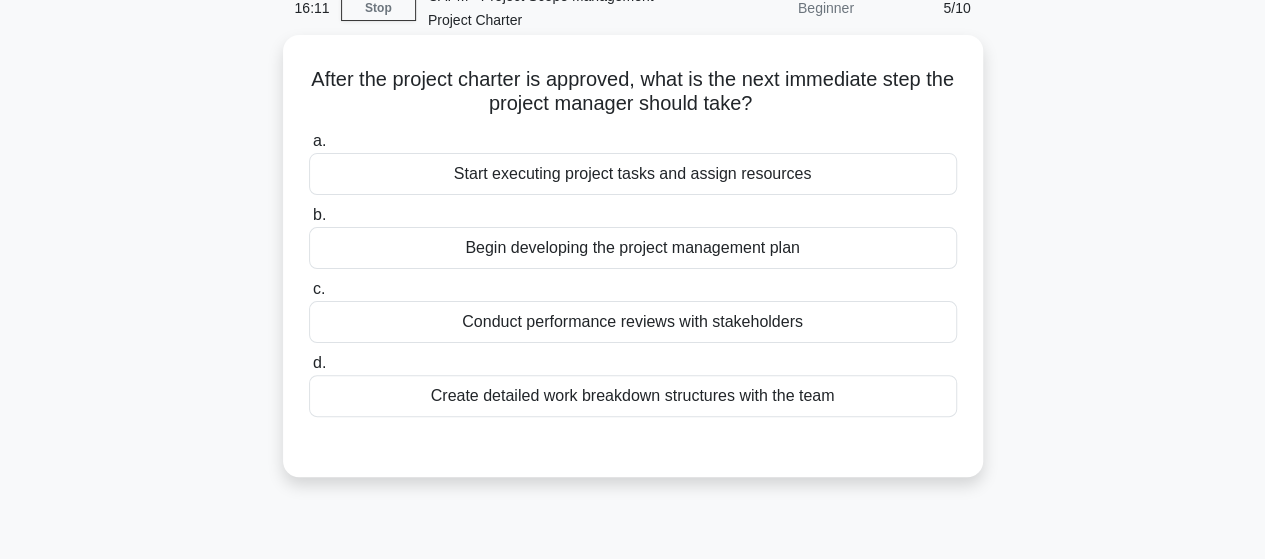 click on "Begin developing the project management plan" at bounding box center (633, 248) 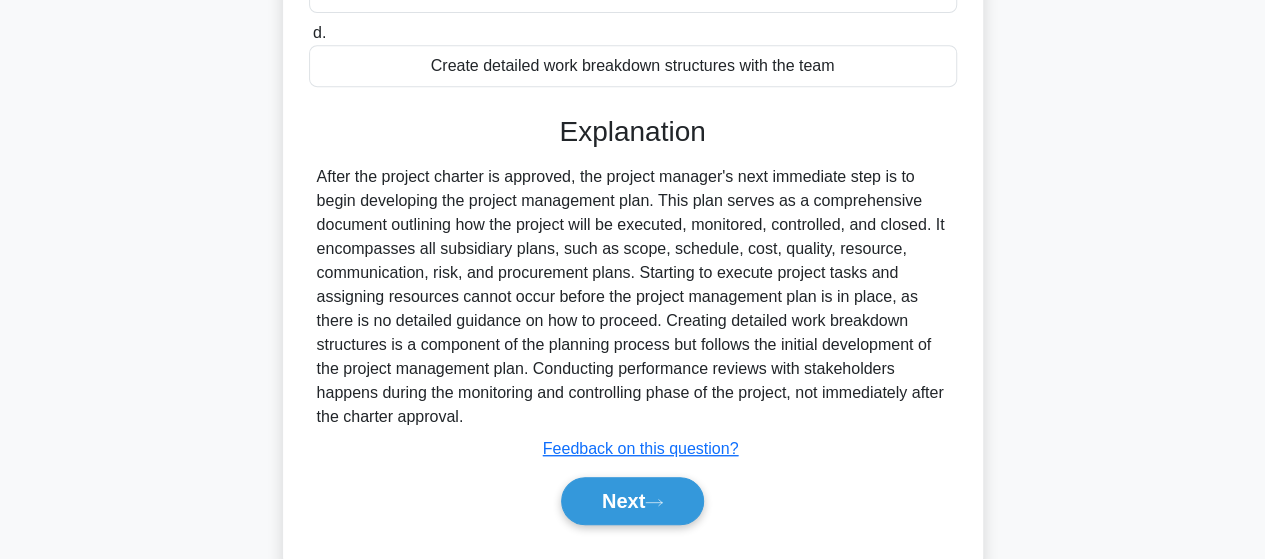 scroll, scrollTop: 521, scrollLeft: 0, axis: vertical 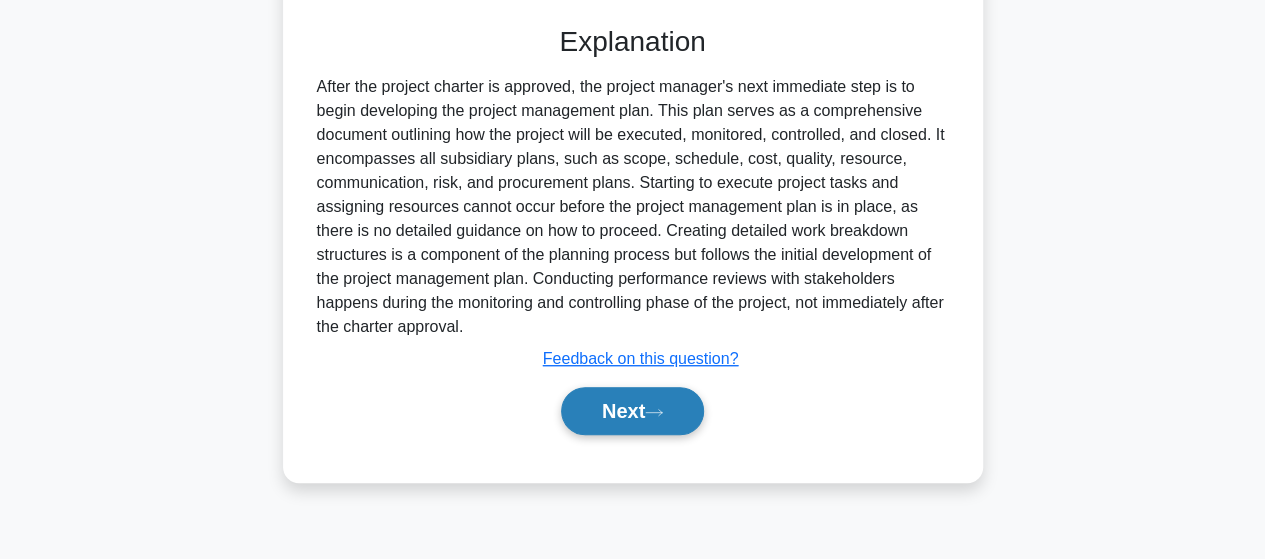 click on "Next" at bounding box center [632, 411] 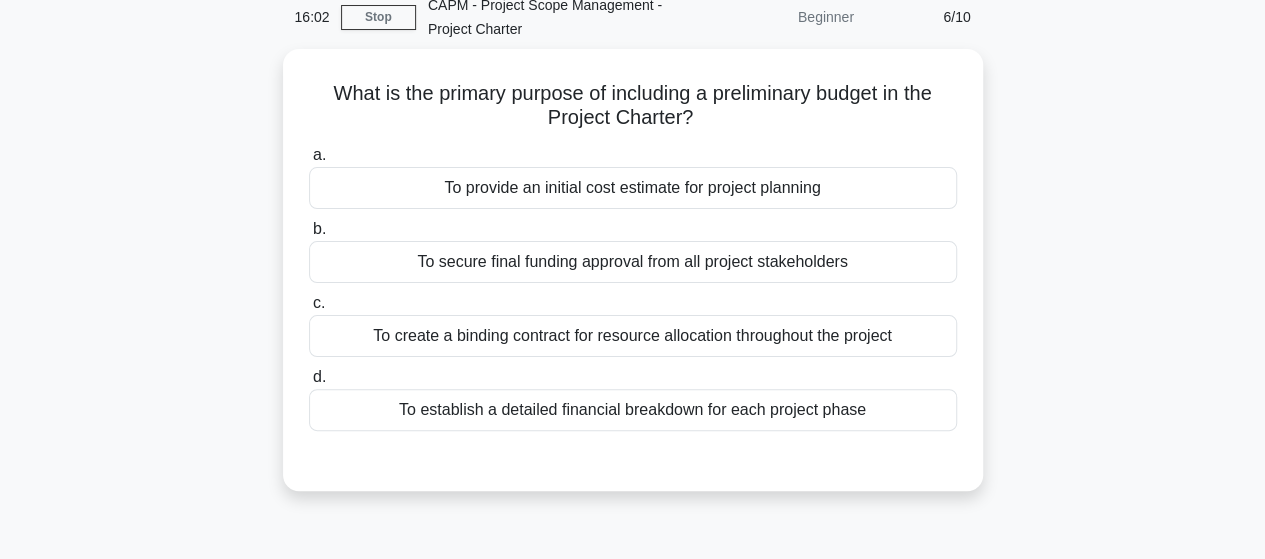 scroll, scrollTop: 100, scrollLeft: 0, axis: vertical 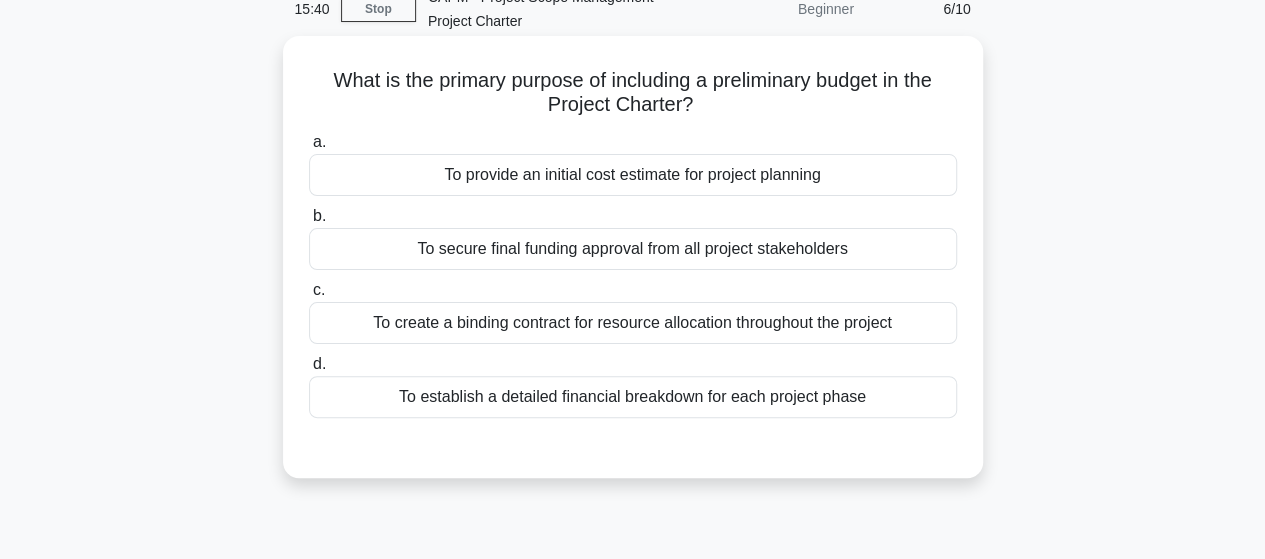 click on "To provide an initial cost estimate for project planning" at bounding box center (633, 175) 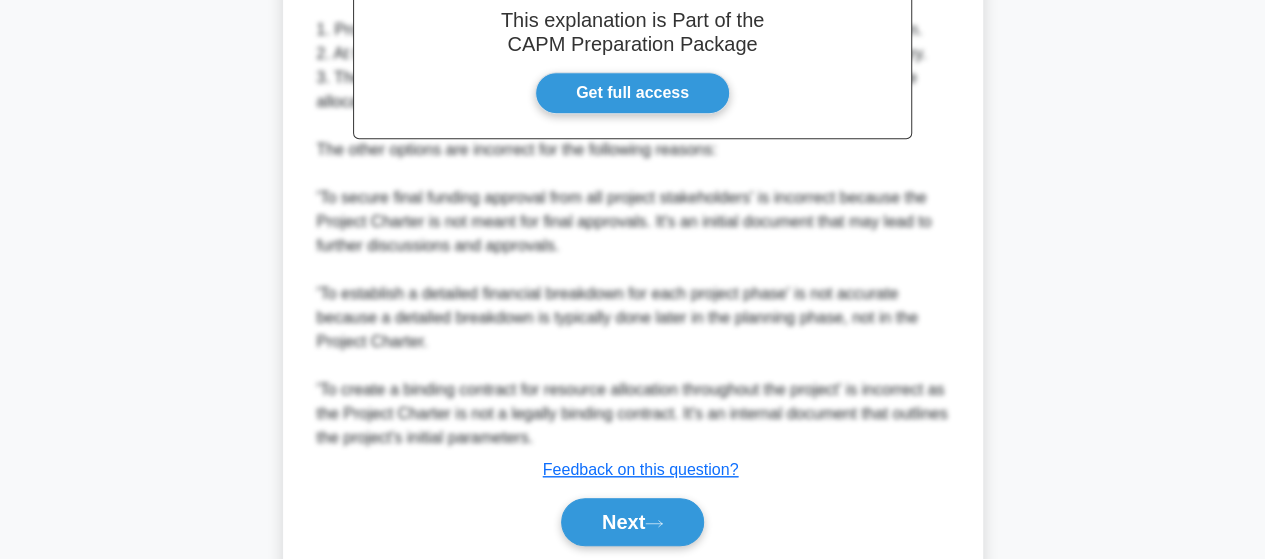 scroll, scrollTop: 719, scrollLeft: 0, axis: vertical 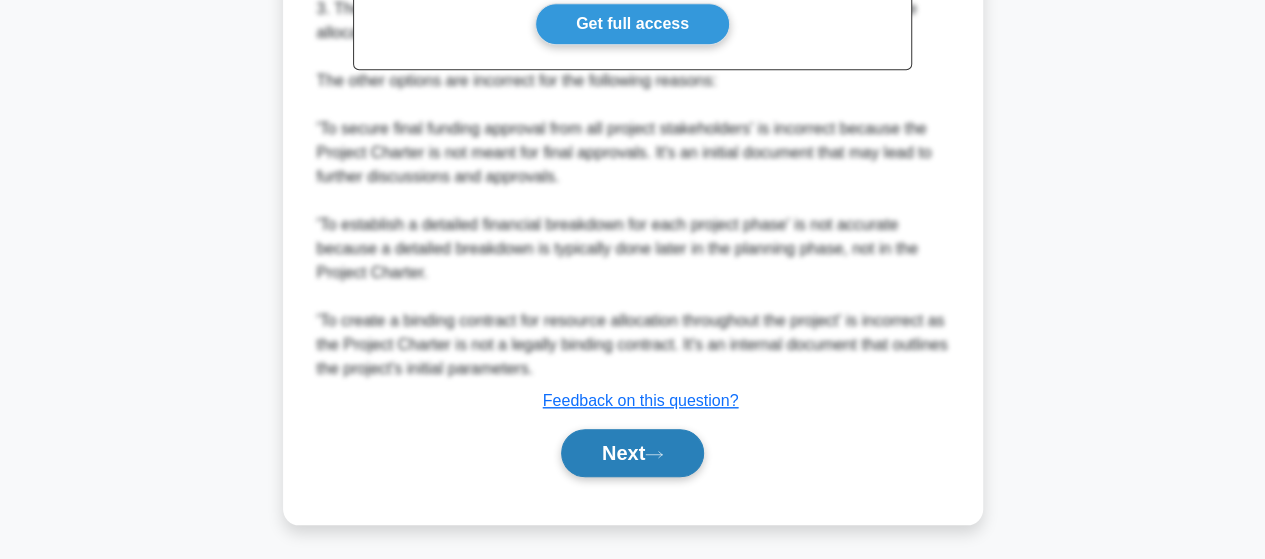 click on "Next" at bounding box center [632, 453] 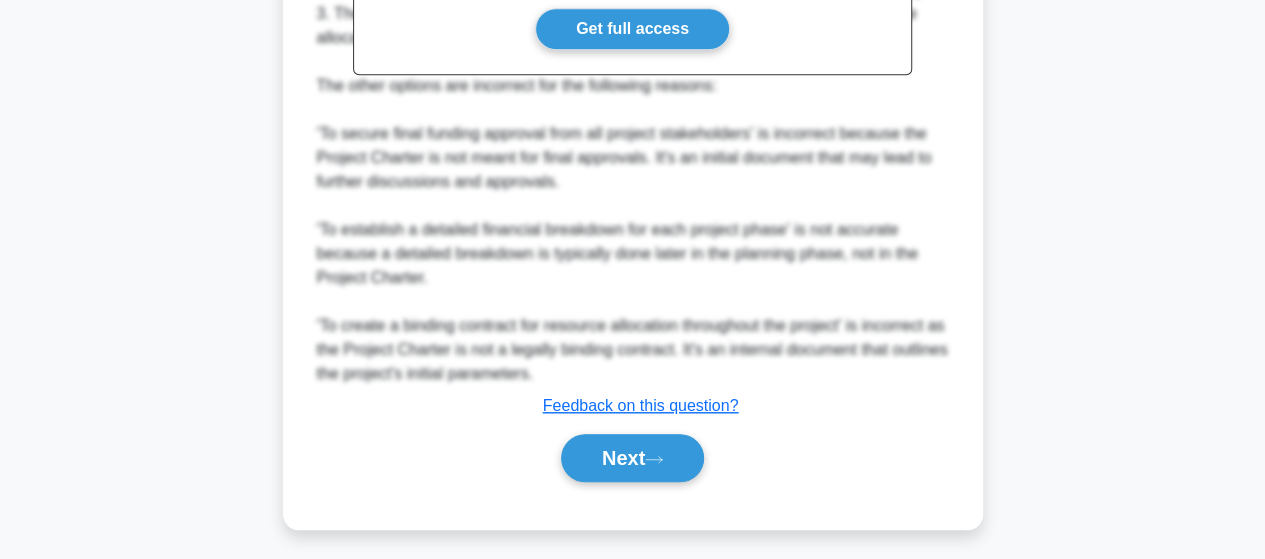 scroll, scrollTop: 521, scrollLeft: 0, axis: vertical 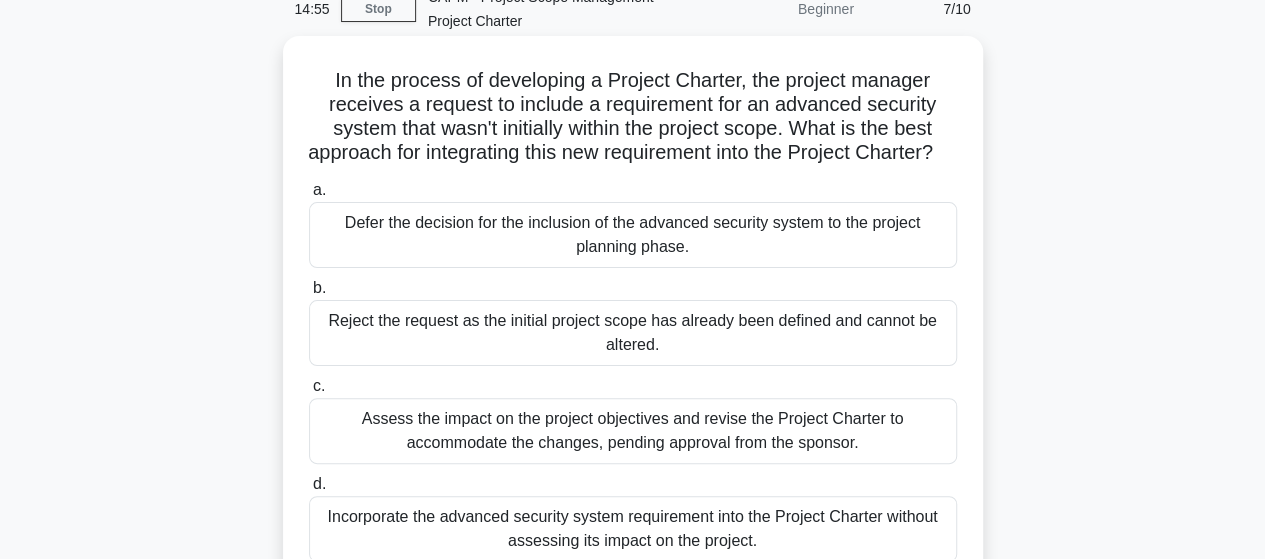click on "Assess the impact on the project objectives and revise the Project Charter to accommodate the changes, pending approval from the sponsor." at bounding box center (633, 431) 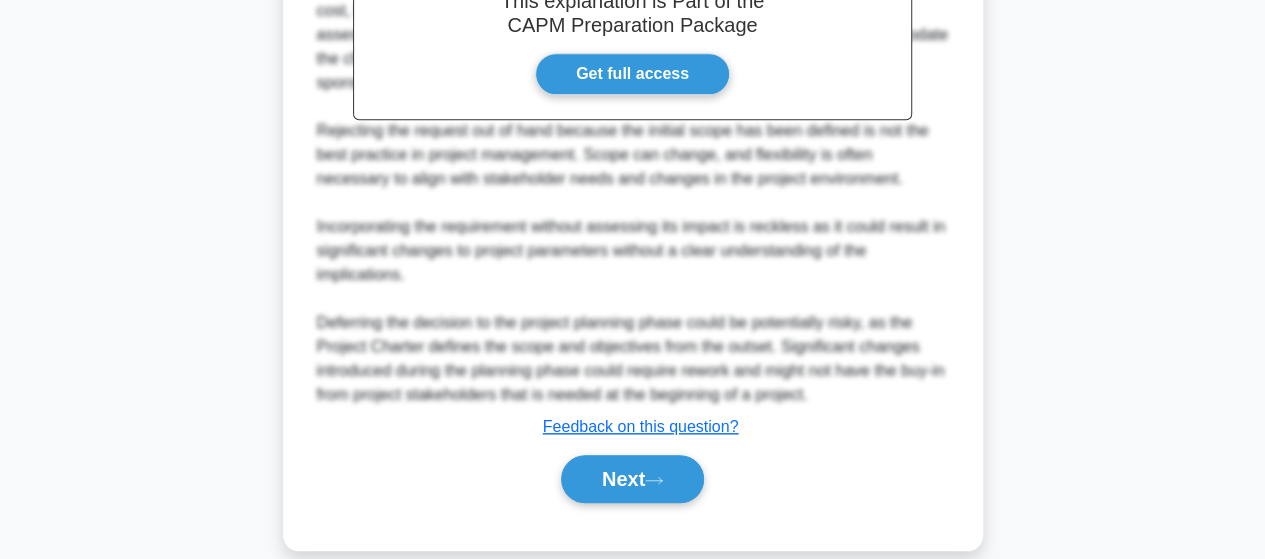 scroll, scrollTop: 848, scrollLeft: 0, axis: vertical 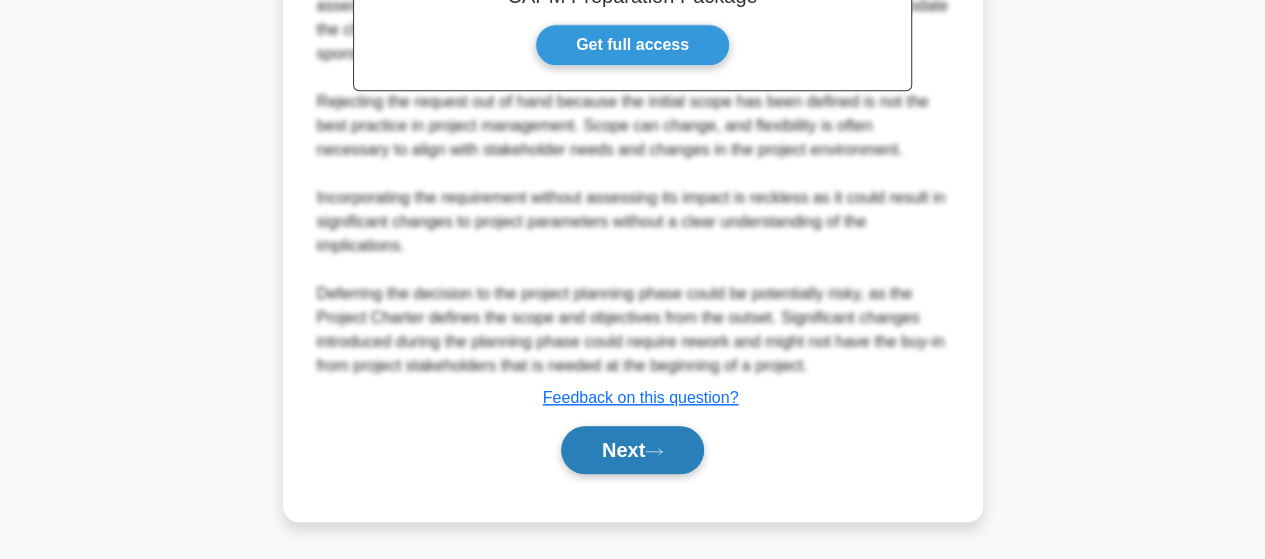click on "Next" at bounding box center [632, 450] 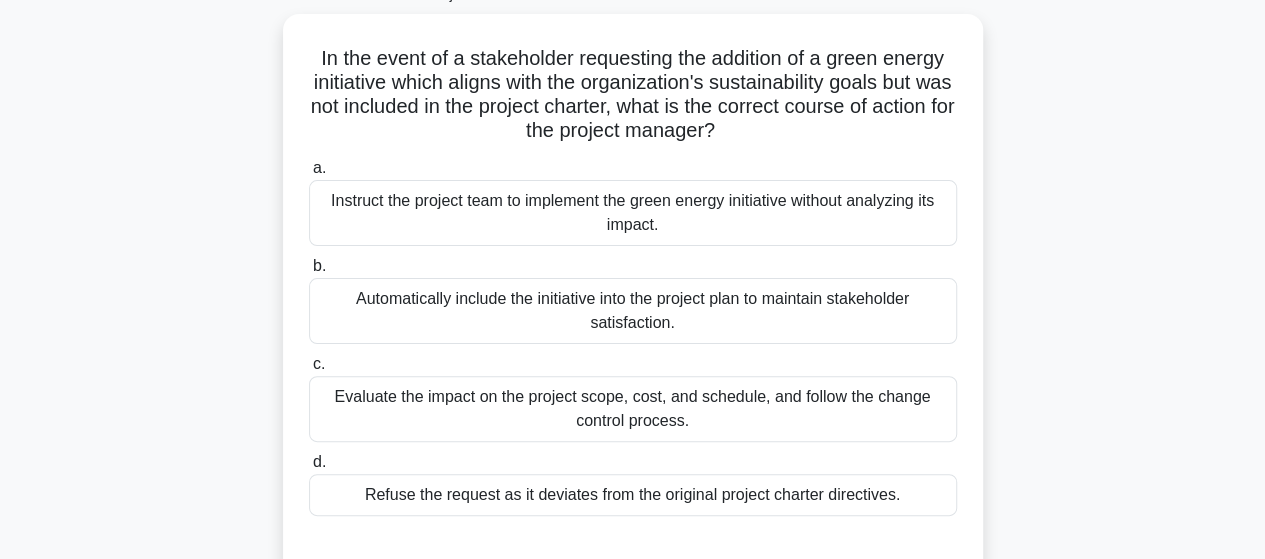 scroll, scrollTop: 135, scrollLeft: 0, axis: vertical 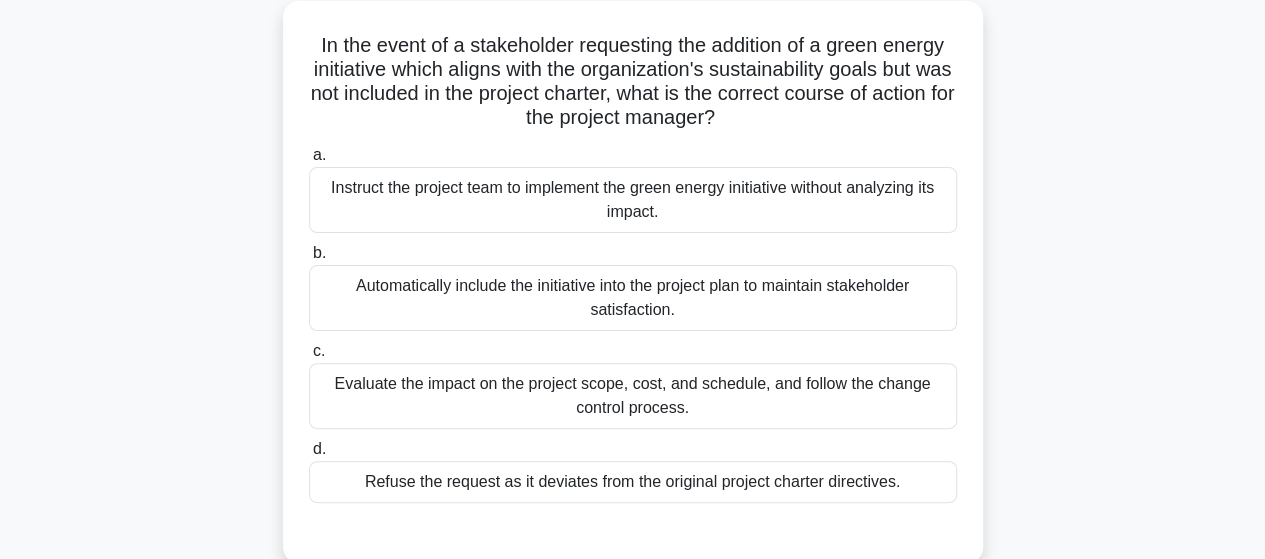 click on "Evaluate the impact on the project scope, cost, and schedule, and follow the change control process." at bounding box center [633, 396] 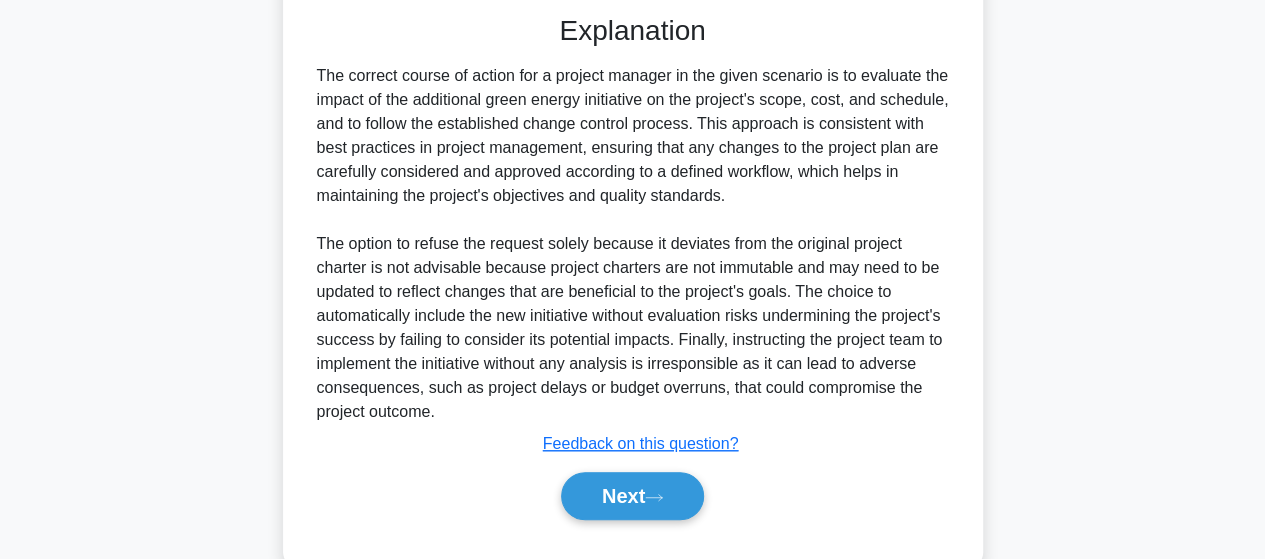 scroll, scrollTop: 695, scrollLeft: 0, axis: vertical 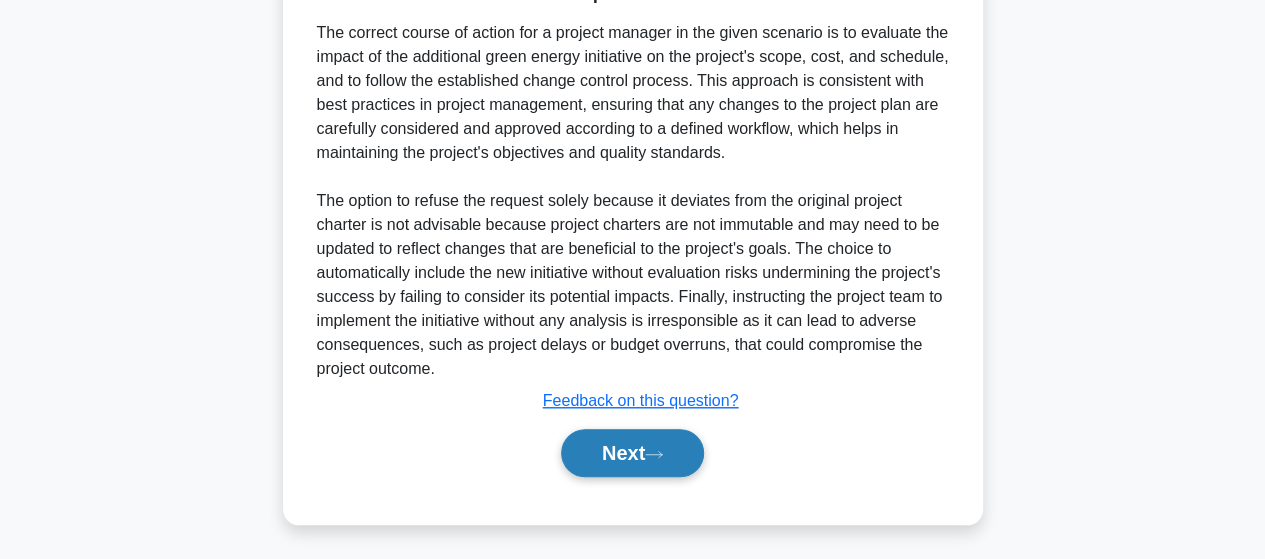 click on "Next" at bounding box center [632, 453] 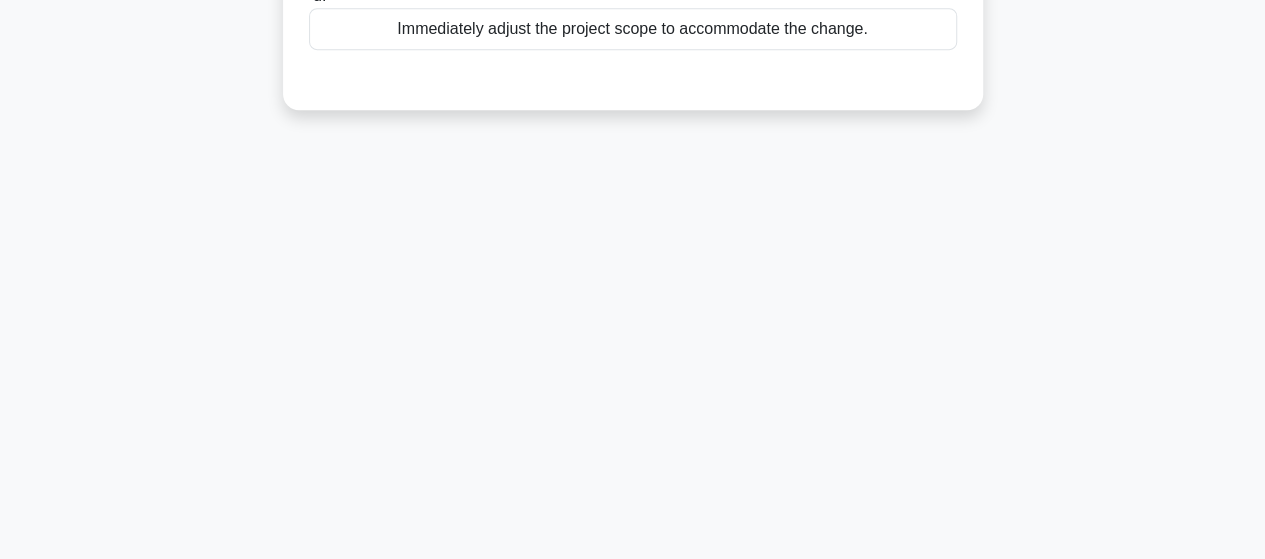 scroll, scrollTop: 521, scrollLeft: 0, axis: vertical 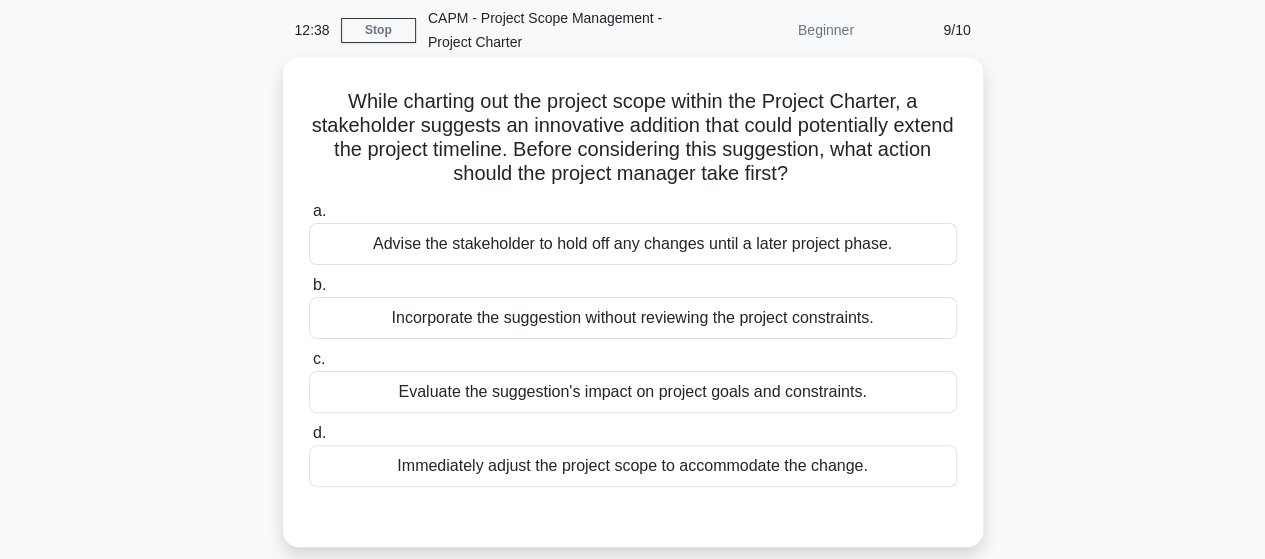 click on "Evaluate the suggestion's impact on project goals and constraints." at bounding box center [633, 392] 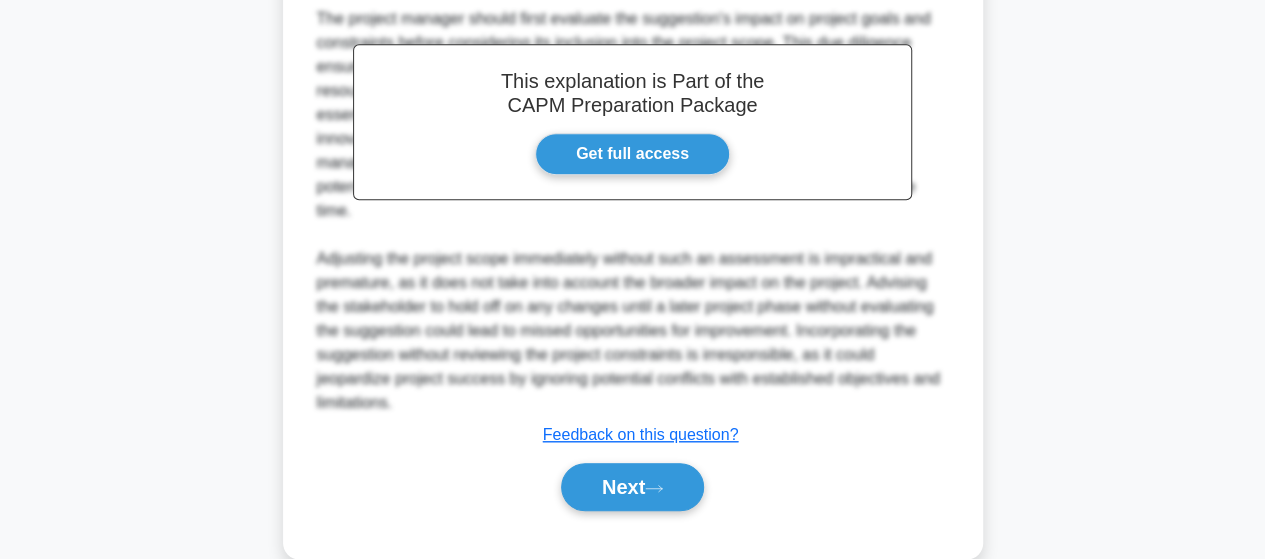 scroll, scrollTop: 655, scrollLeft: 0, axis: vertical 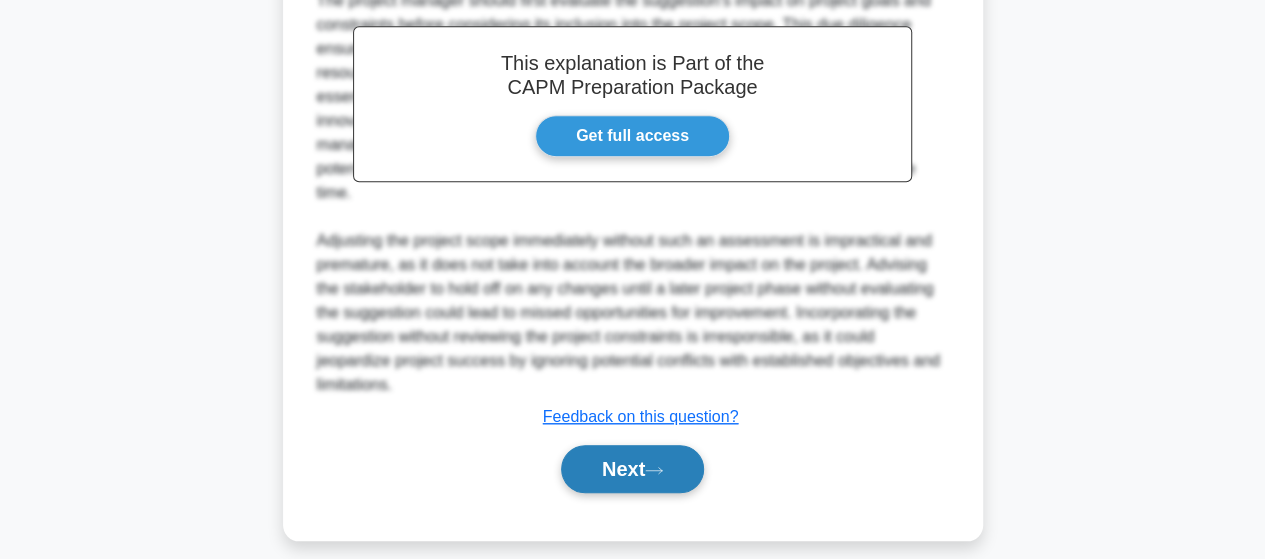 click on "Next" at bounding box center (632, 469) 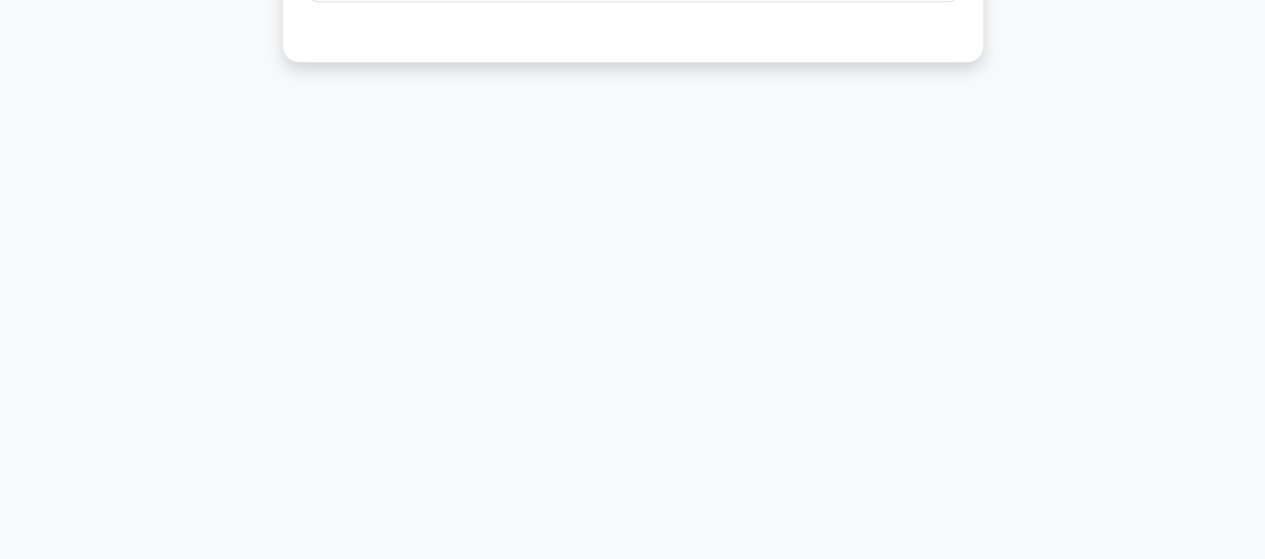 scroll, scrollTop: 521, scrollLeft: 0, axis: vertical 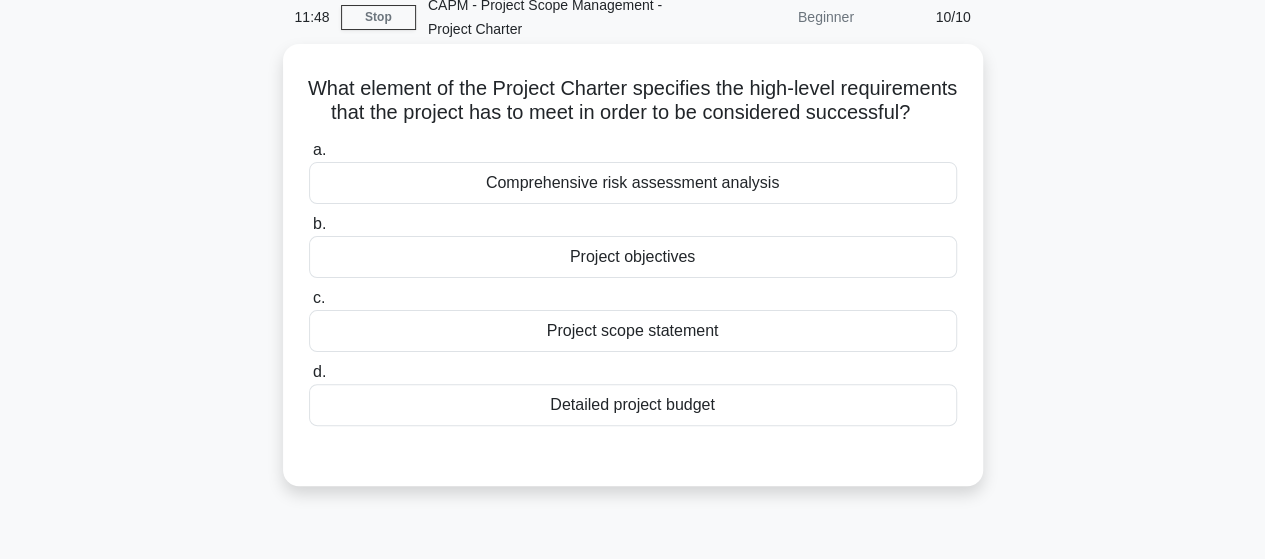 click on "Project objectives" at bounding box center (633, 257) 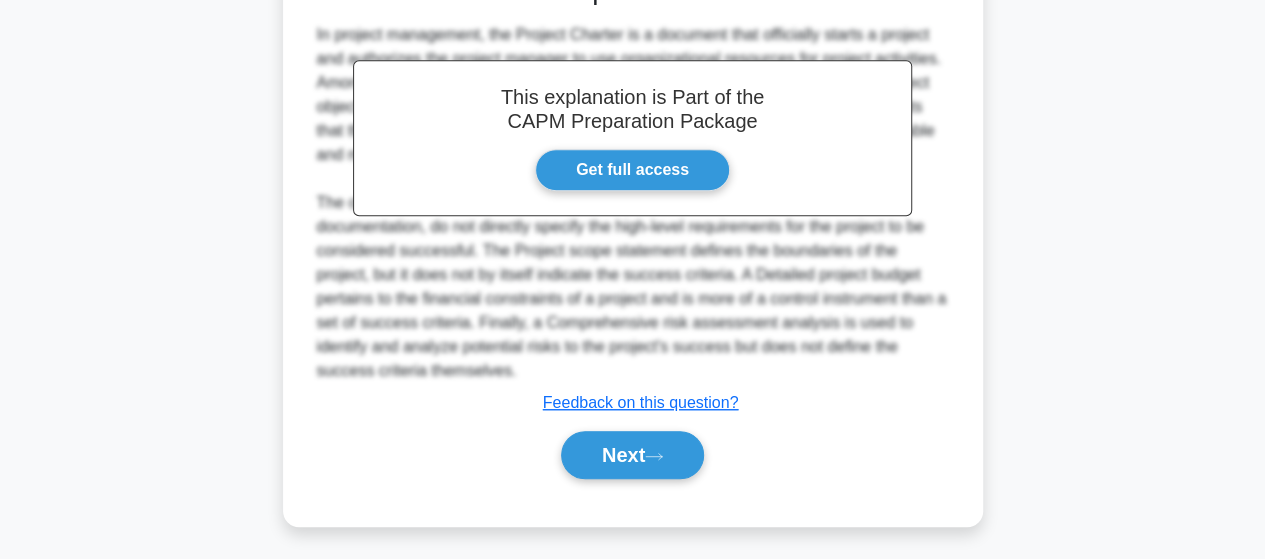 scroll, scrollTop: 599, scrollLeft: 0, axis: vertical 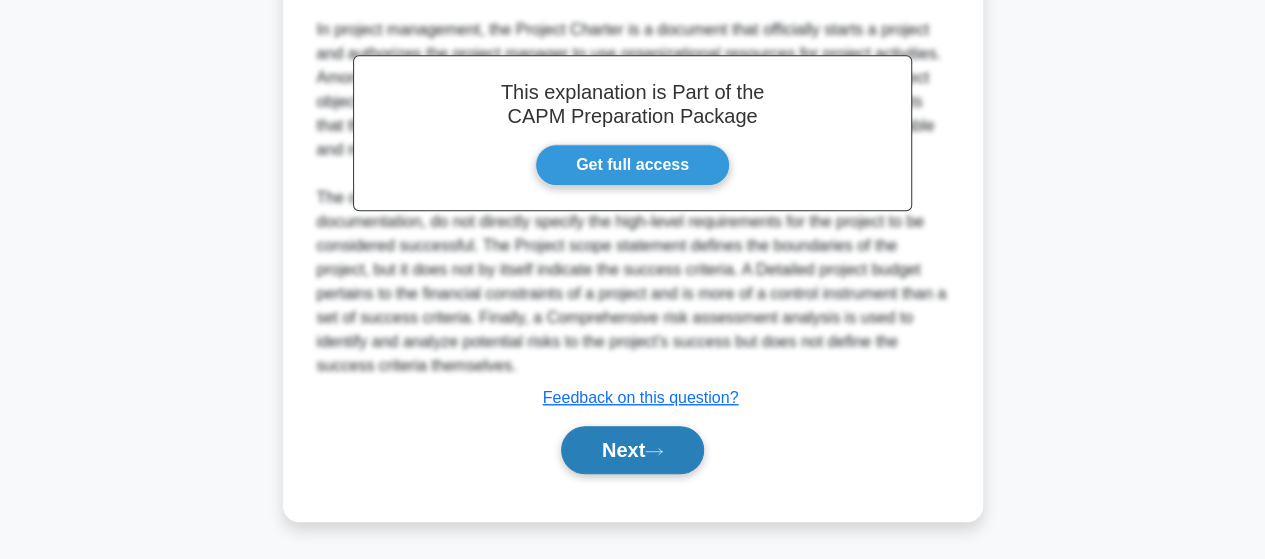 click on "Next" at bounding box center [632, 450] 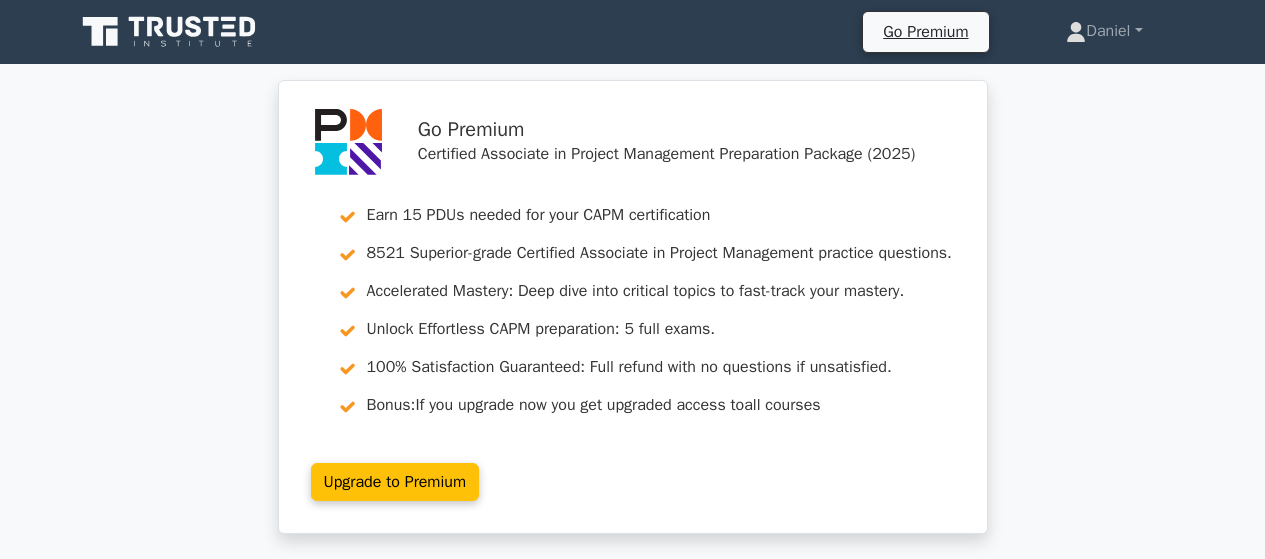 scroll, scrollTop: 0, scrollLeft: 0, axis: both 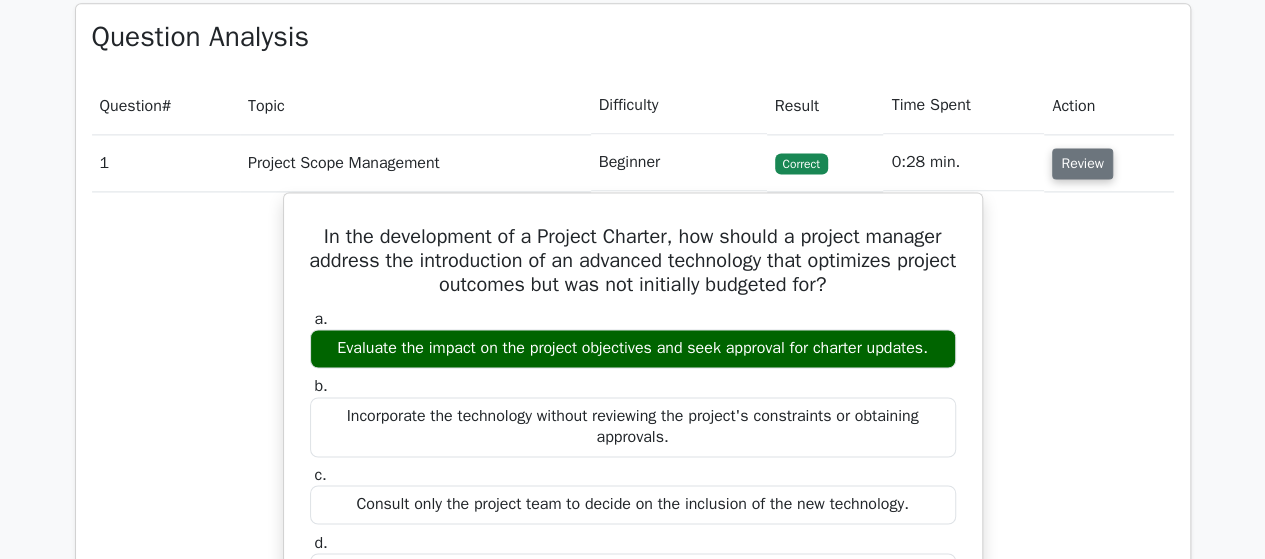 click on "Review" at bounding box center (1082, 163) 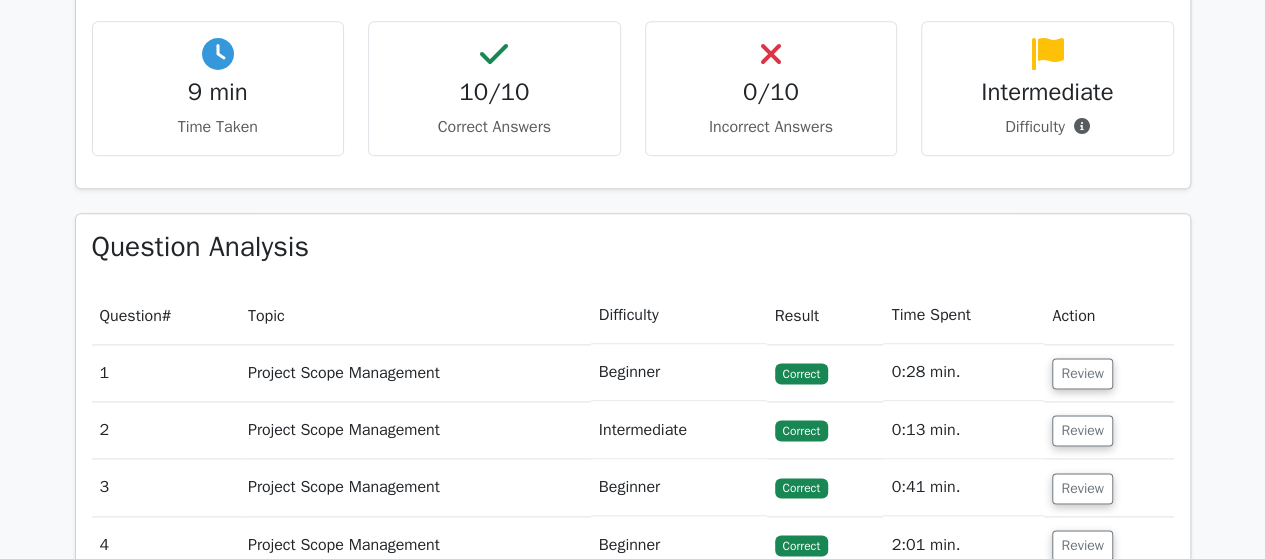 scroll, scrollTop: 1130, scrollLeft: 0, axis: vertical 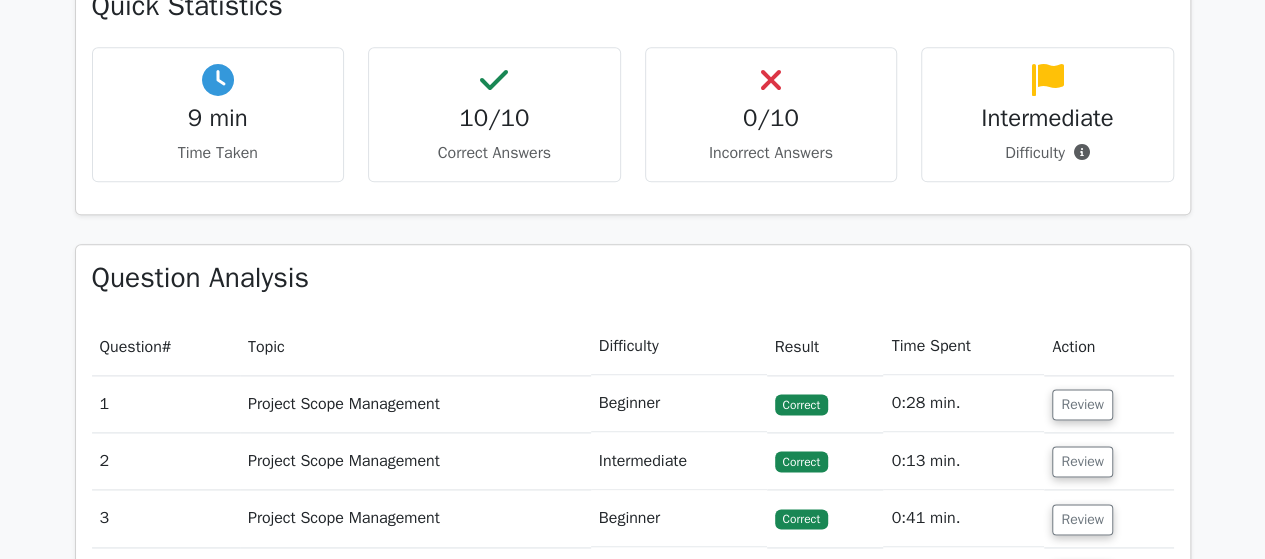 click on "Intermediate" at bounding box center [1047, 118] 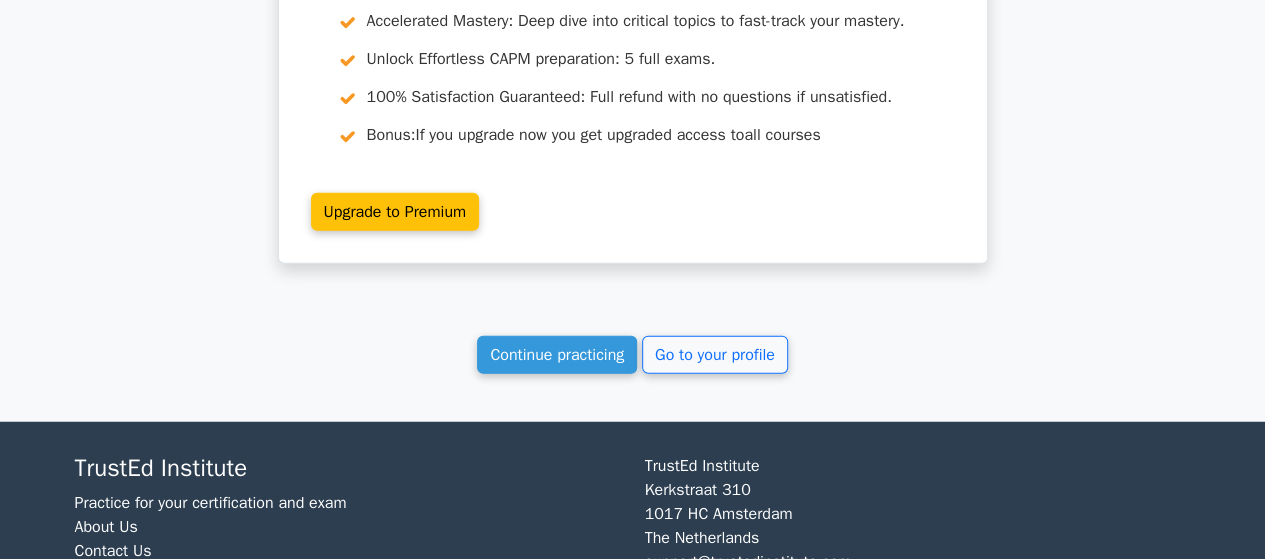scroll, scrollTop: 2386, scrollLeft: 0, axis: vertical 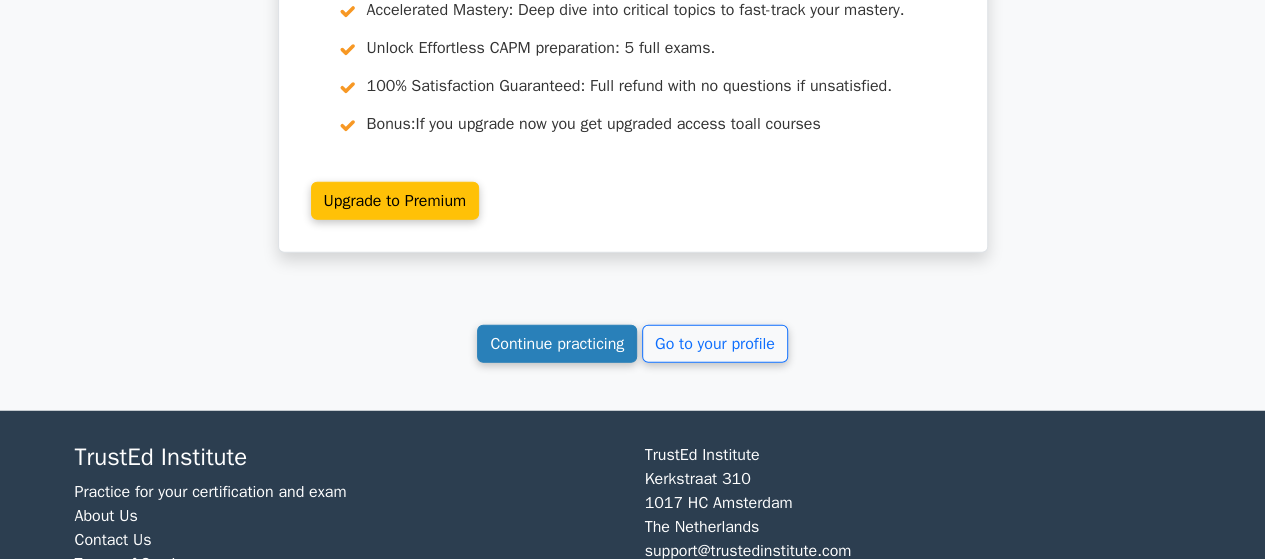 click on "Continue practicing" at bounding box center (557, 344) 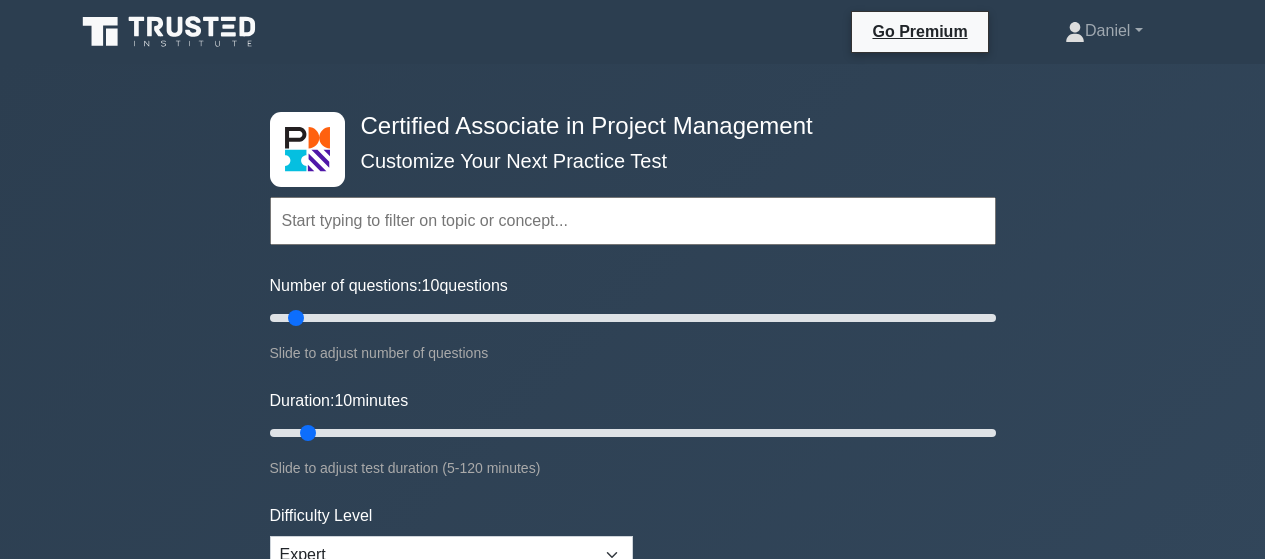 scroll, scrollTop: 0, scrollLeft: 0, axis: both 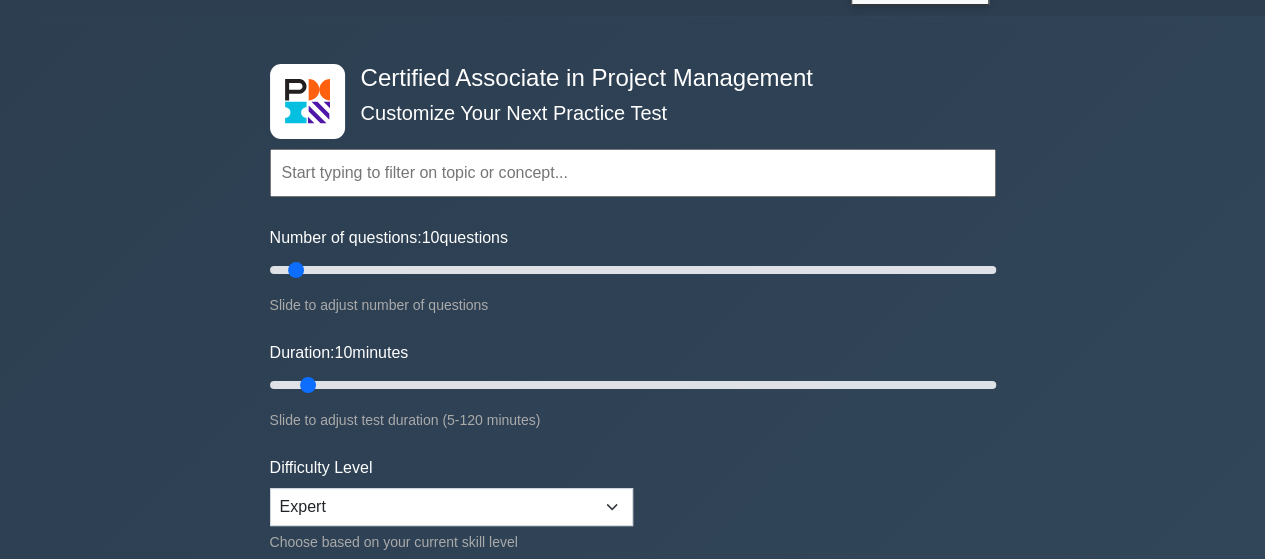 click at bounding box center [633, 173] 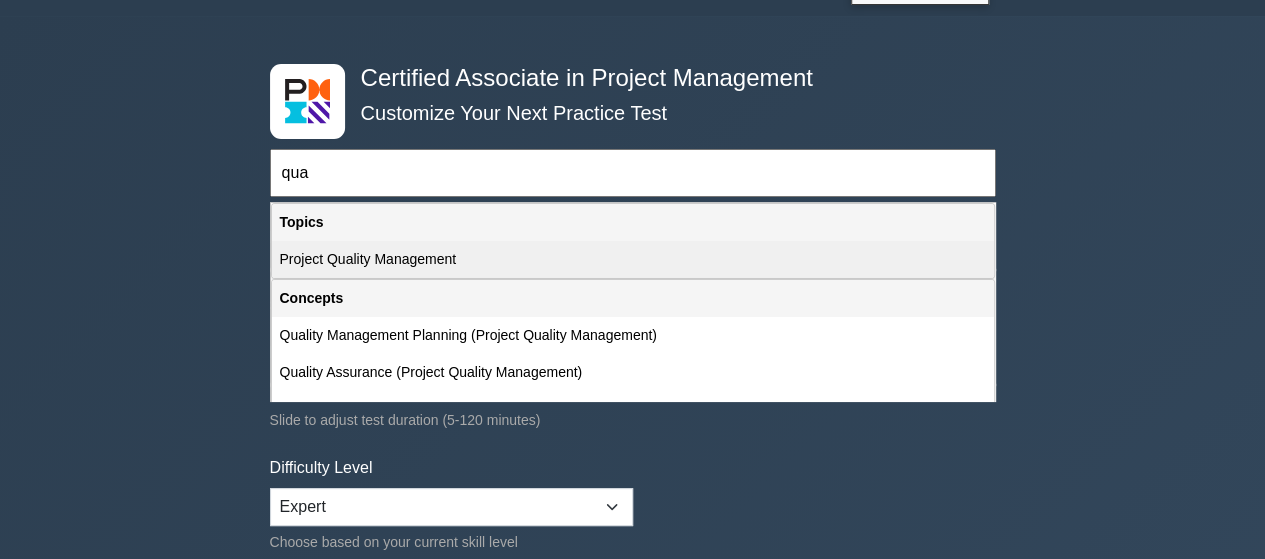 click on "Project Quality Management" at bounding box center (633, 259) 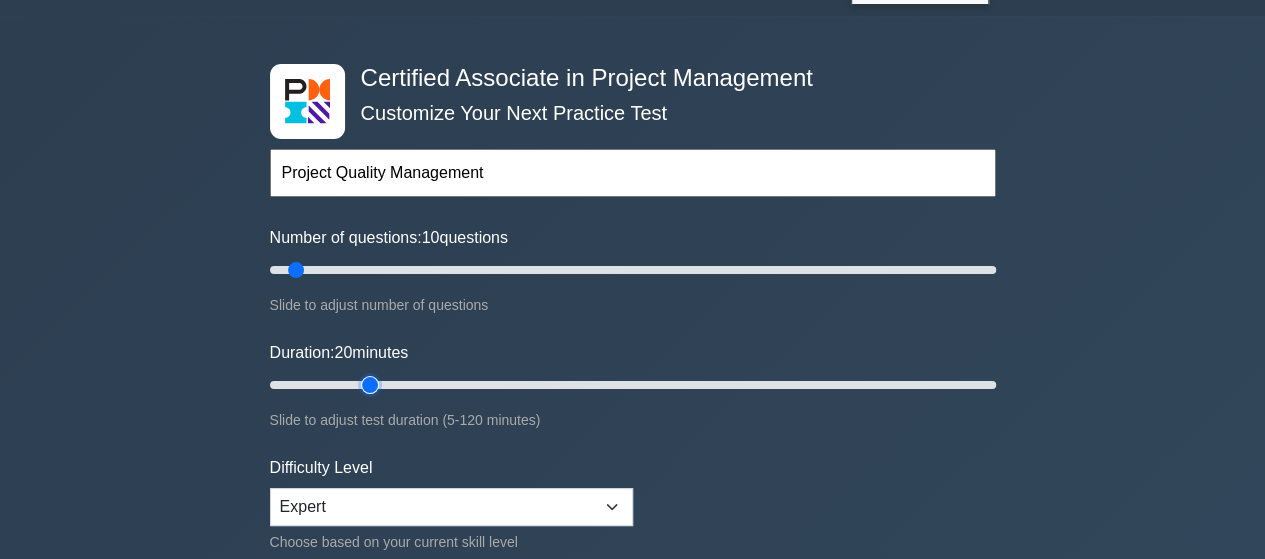 type on "20" 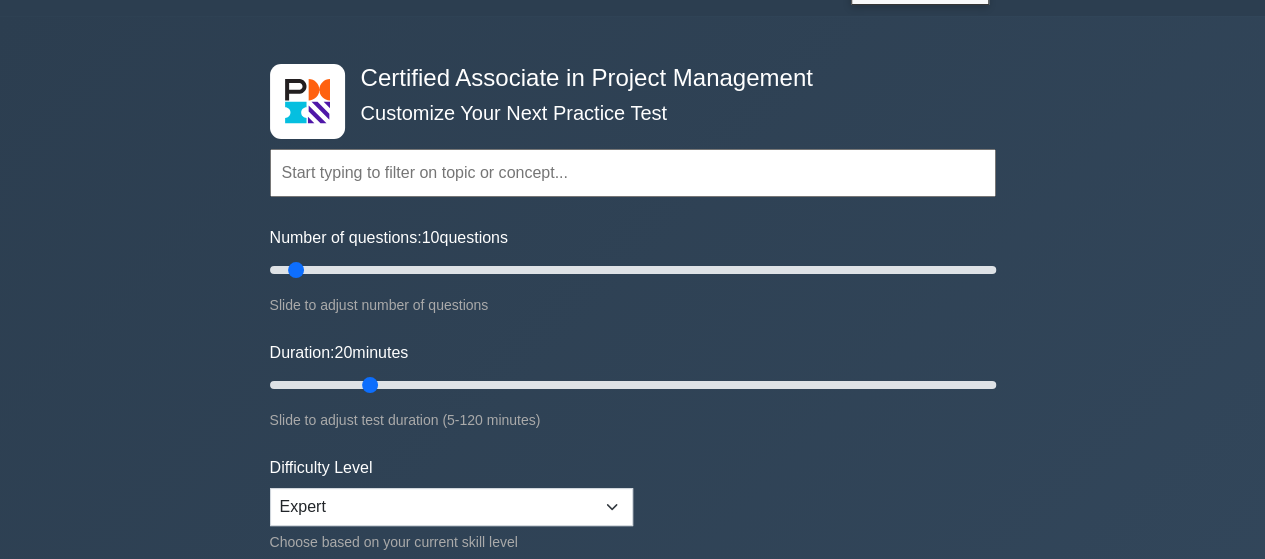 click at bounding box center (633, 173) 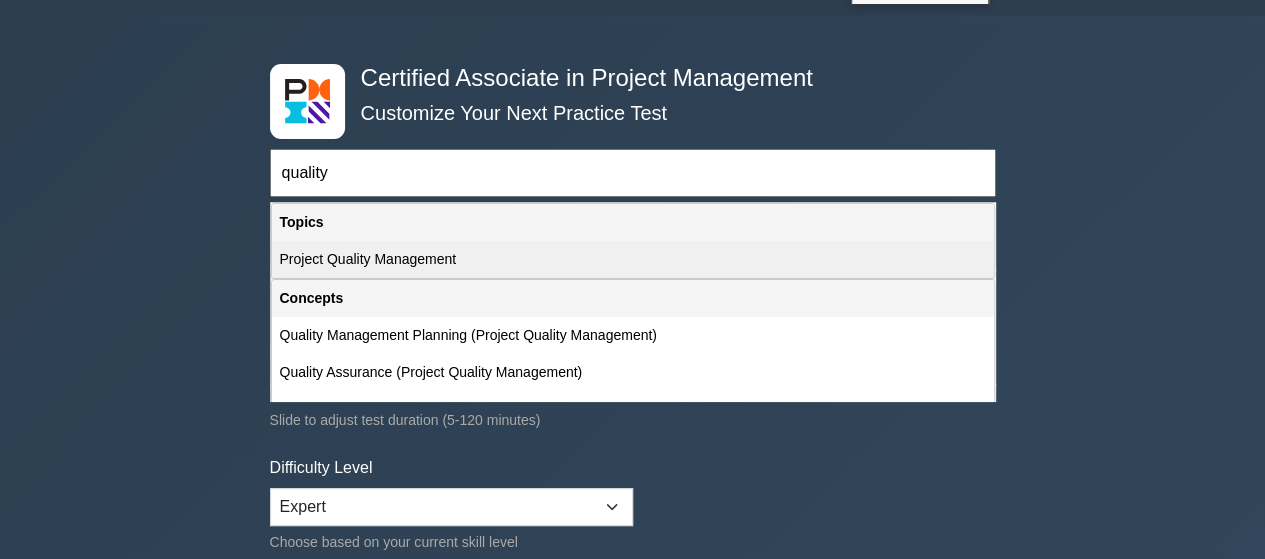 click on "Project Quality Management" at bounding box center [633, 259] 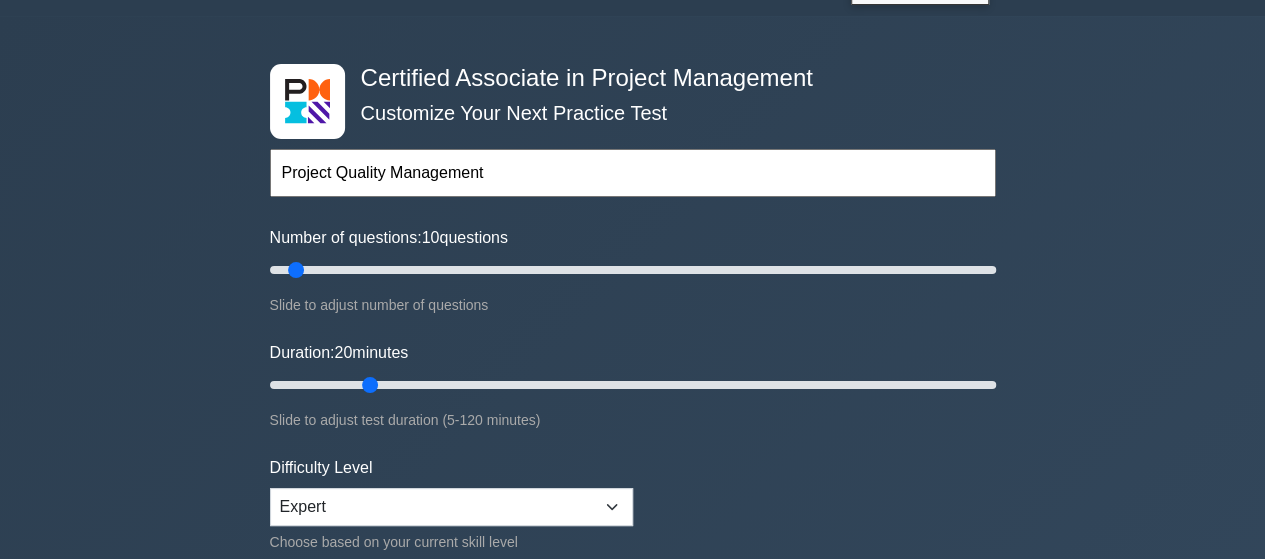 click on "Project Quality Management" at bounding box center (633, 173) 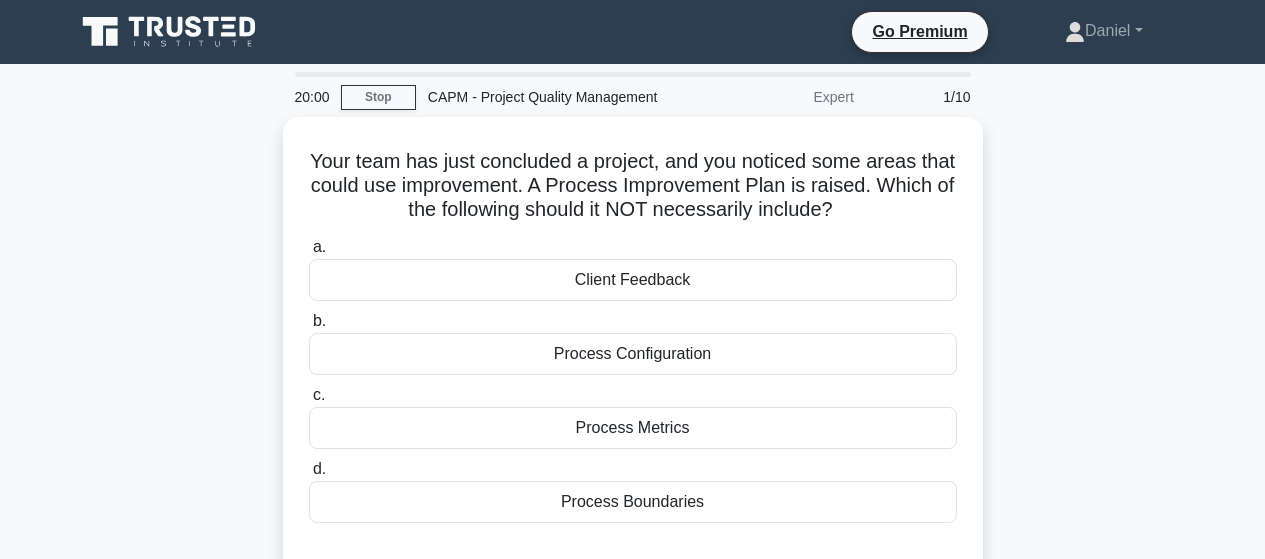 scroll, scrollTop: 0, scrollLeft: 0, axis: both 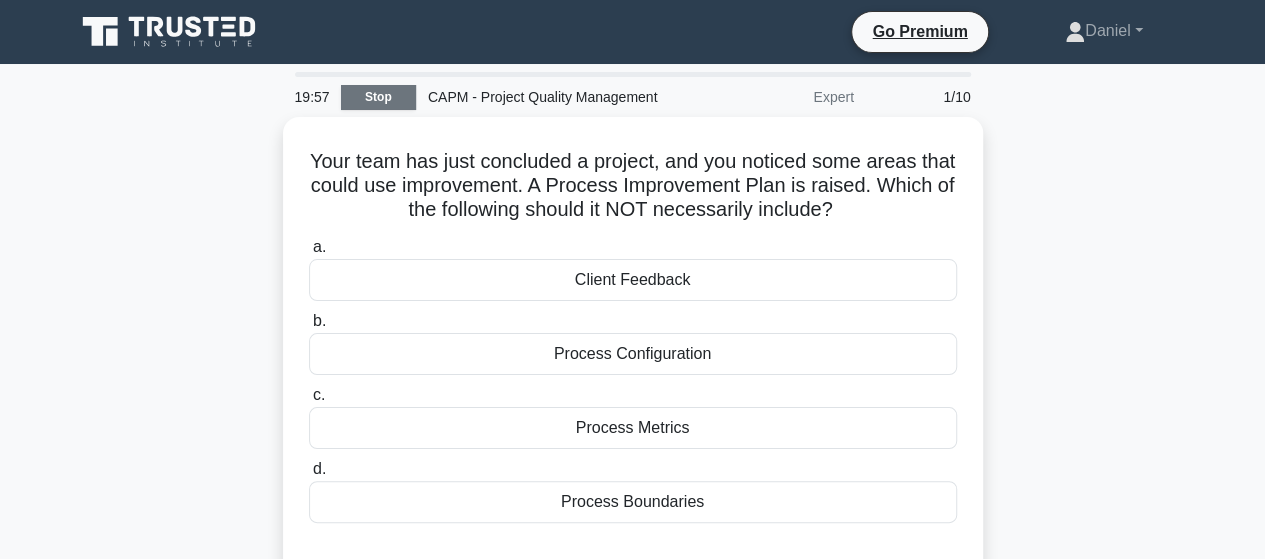 click on "Stop" at bounding box center [378, 97] 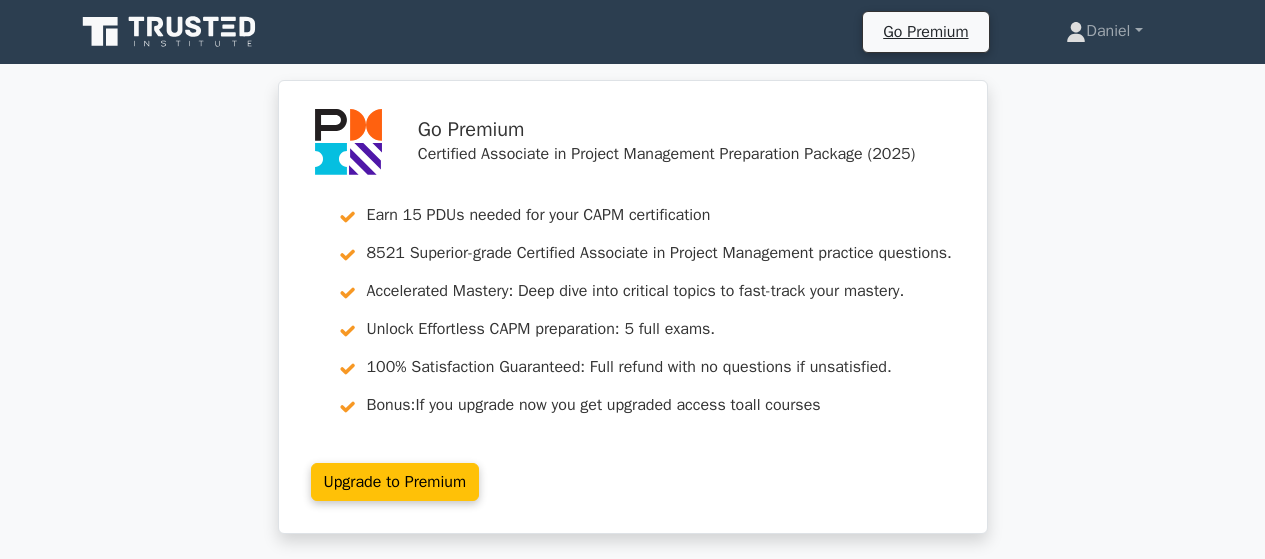 scroll, scrollTop: 0, scrollLeft: 0, axis: both 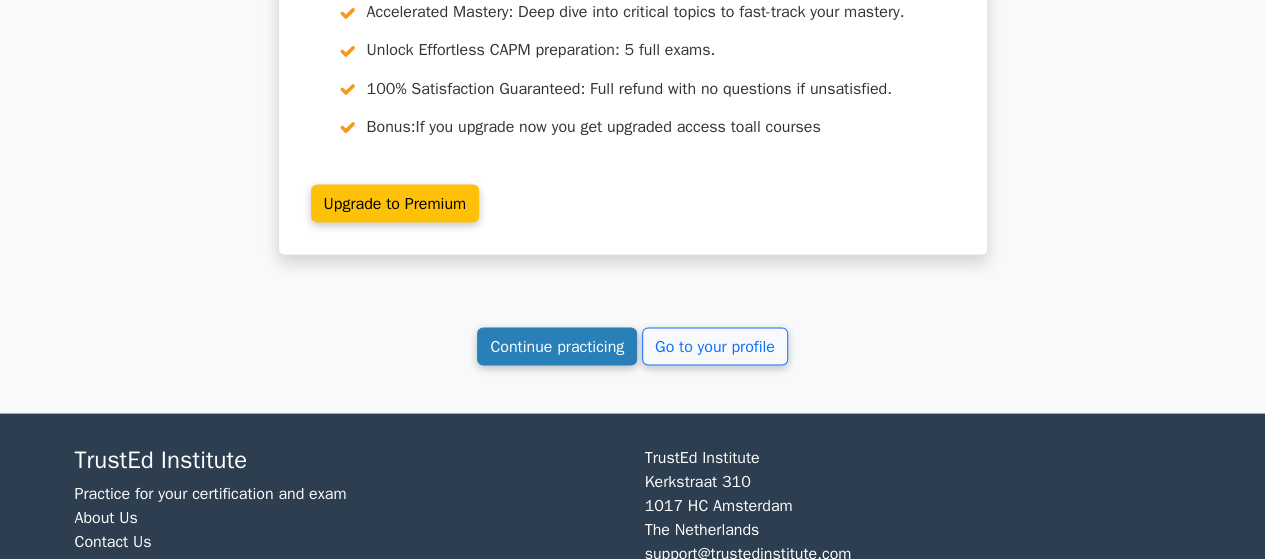 click on "Continue practicing" at bounding box center (557, 346) 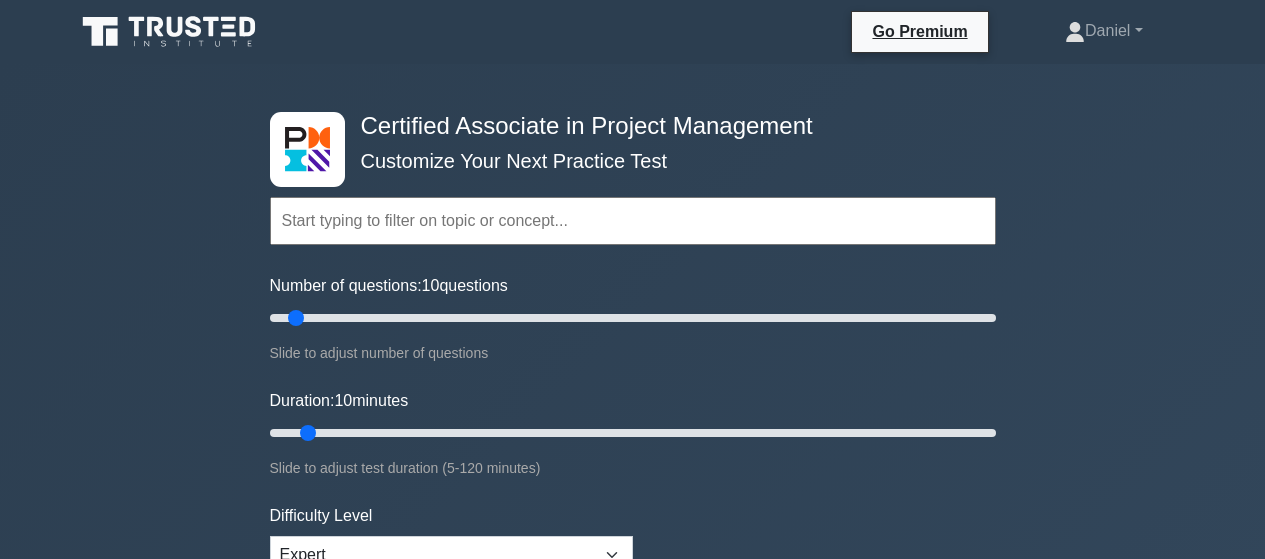 scroll, scrollTop: 0, scrollLeft: 0, axis: both 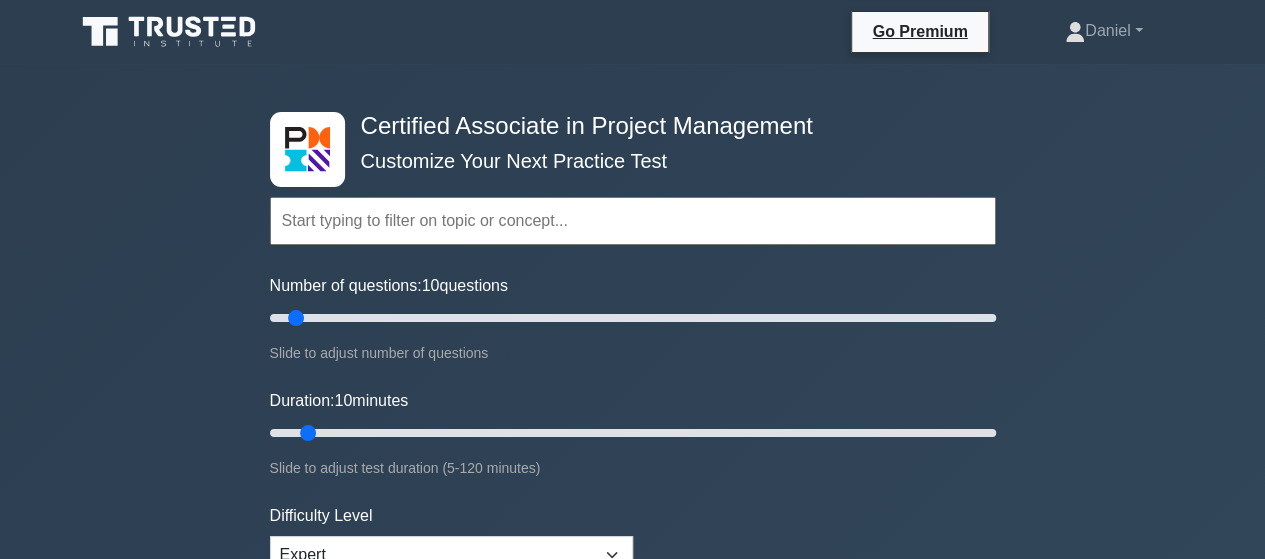 click at bounding box center [633, 221] 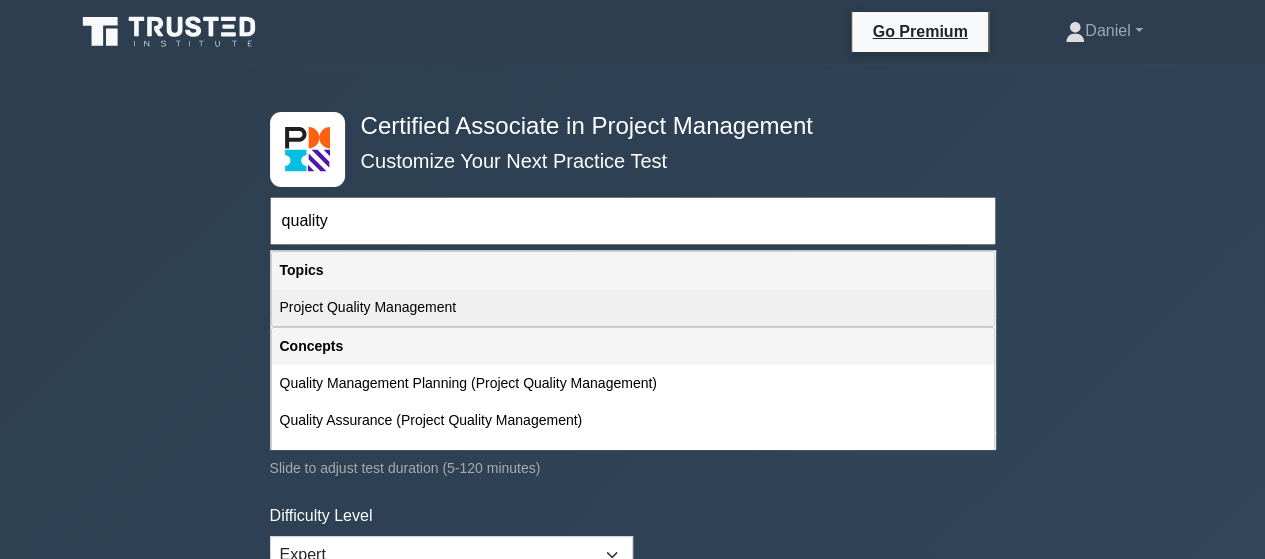 click on "Project Quality Management" at bounding box center (633, 307) 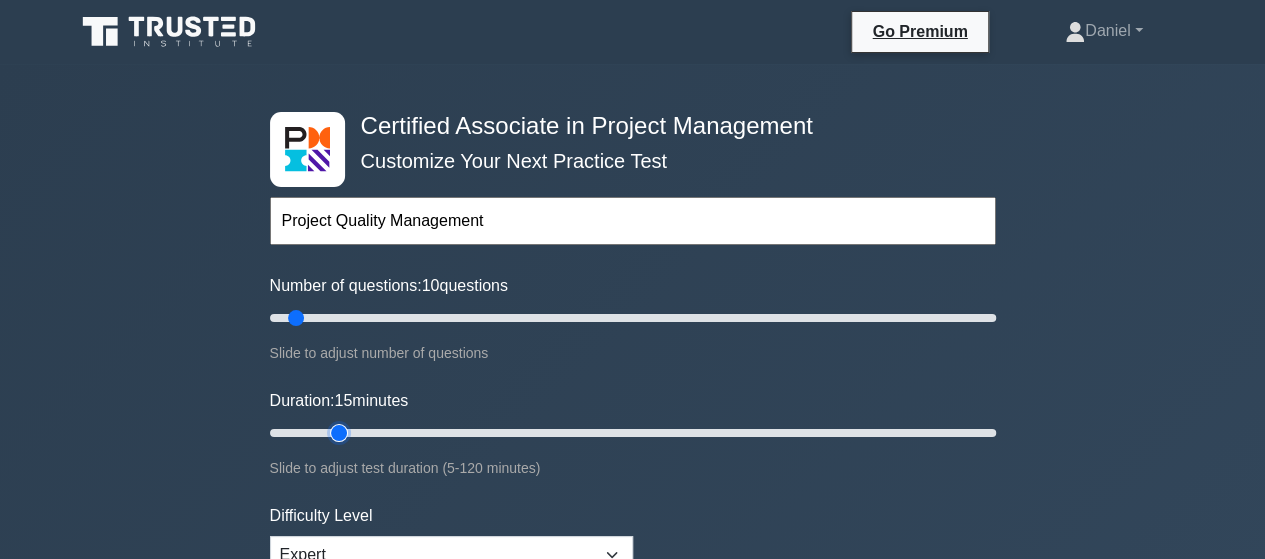 type on "15" 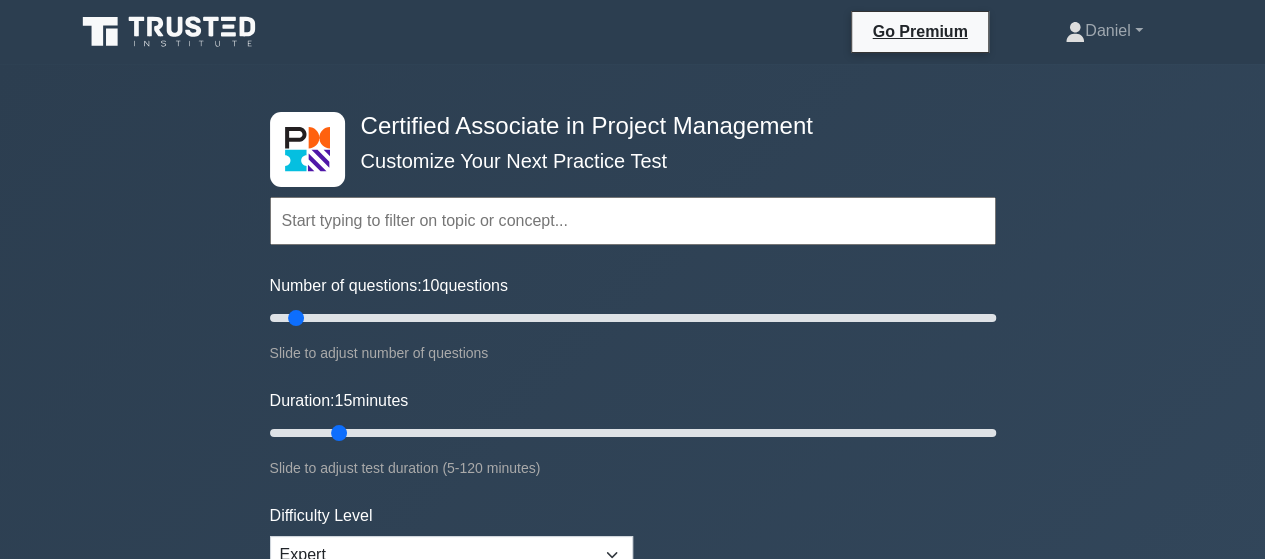 click at bounding box center [633, 221] 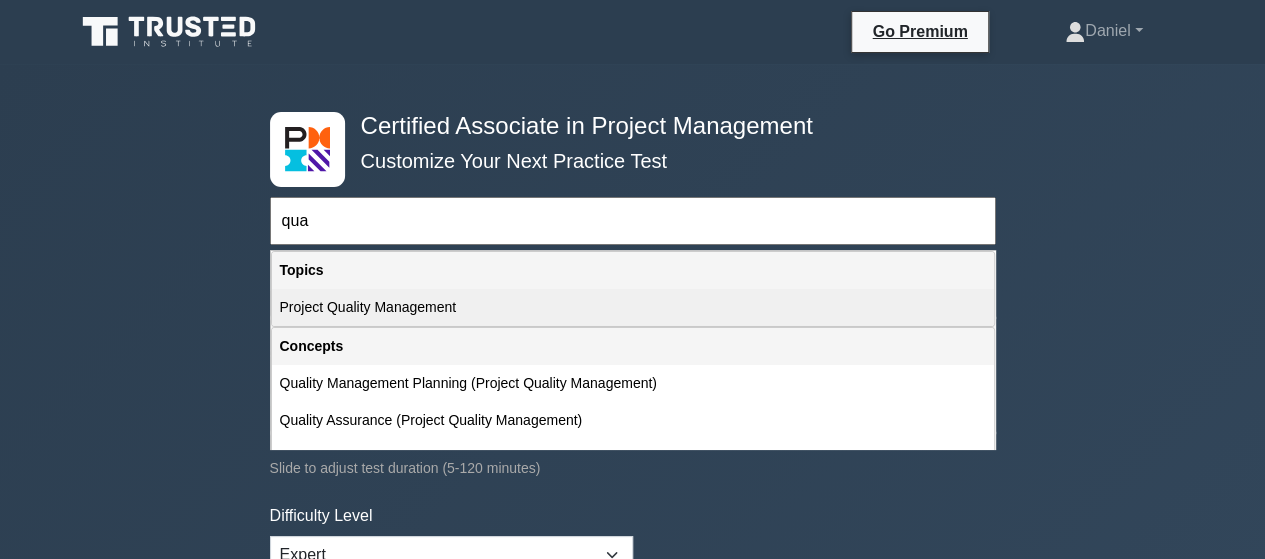 click on "Project Quality Management" at bounding box center (633, 307) 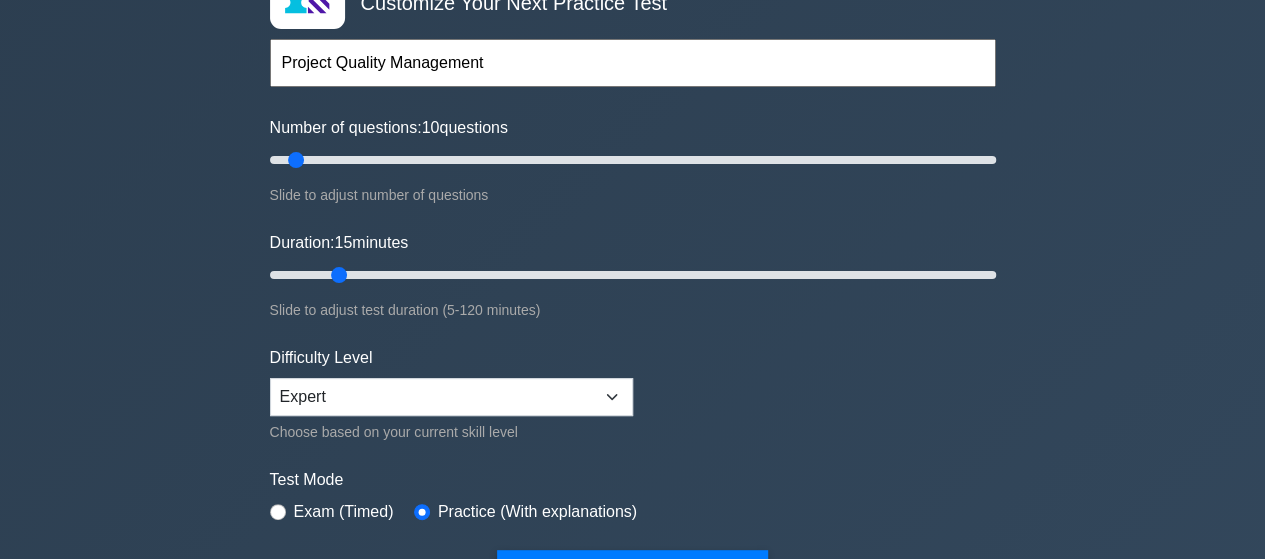 scroll, scrollTop: 200, scrollLeft: 0, axis: vertical 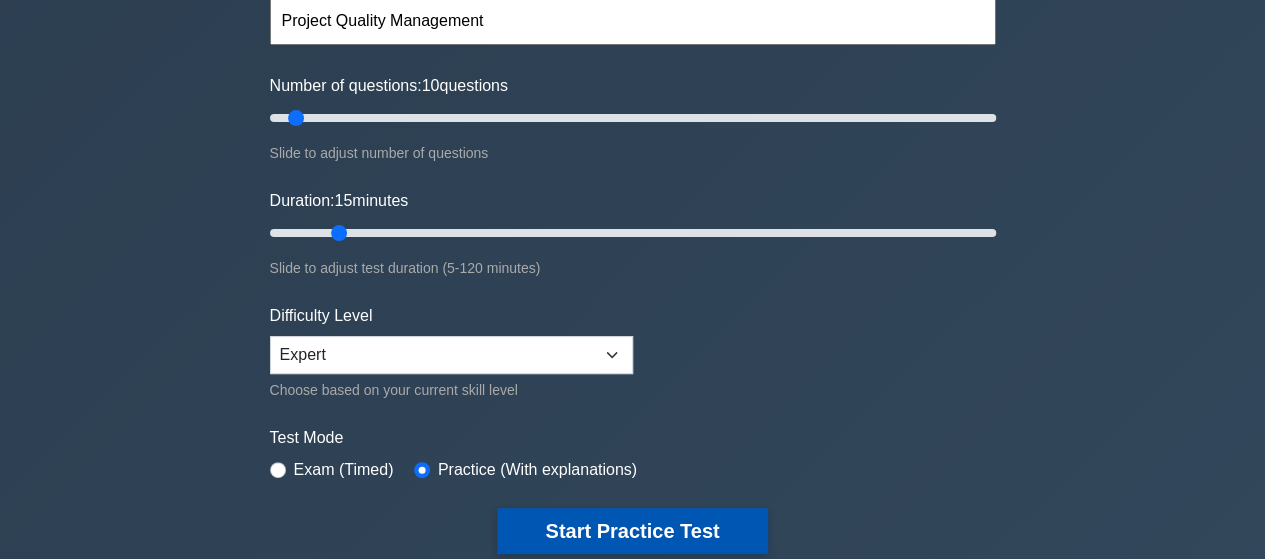 click on "Start Practice Test" at bounding box center (632, 531) 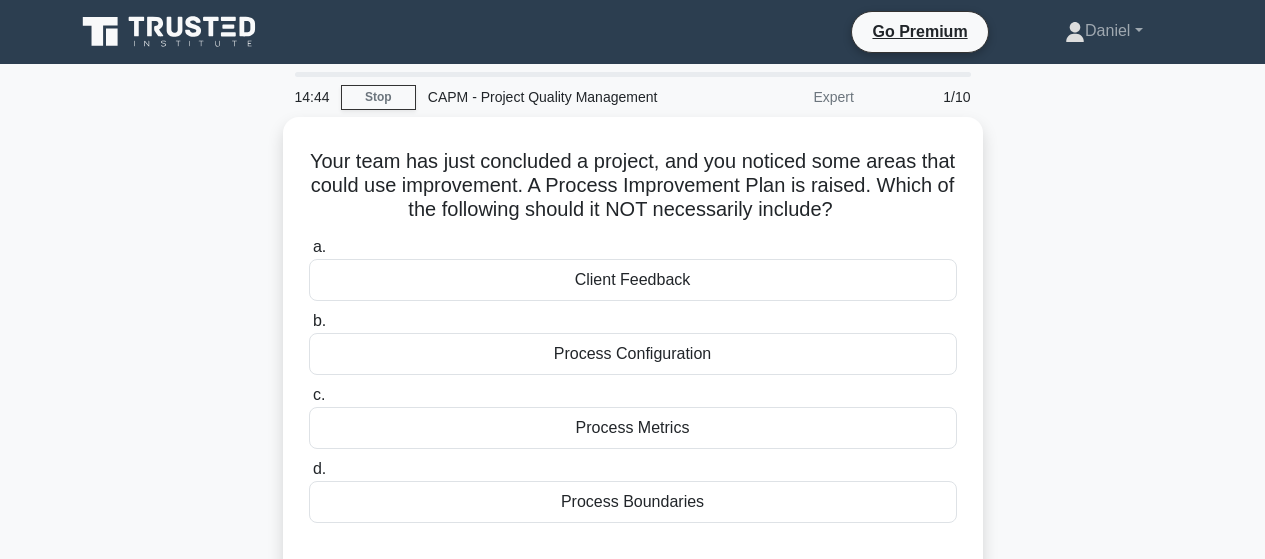 scroll, scrollTop: 0, scrollLeft: 0, axis: both 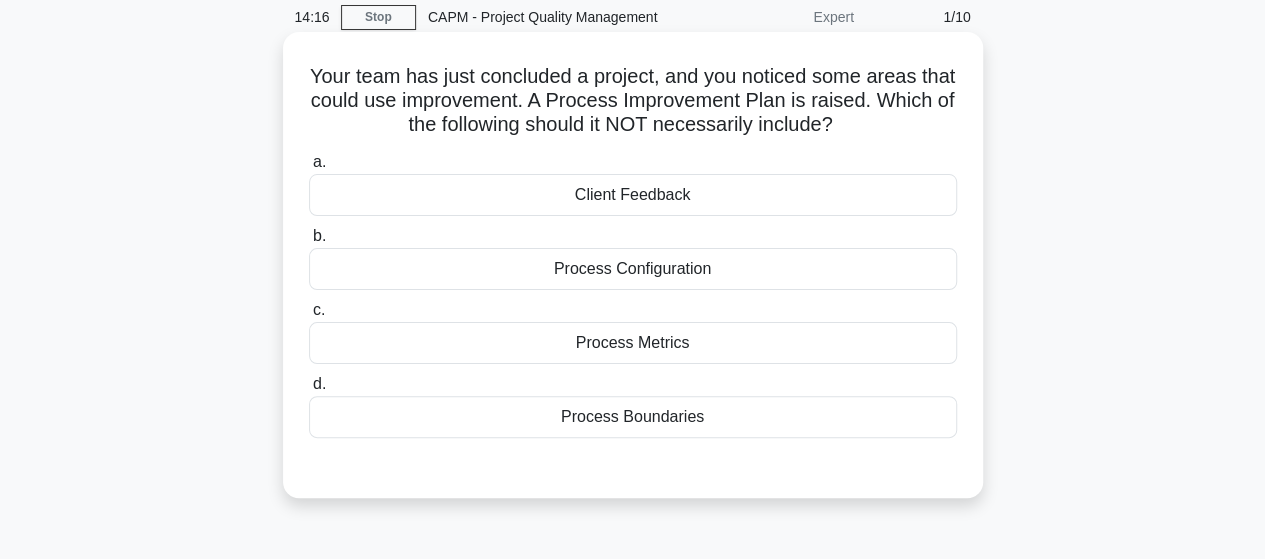 click on "Process Configuration" at bounding box center (633, 269) 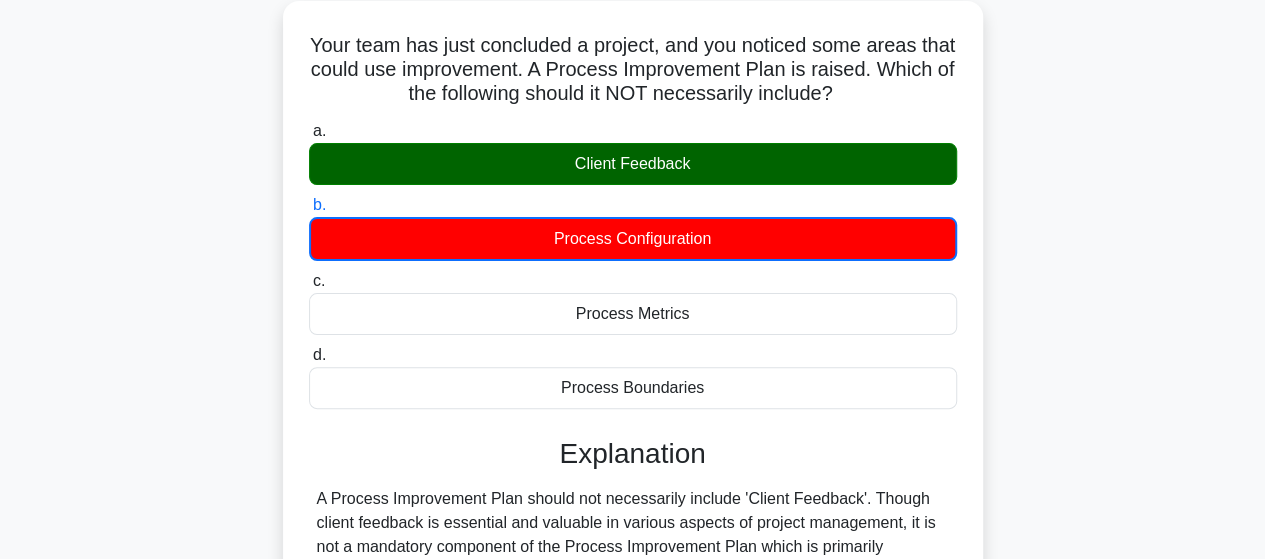 scroll, scrollTop: 100, scrollLeft: 0, axis: vertical 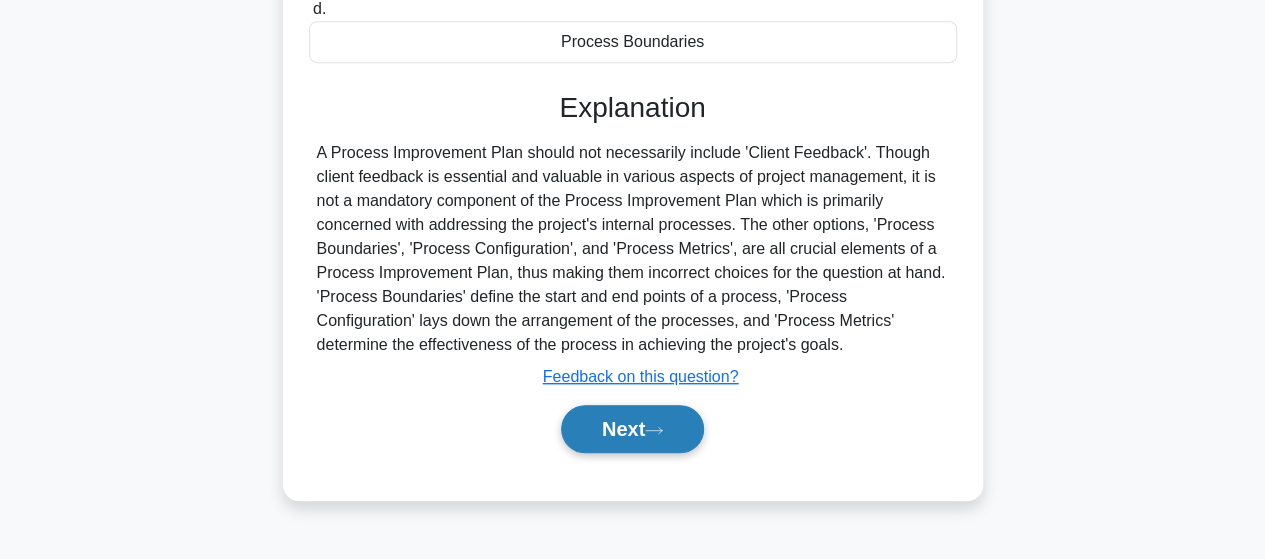 click on "Next" at bounding box center (632, 429) 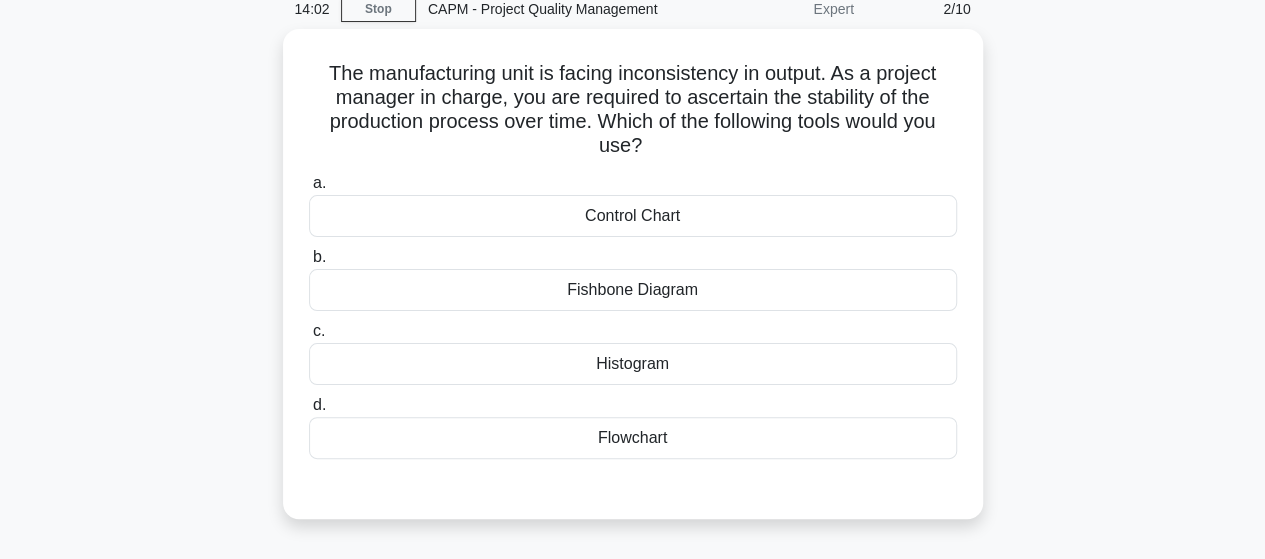 scroll, scrollTop: 94, scrollLeft: 0, axis: vertical 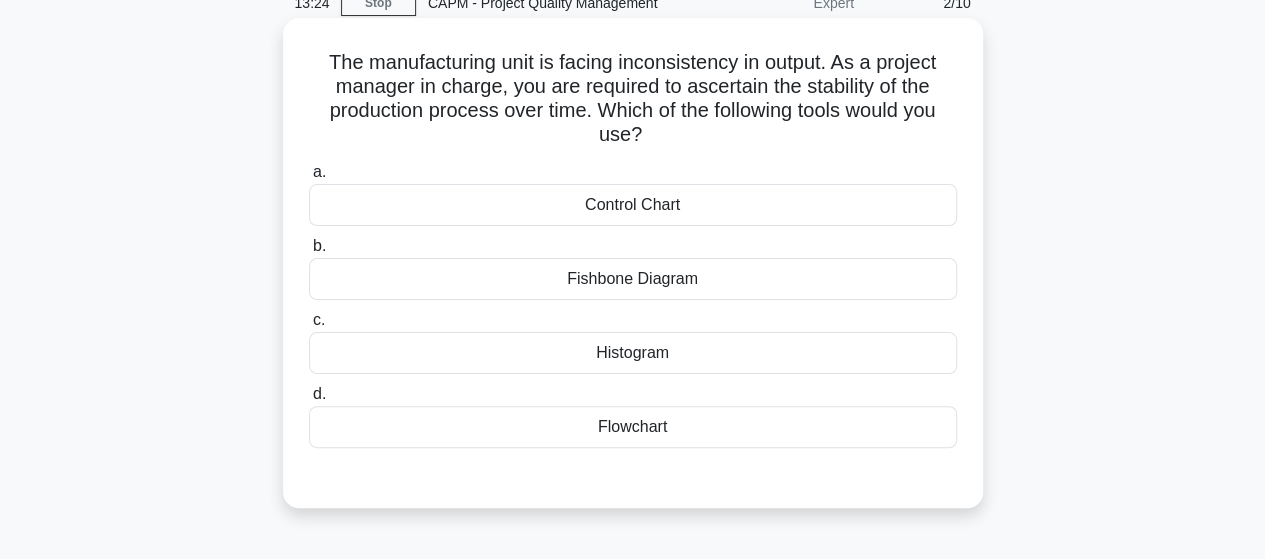 click on "Control Chart" at bounding box center (633, 205) 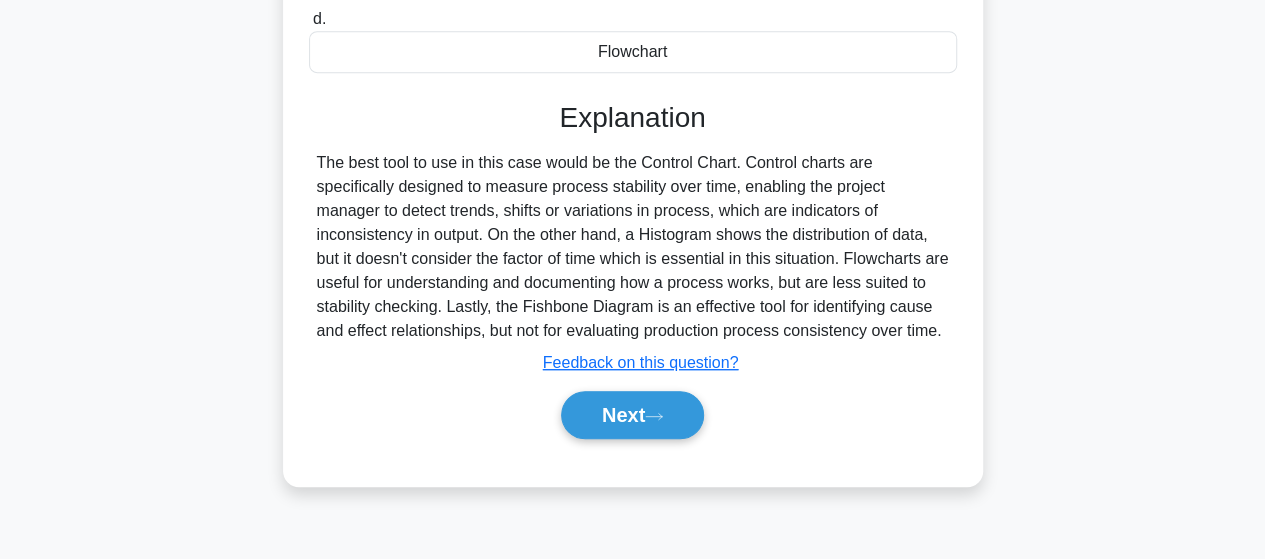 scroll, scrollTop: 521, scrollLeft: 0, axis: vertical 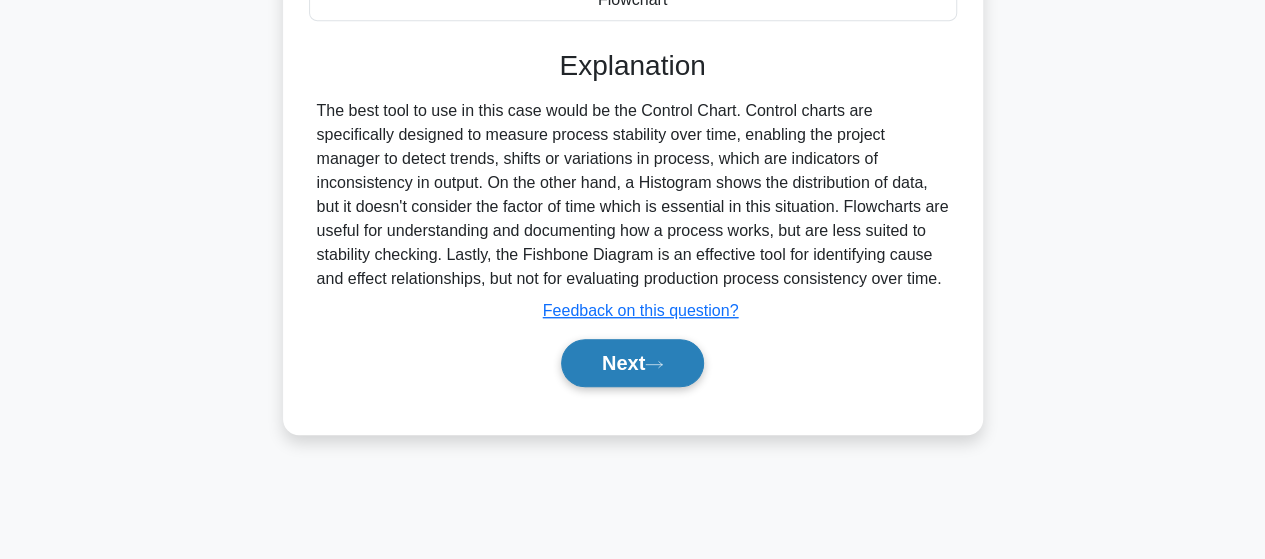 click on "Next" at bounding box center [632, 363] 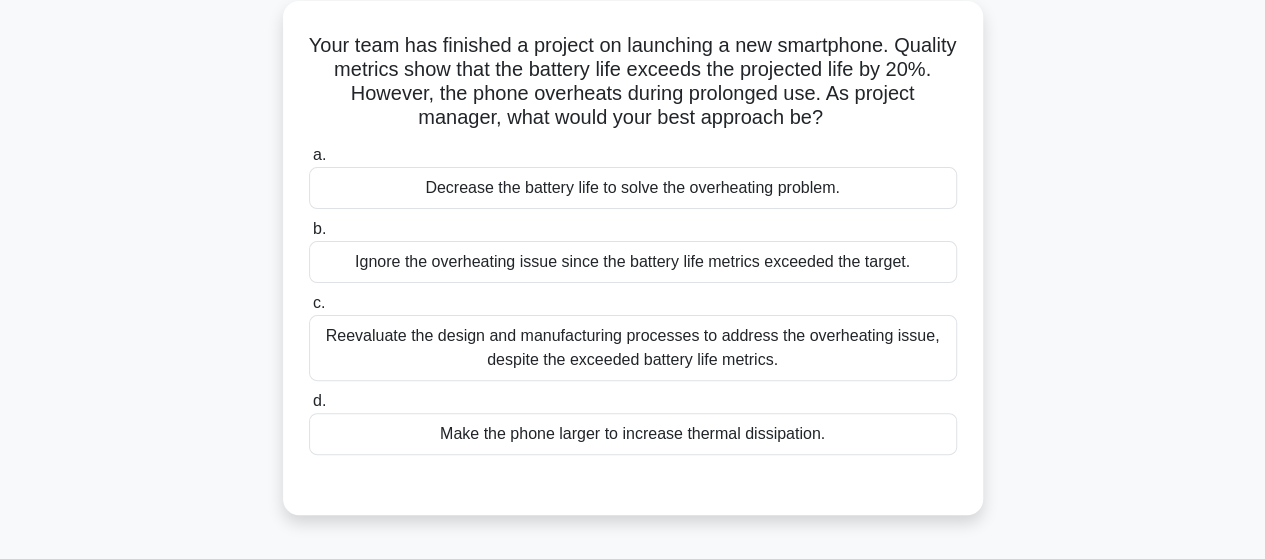 scroll, scrollTop: 117, scrollLeft: 0, axis: vertical 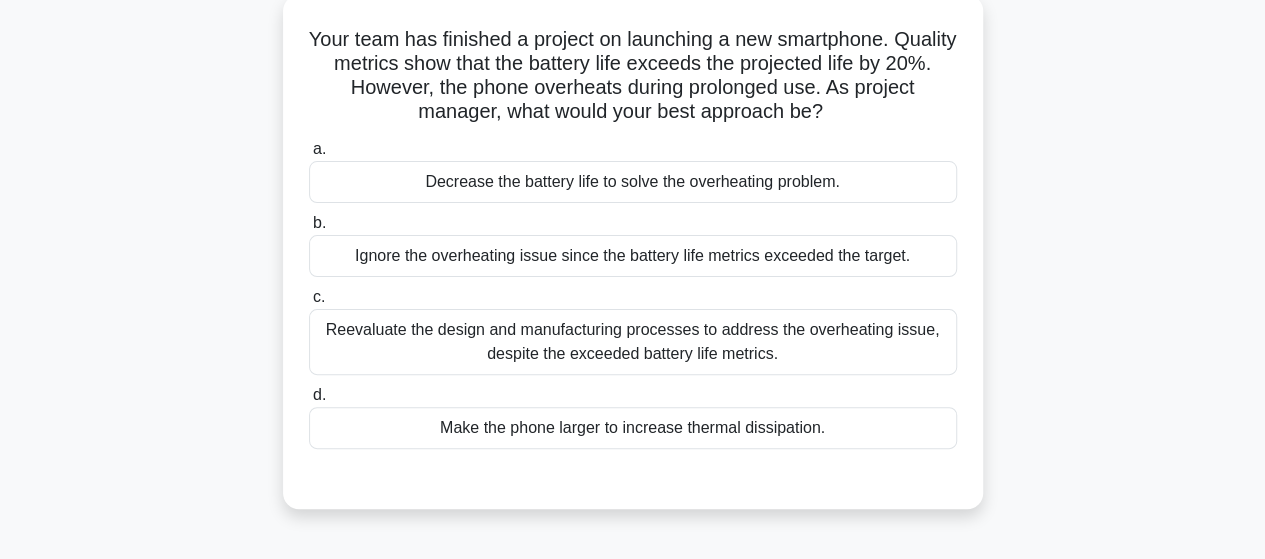 click on "Reevaluate the design and manufacturing processes to address the overheating issue, despite the exceeded battery life metrics." at bounding box center (633, 342) 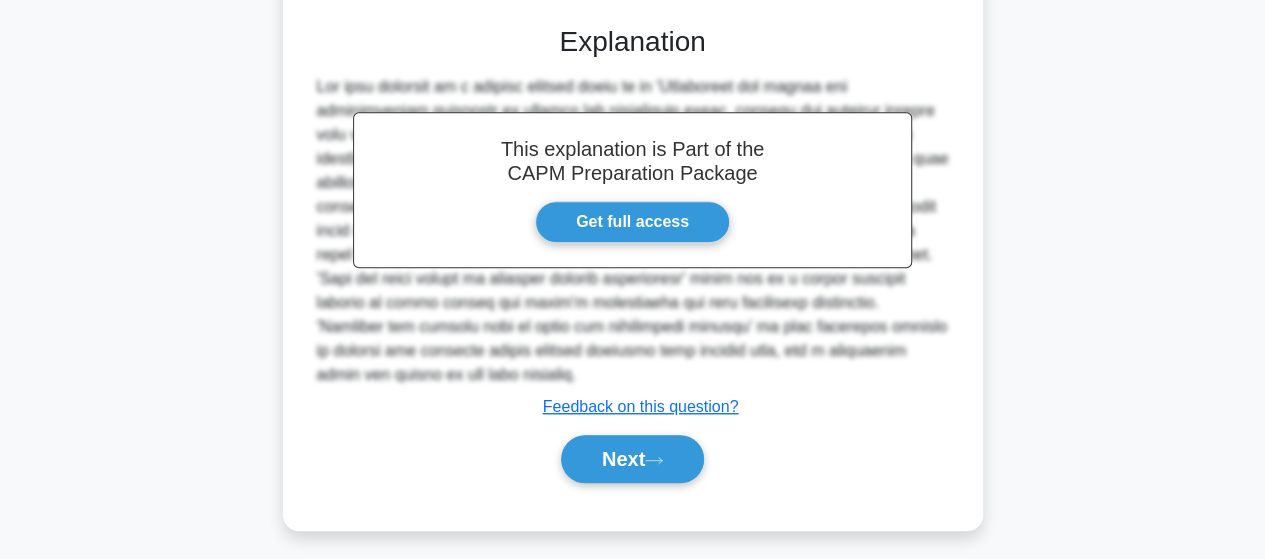 scroll, scrollTop: 575, scrollLeft: 0, axis: vertical 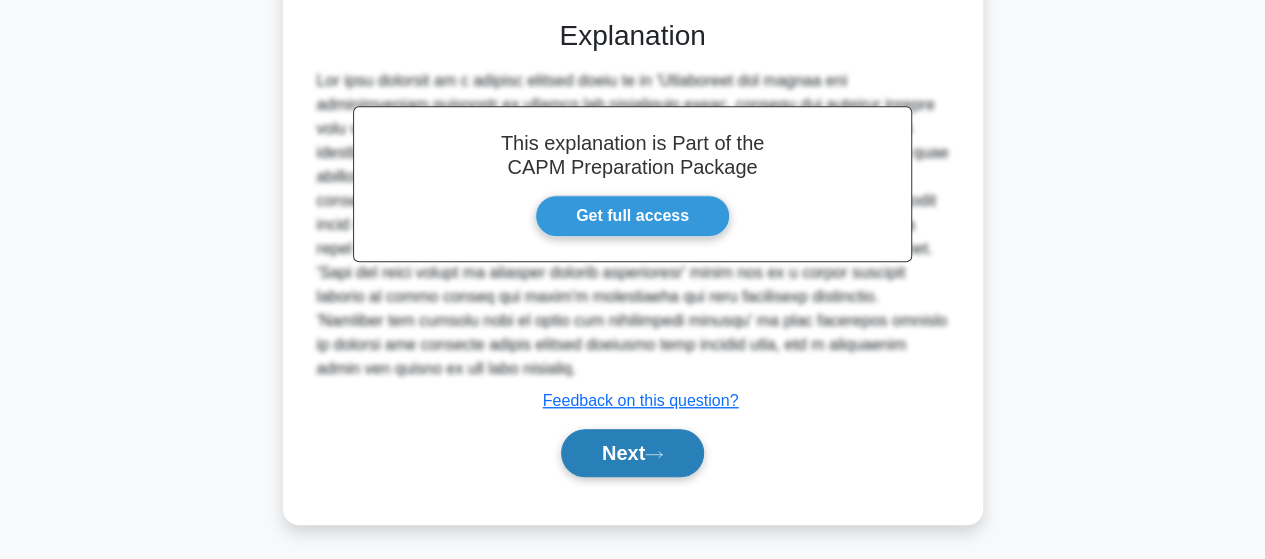 click on "Next" at bounding box center [632, 453] 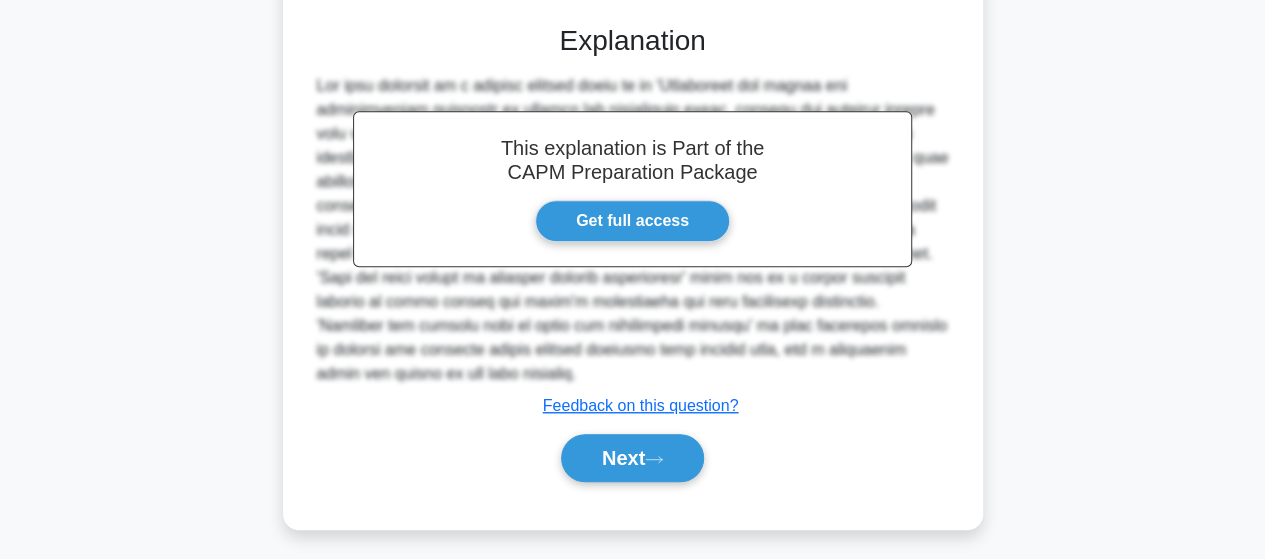 scroll, scrollTop: 521, scrollLeft: 0, axis: vertical 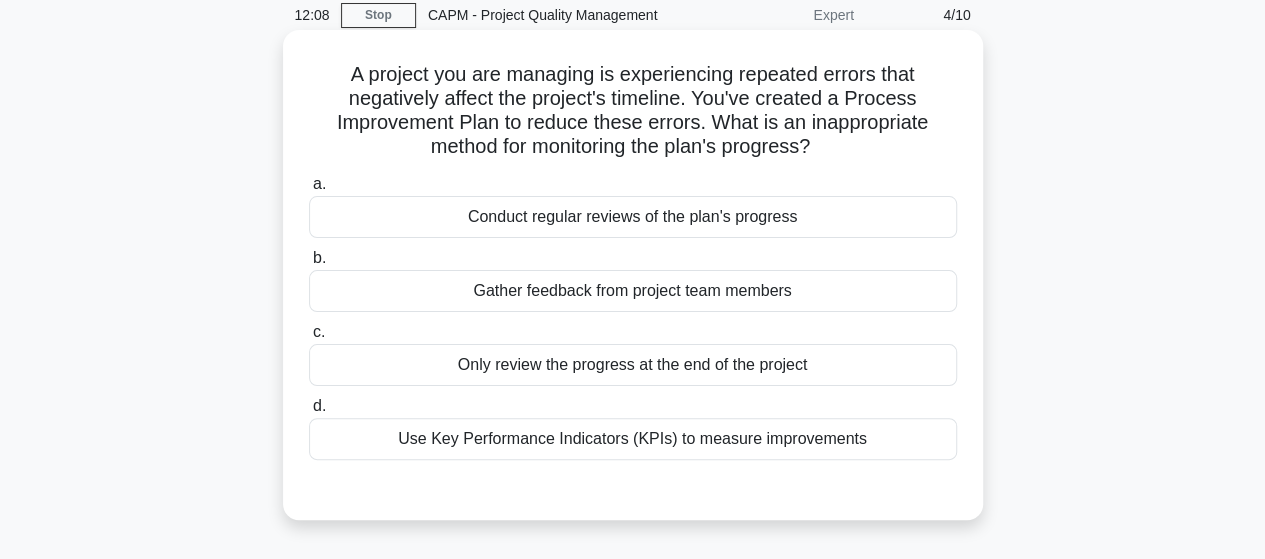 click on "Use Key Performance Indicators (KPIs) to measure improvements" at bounding box center [633, 439] 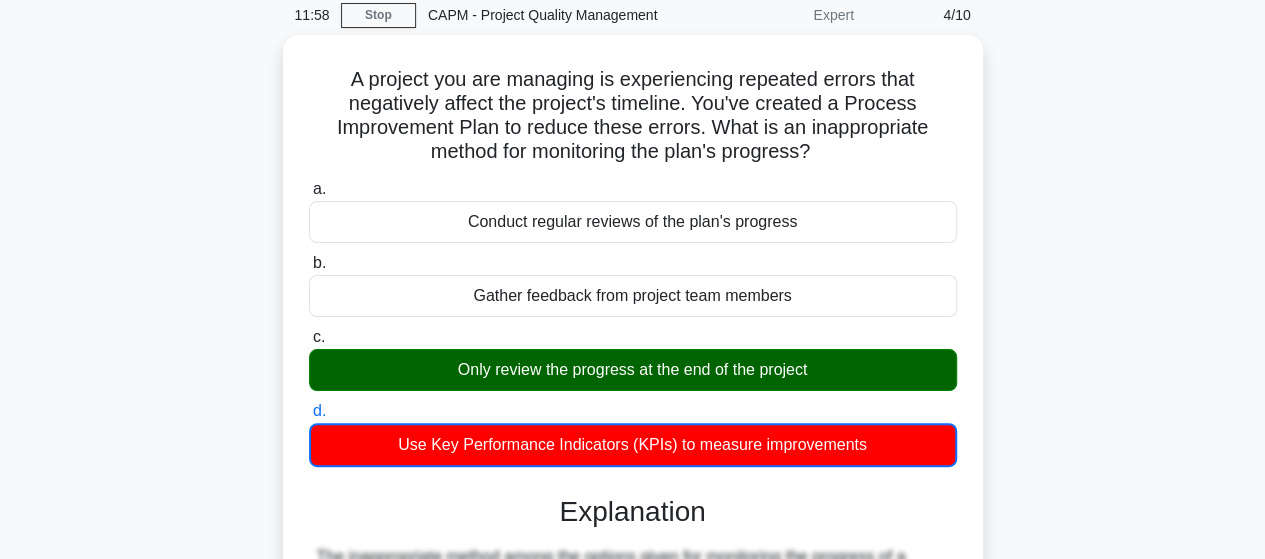 drag, startPoint x: 1256, startPoint y: 211, endPoint x: 1262, endPoint y: 233, distance: 22.803509 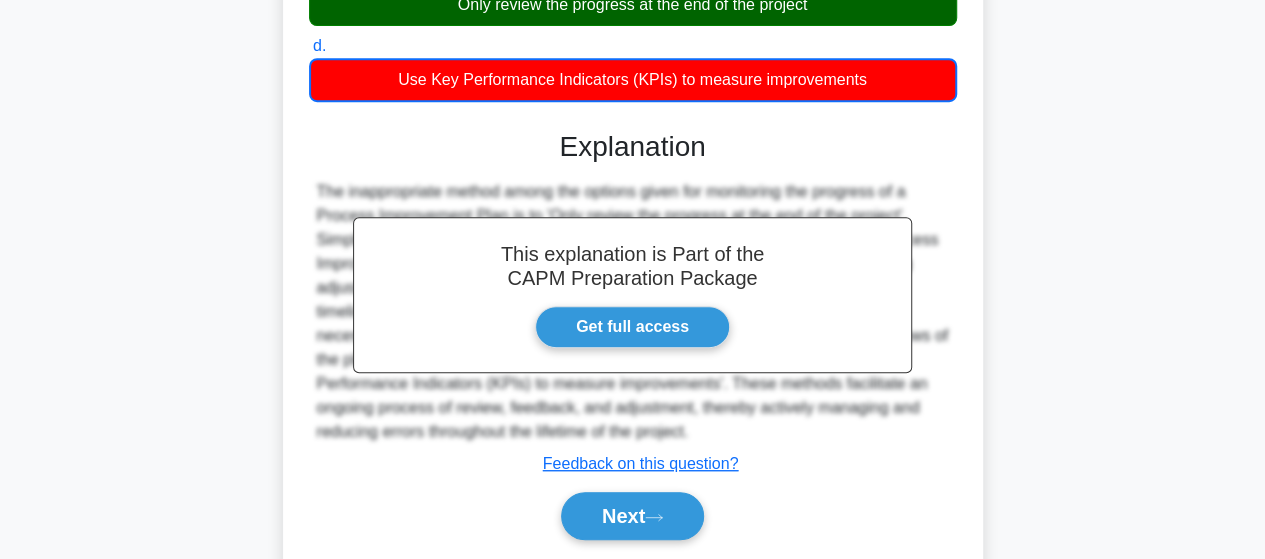 scroll, scrollTop: 521, scrollLeft: 0, axis: vertical 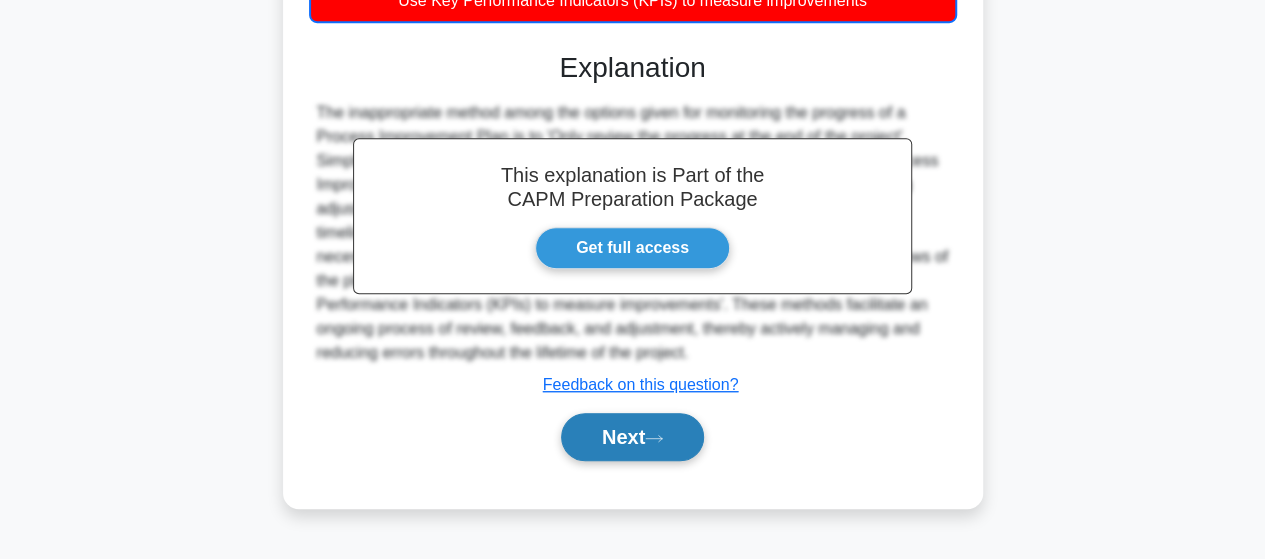 click on "Next" at bounding box center [632, 437] 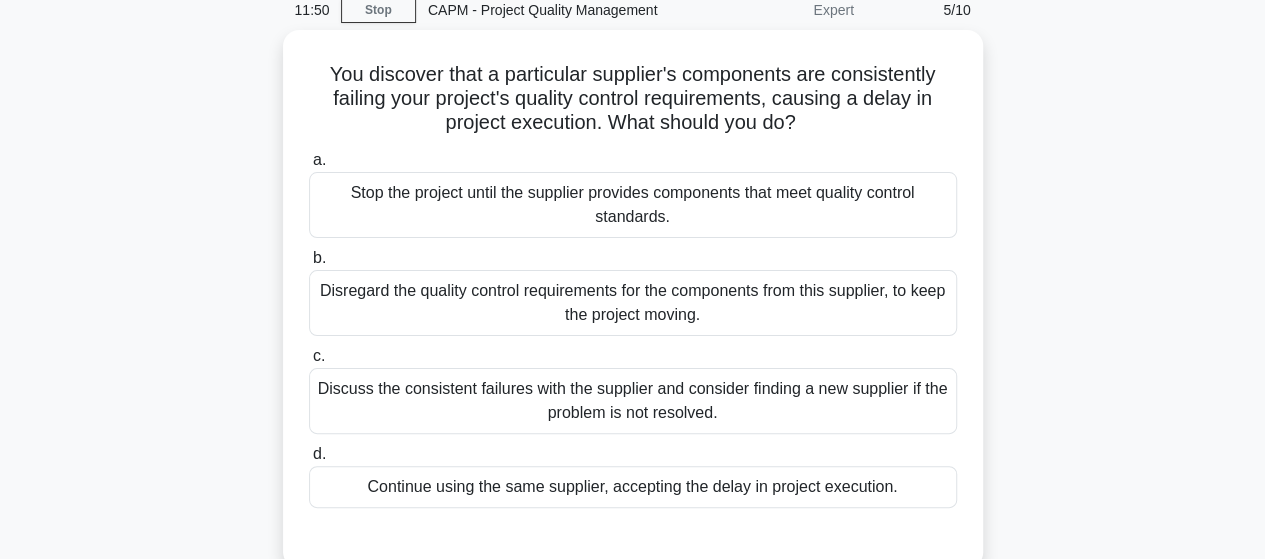 scroll, scrollTop: 90, scrollLeft: 0, axis: vertical 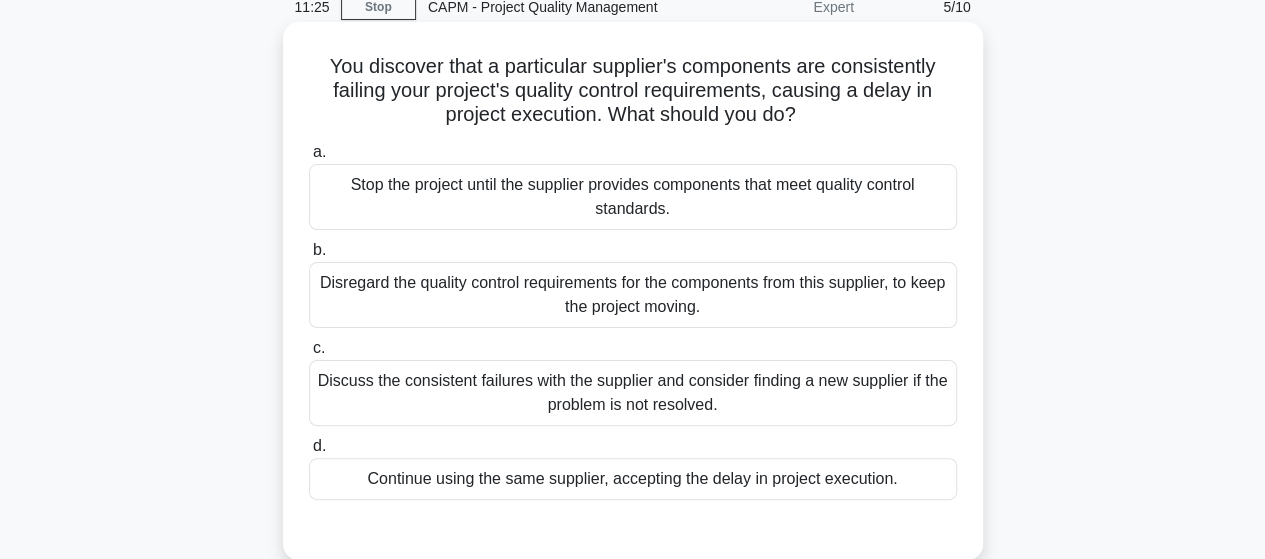 click on "Discuss the consistent failures with the supplier and consider finding a new supplier if the problem is not resolved." at bounding box center [633, 393] 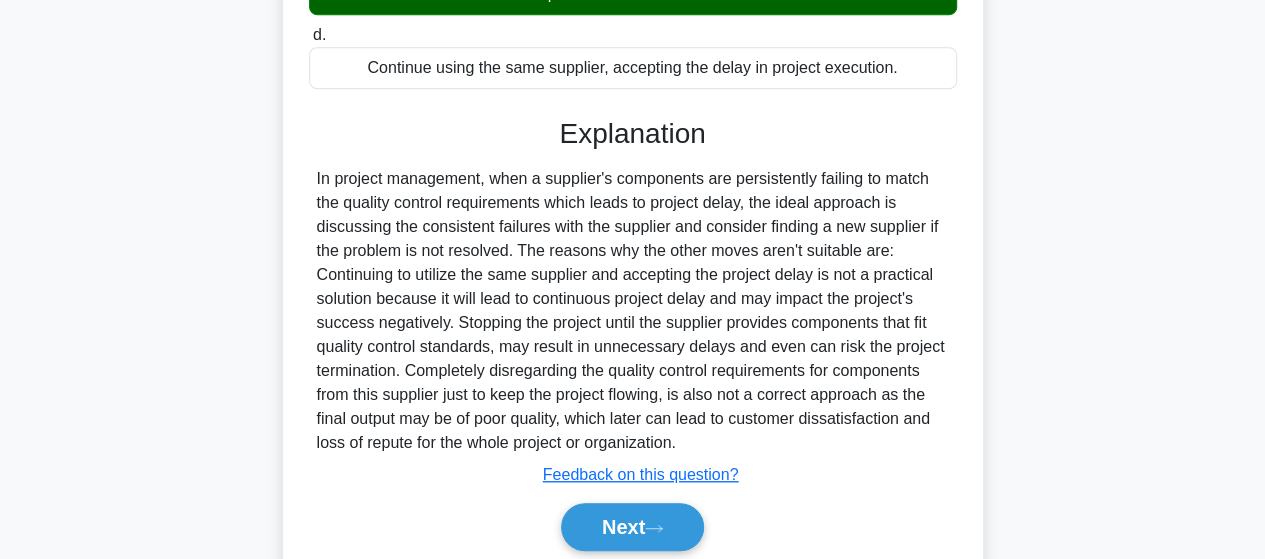 scroll, scrollTop: 554, scrollLeft: 0, axis: vertical 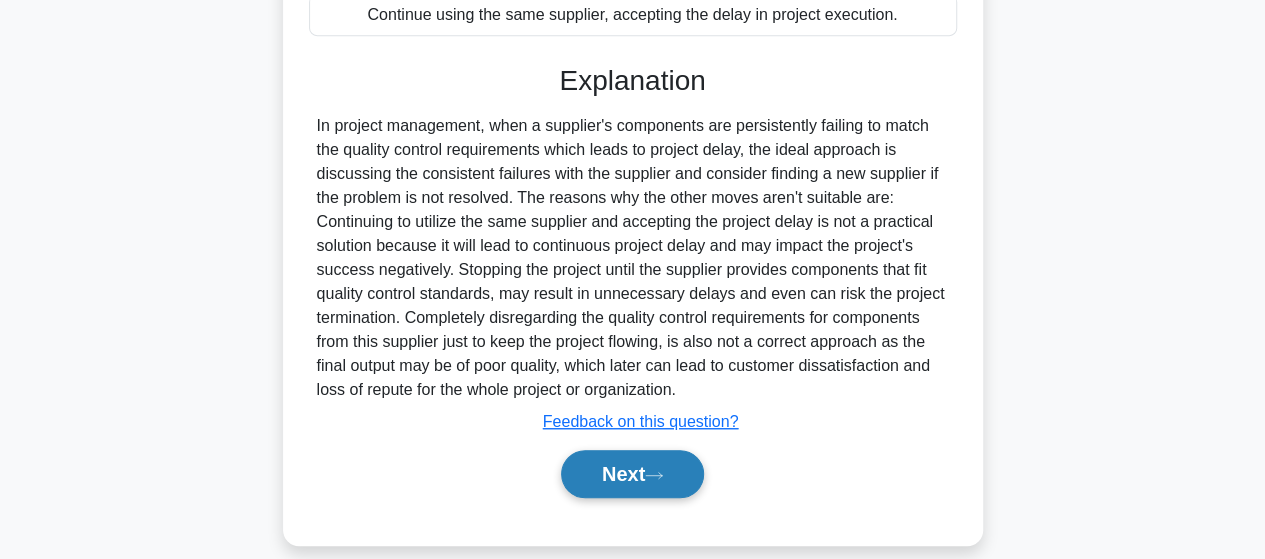 click on "Next" at bounding box center (632, 474) 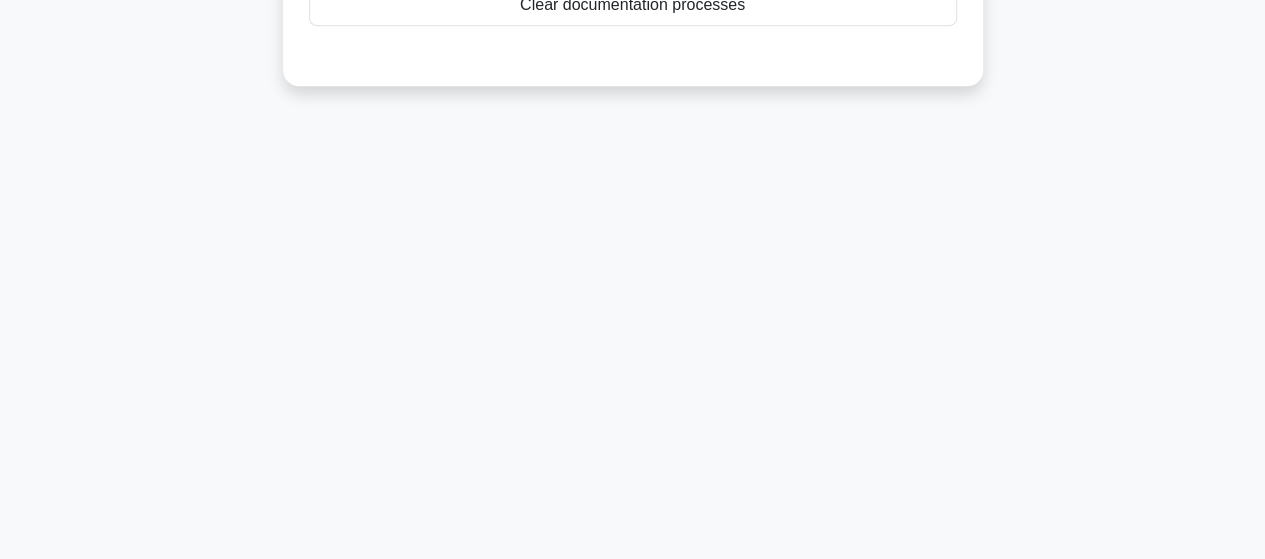 scroll, scrollTop: 521, scrollLeft: 0, axis: vertical 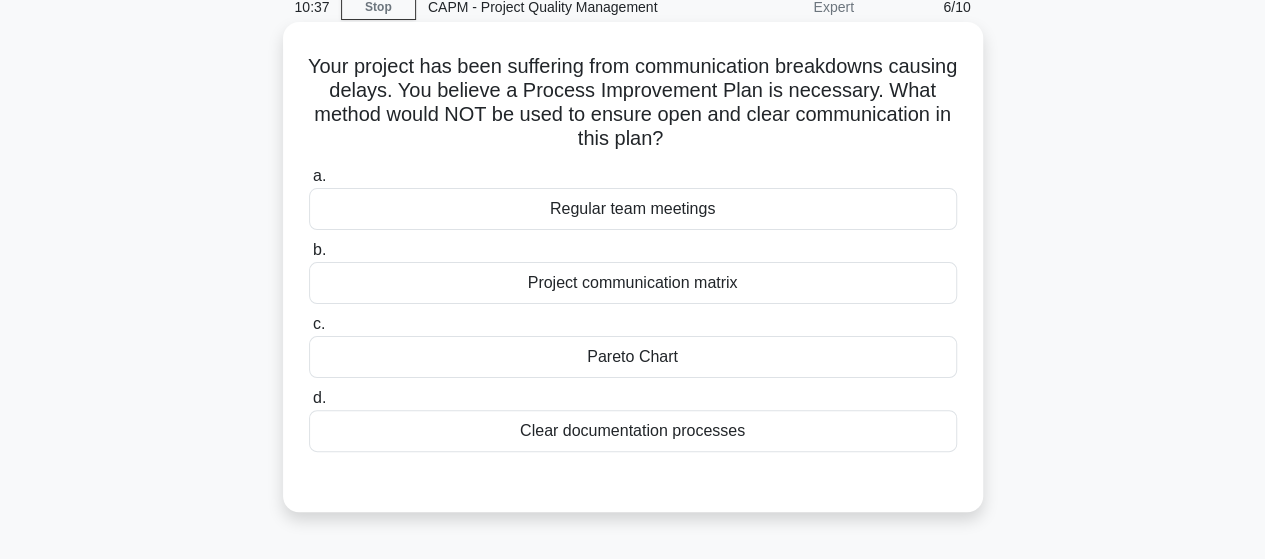 click on "Pareto Chart" at bounding box center (633, 357) 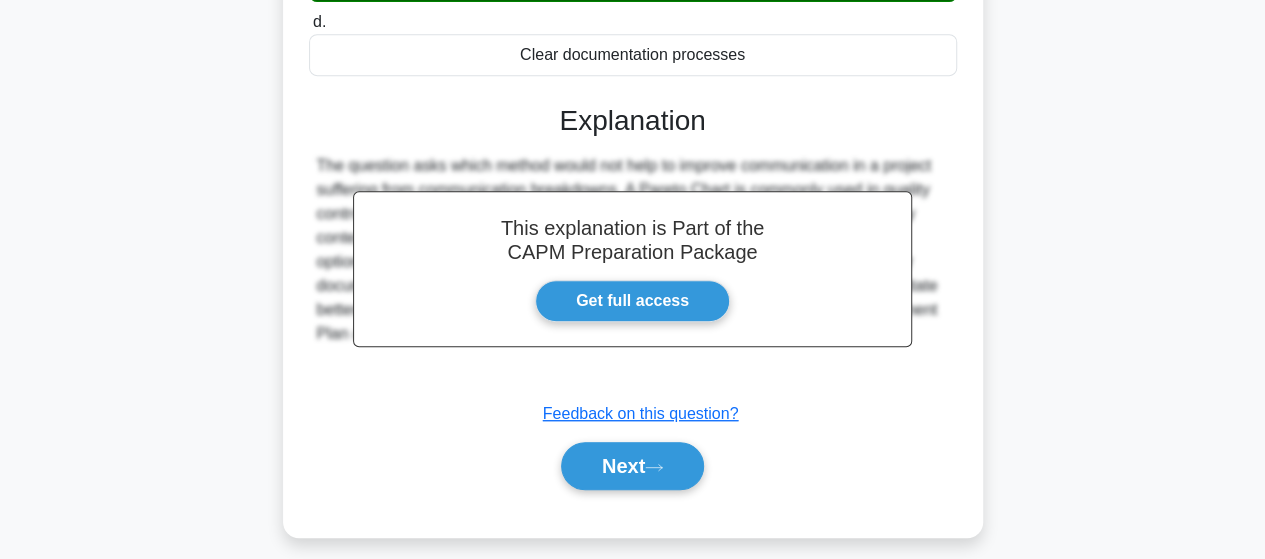 scroll, scrollTop: 521, scrollLeft: 0, axis: vertical 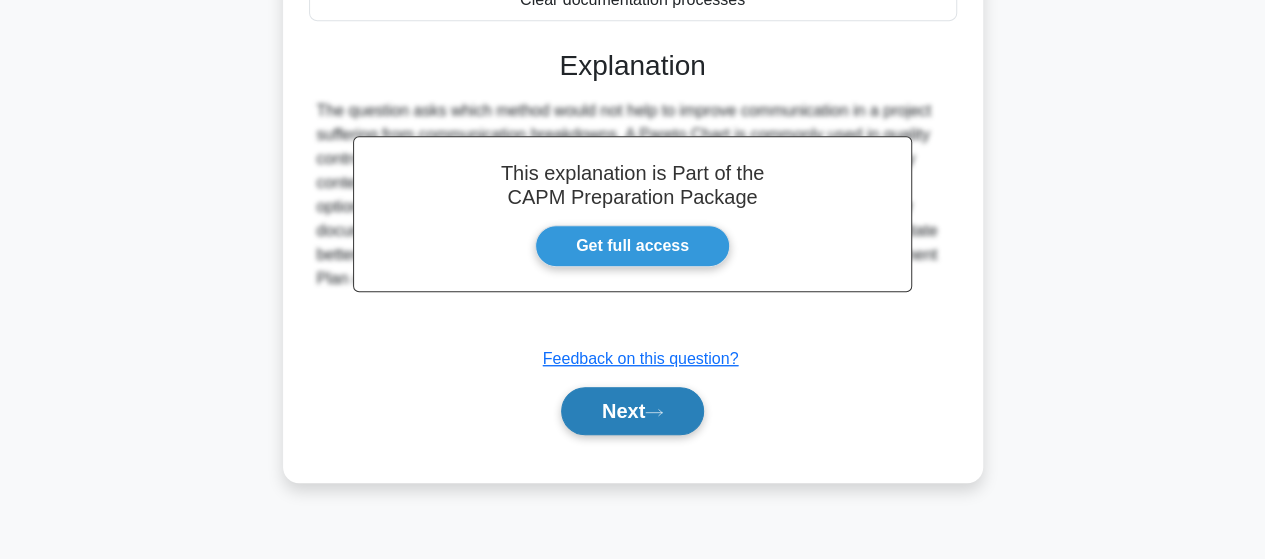 click on "Next" at bounding box center [632, 411] 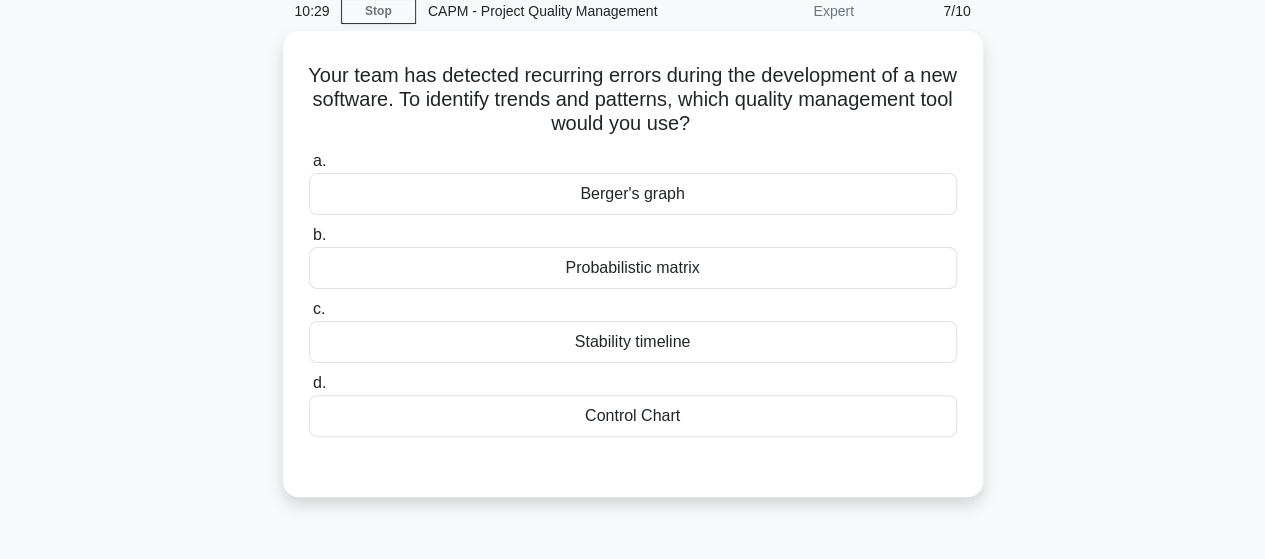scroll, scrollTop: 87, scrollLeft: 0, axis: vertical 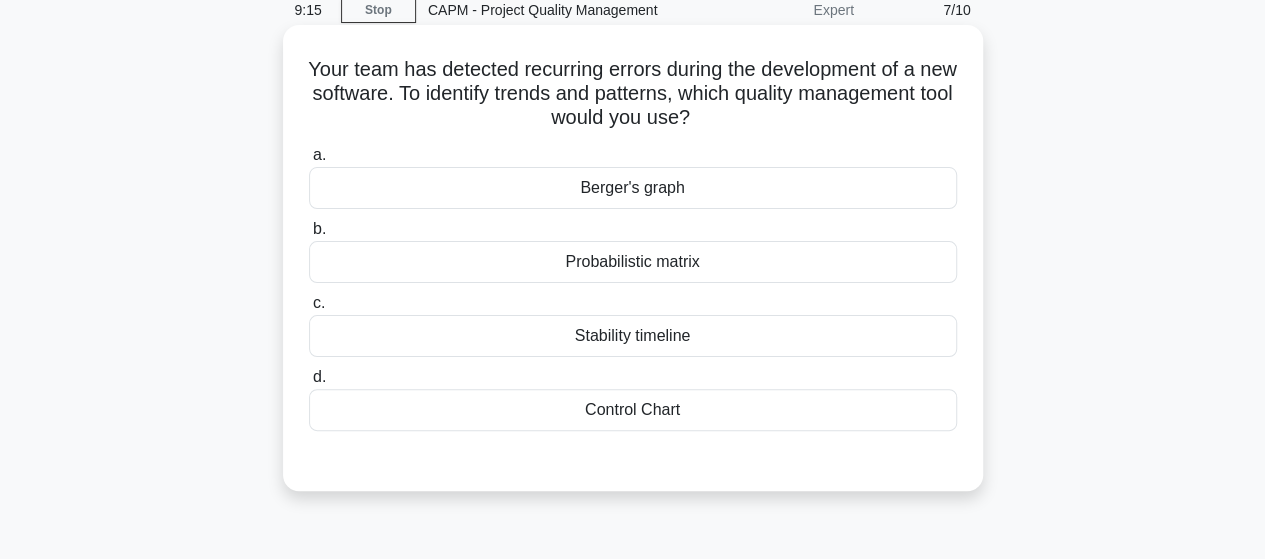 click on "Berger's graph" at bounding box center (633, 188) 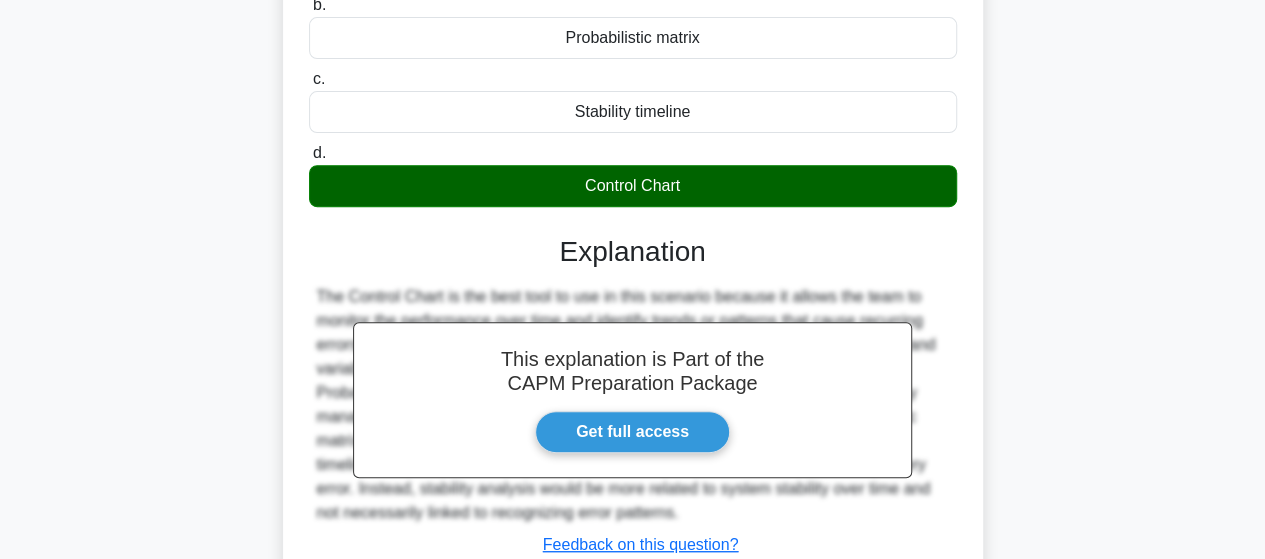 scroll, scrollTop: 521, scrollLeft: 0, axis: vertical 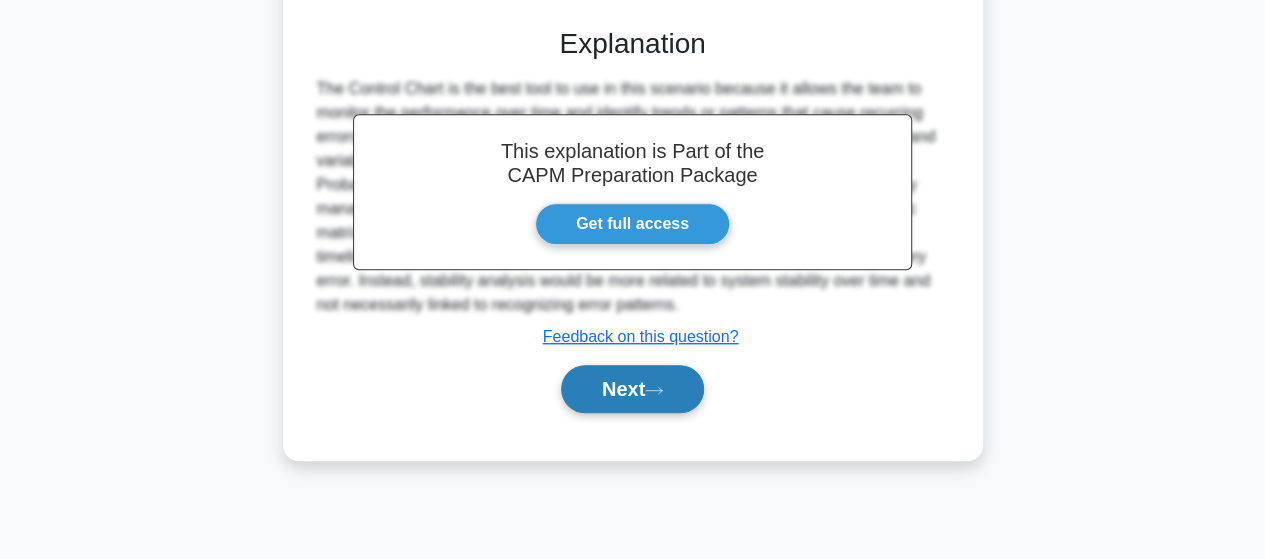 click on "Next" at bounding box center (632, 389) 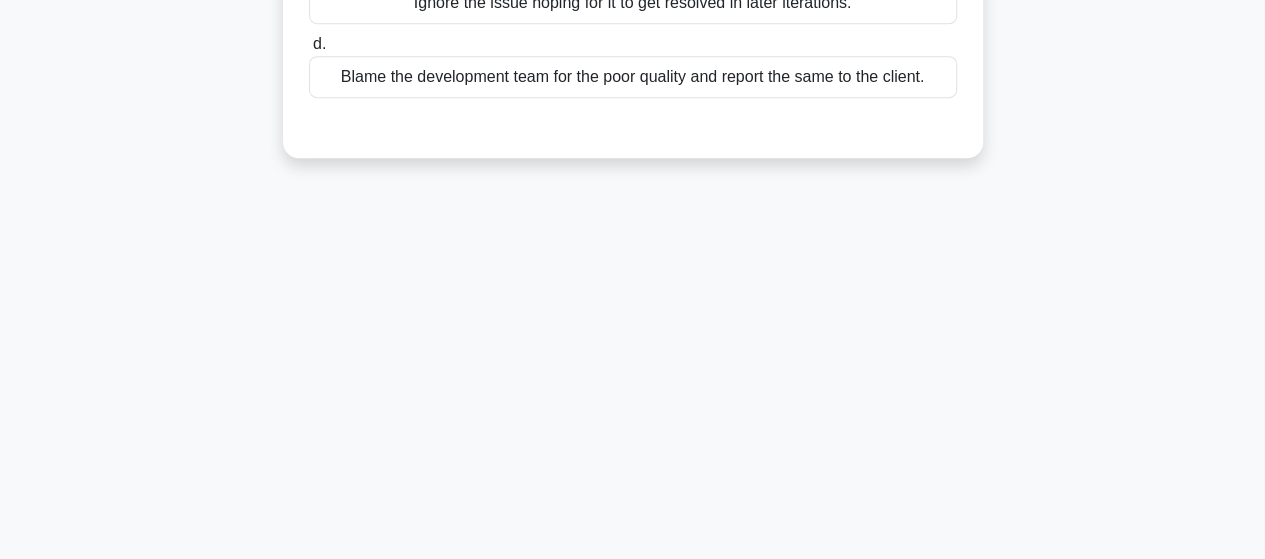 scroll, scrollTop: 114, scrollLeft: 0, axis: vertical 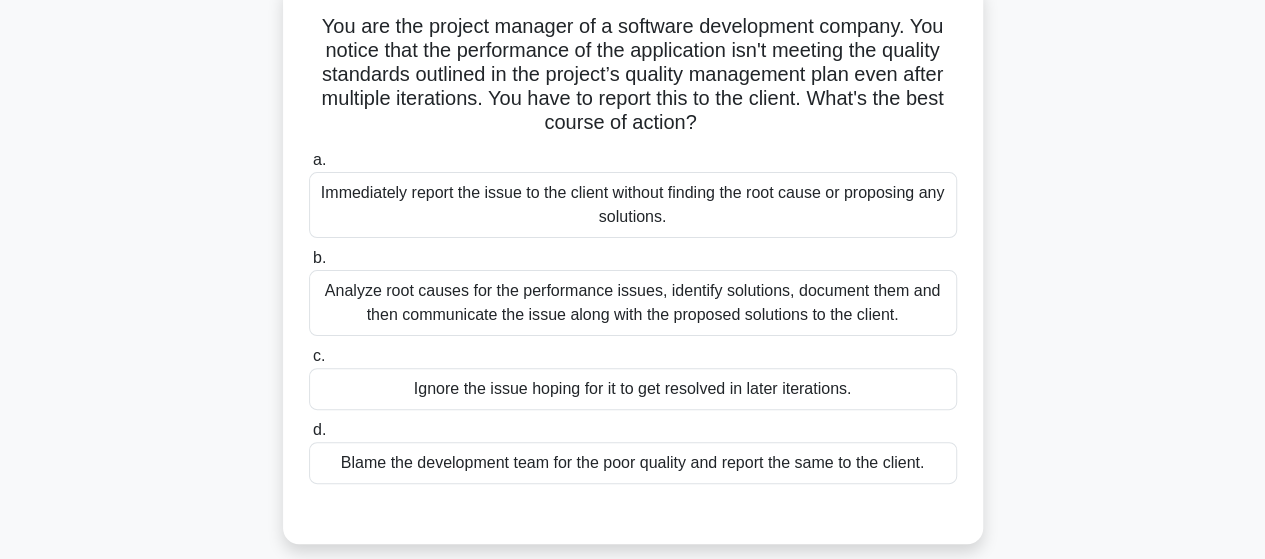 click on "Analyze root causes for the performance issues, identify solutions, document them and then communicate the issue along with the proposed solutions to the client." at bounding box center [633, 303] 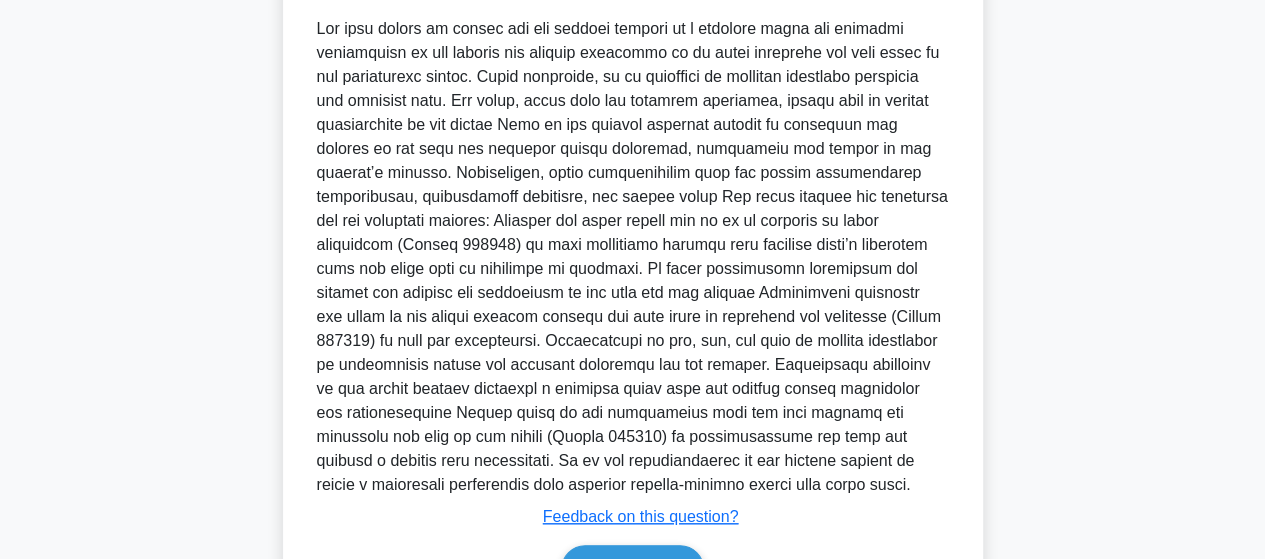 scroll, scrollTop: 791, scrollLeft: 0, axis: vertical 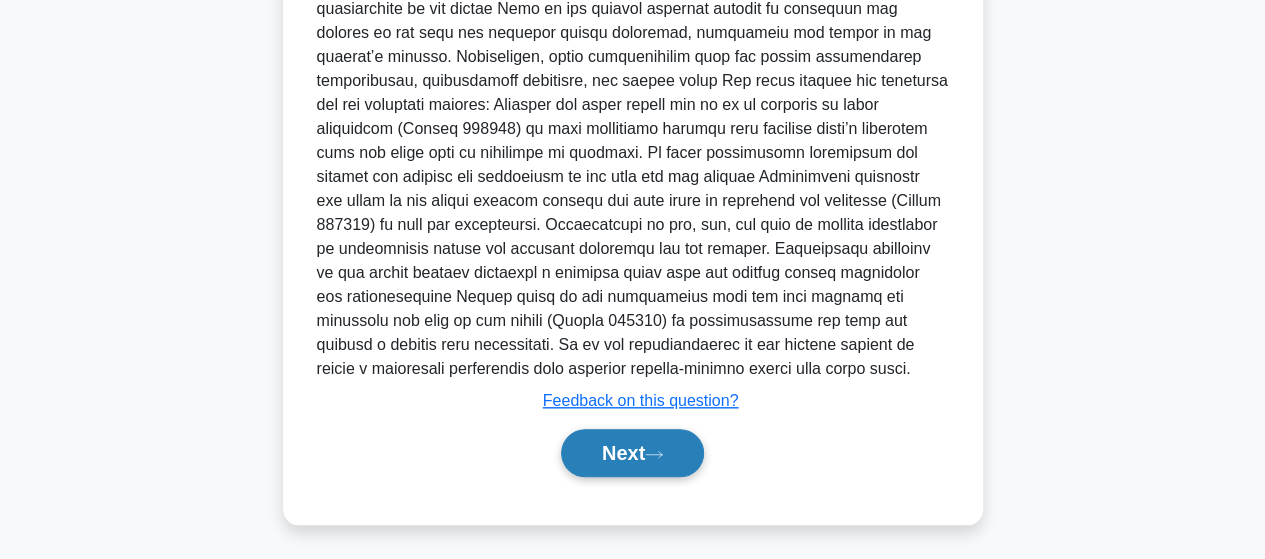 click on "Next" at bounding box center (632, 453) 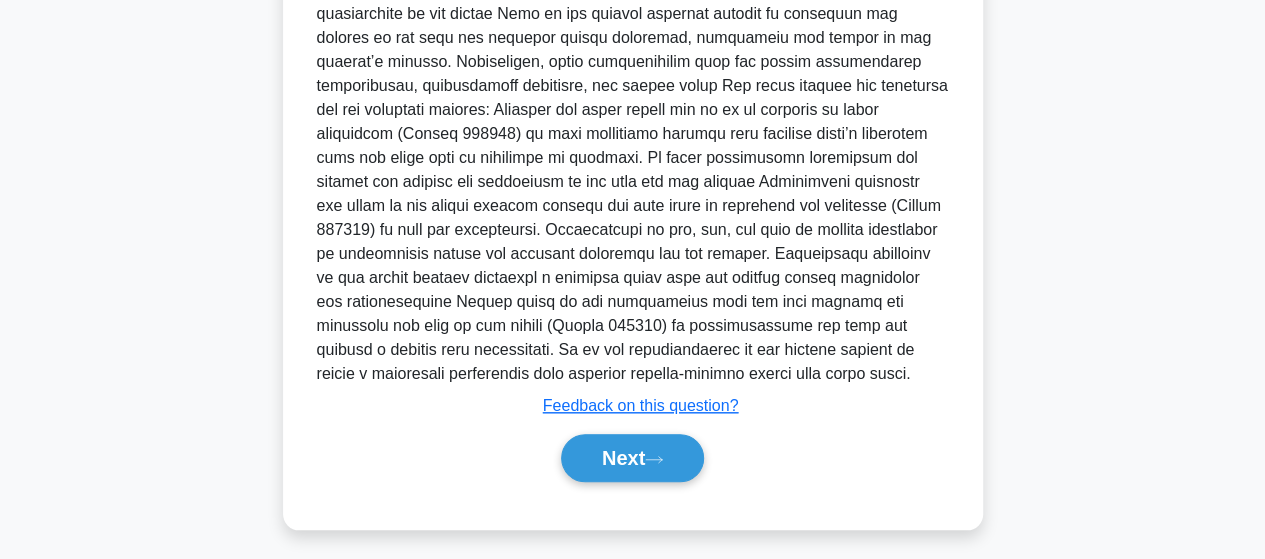 scroll, scrollTop: 521, scrollLeft: 0, axis: vertical 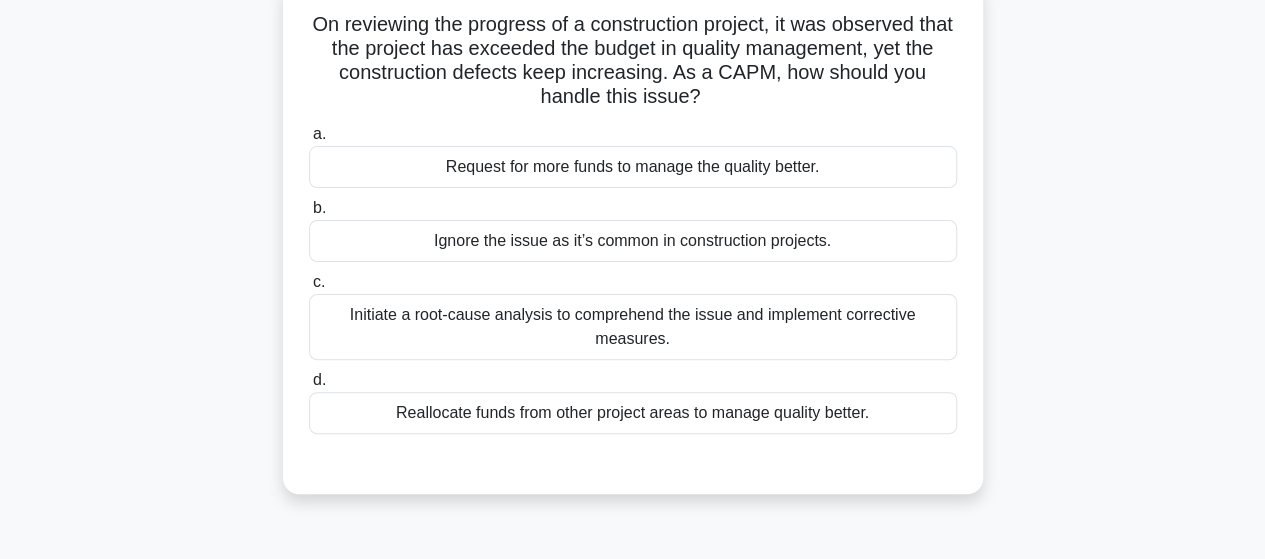 click on "Initiate a root-cause analysis to comprehend the issue and implement corrective measures." at bounding box center [633, 327] 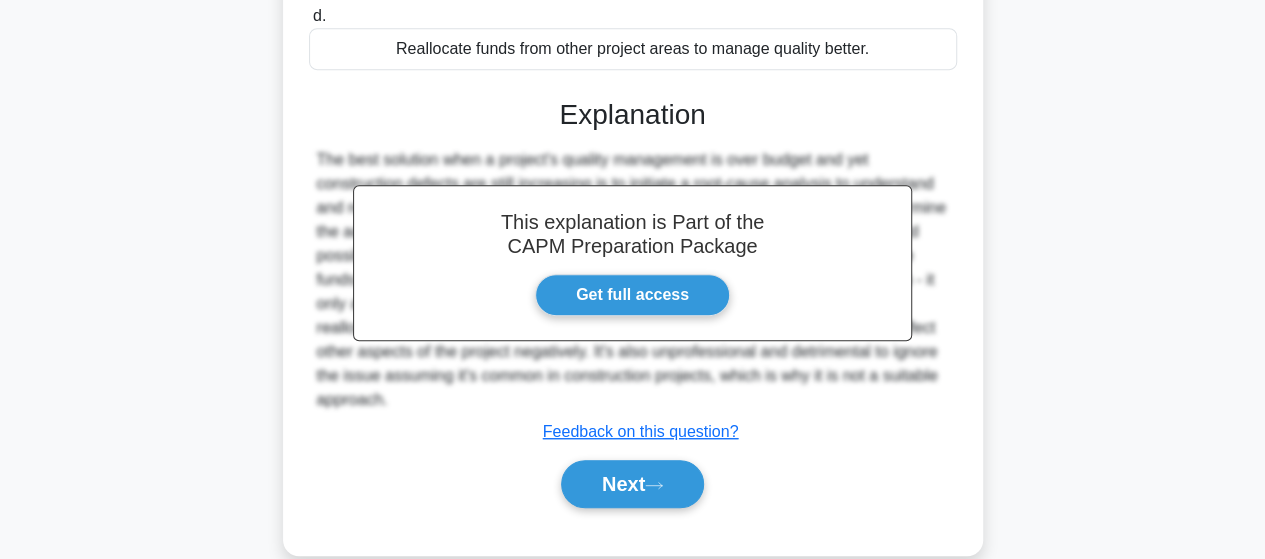 scroll, scrollTop: 527, scrollLeft: 0, axis: vertical 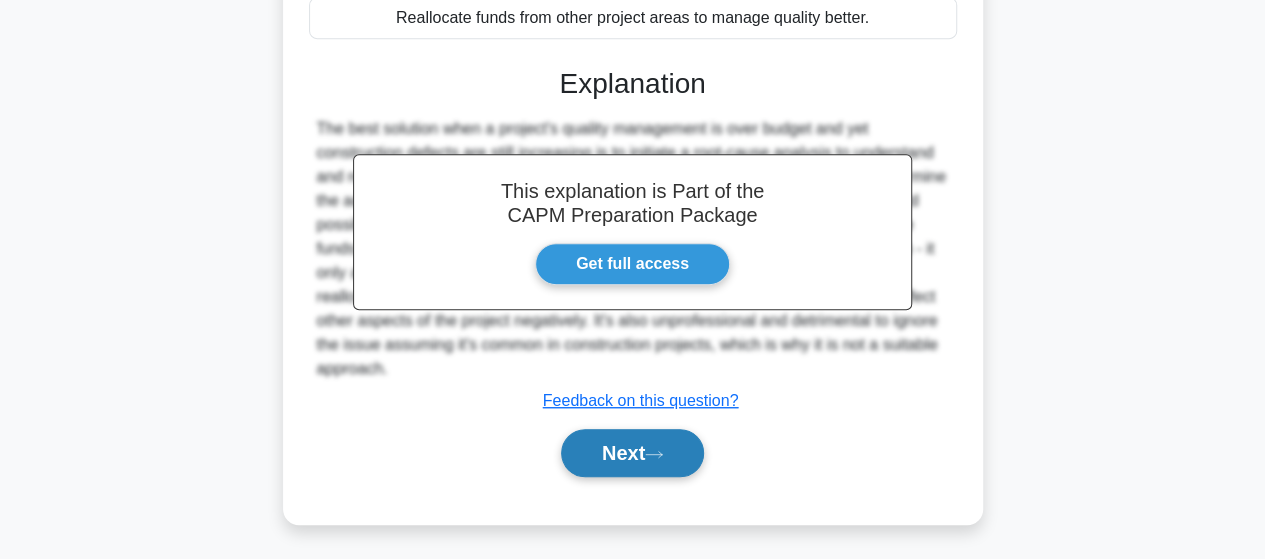 click on "Next" at bounding box center (632, 453) 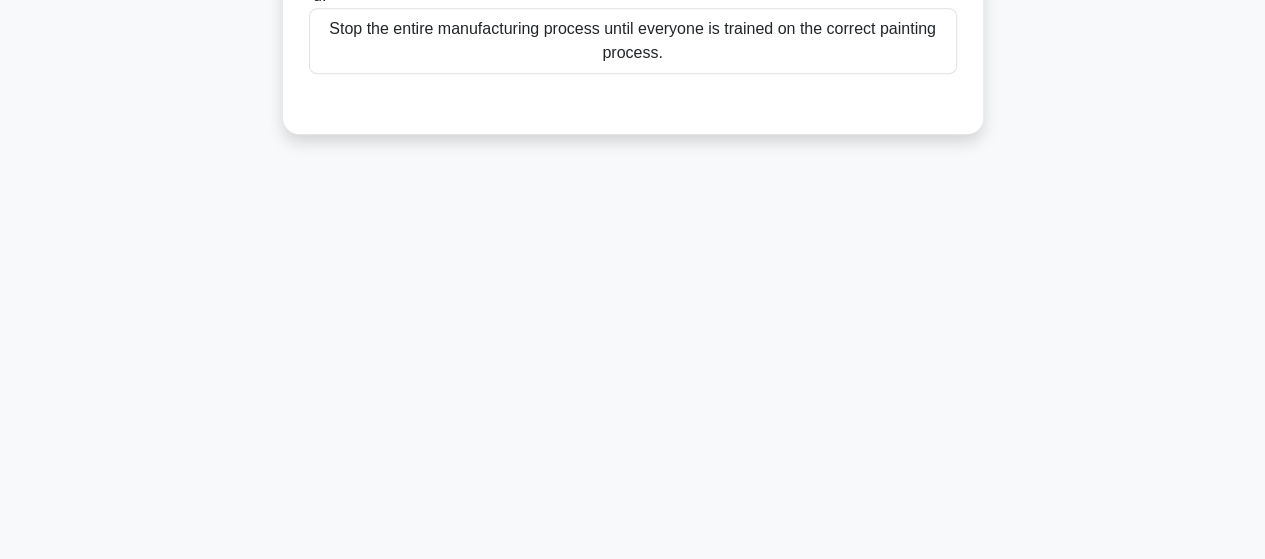 scroll, scrollTop: 521, scrollLeft: 0, axis: vertical 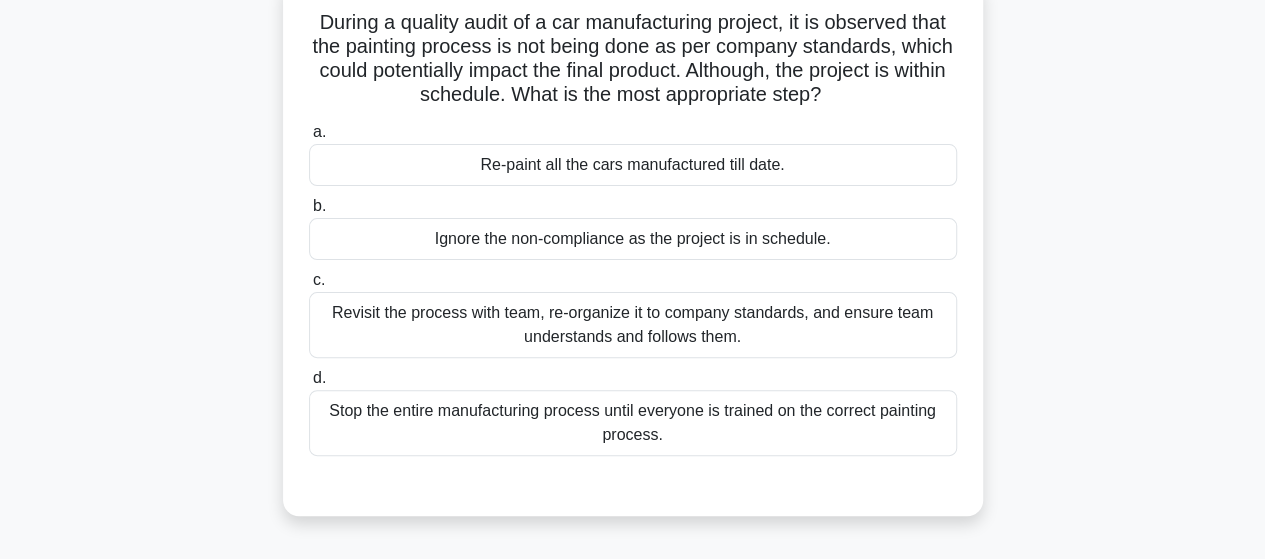 click on "Revisit the process with team, re-organize it to company standards, and ensure team understands and follows them." at bounding box center (633, 325) 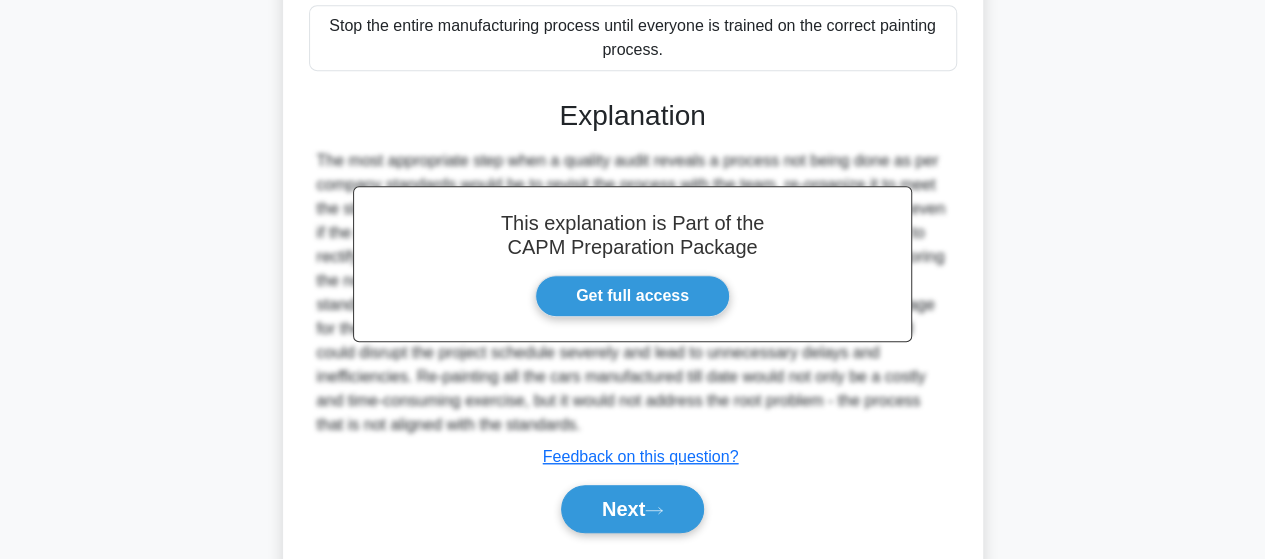 scroll, scrollTop: 515, scrollLeft: 0, axis: vertical 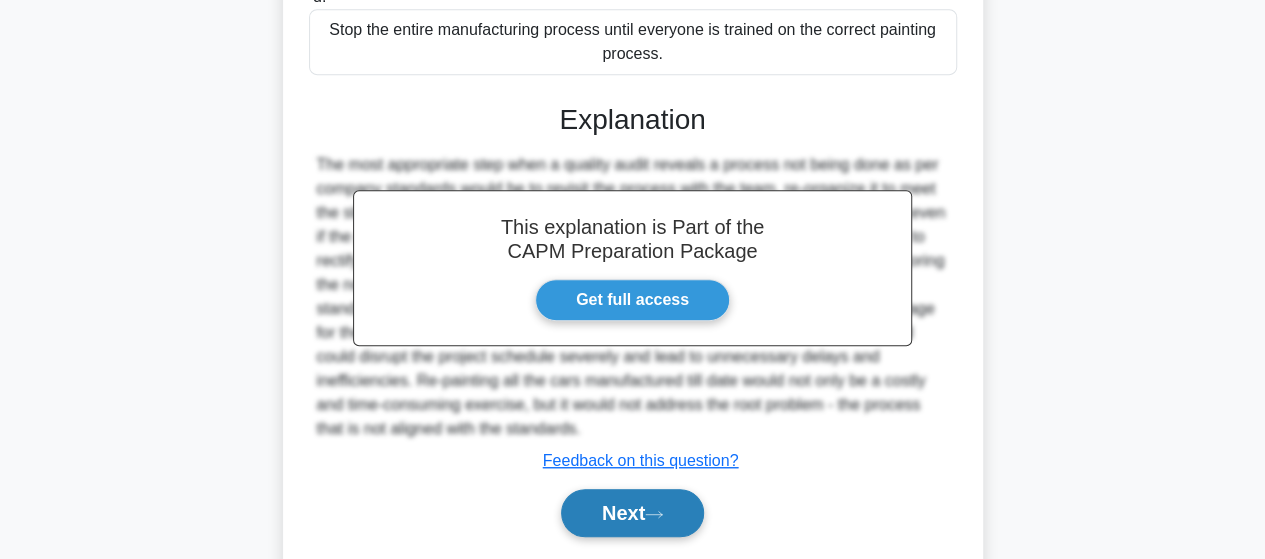 click on "Next" at bounding box center (632, 513) 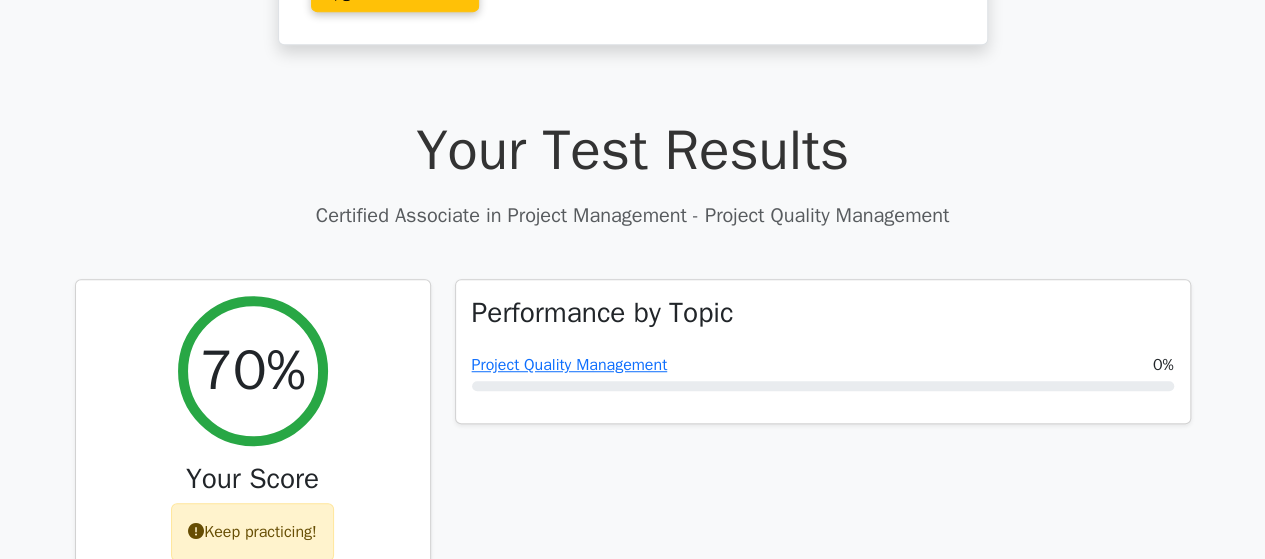 scroll, scrollTop: 489, scrollLeft: 0, axis: vertical 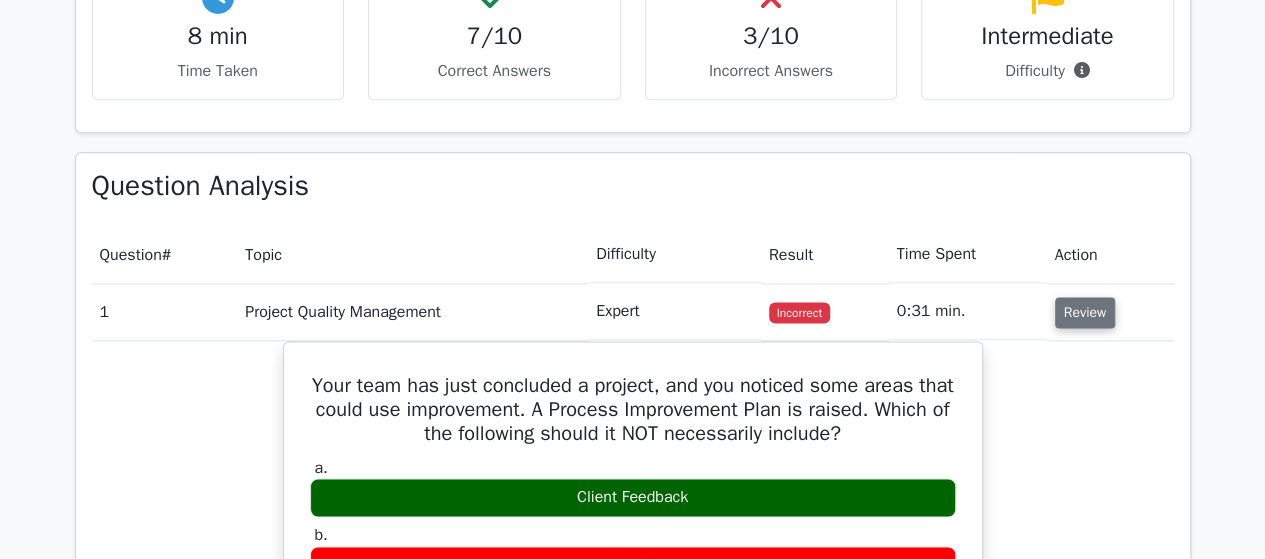 click on "Review" at bounding box center (1085, 312) 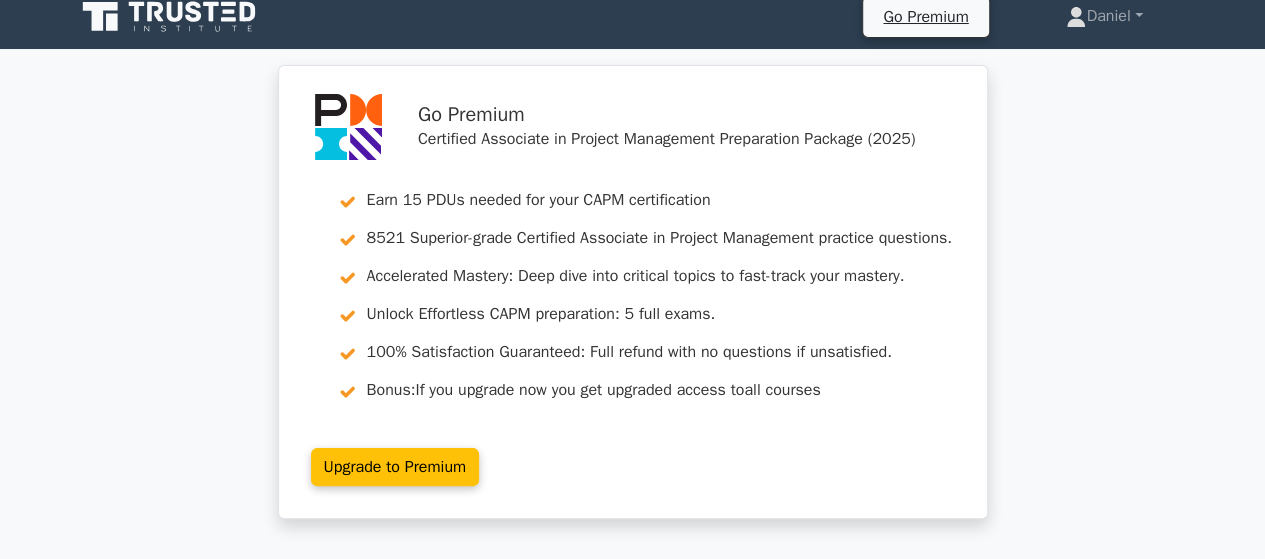 scroll, scrollTop: 0, scrollLeft: 0, axis: both 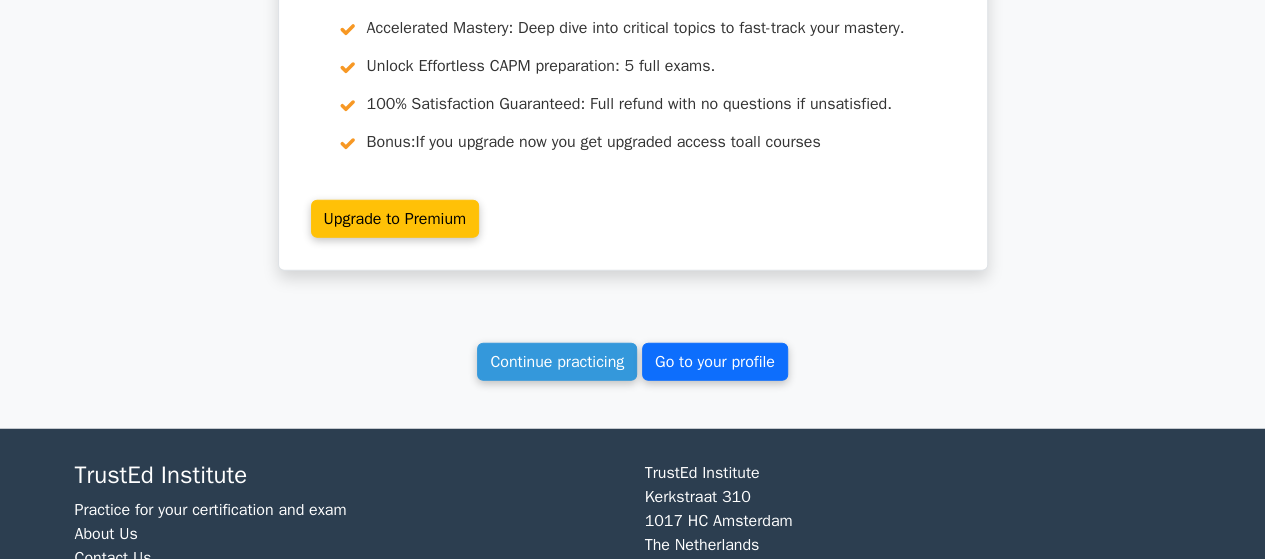 click on "Go to your profile" at bounding box center [715, 362] 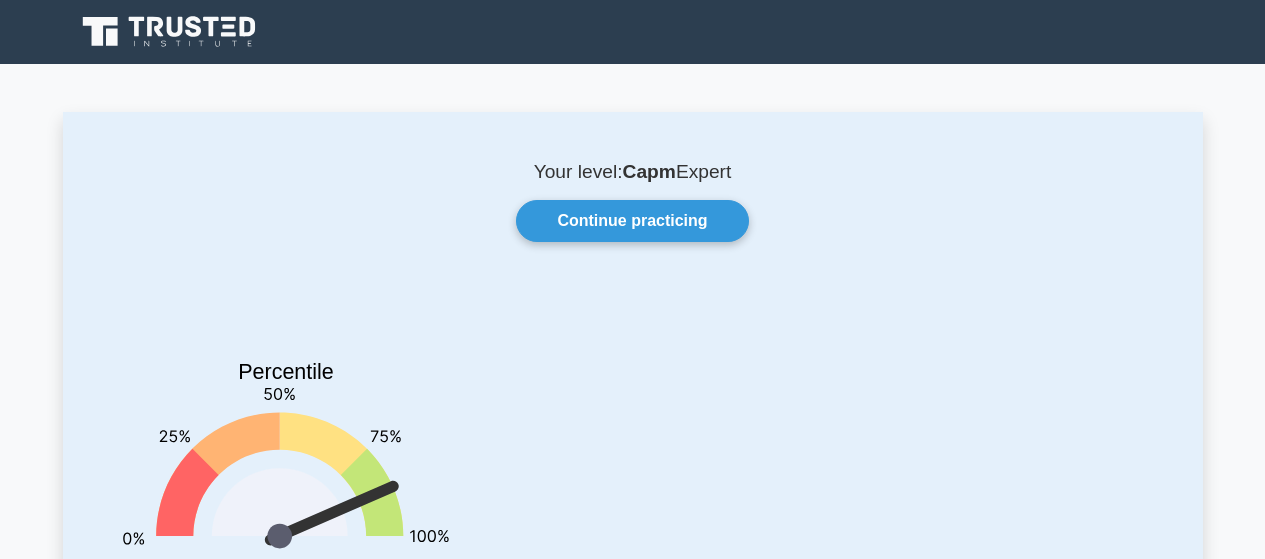 scroll, scrollTop: 0, scrollLeft: 0, axis: both 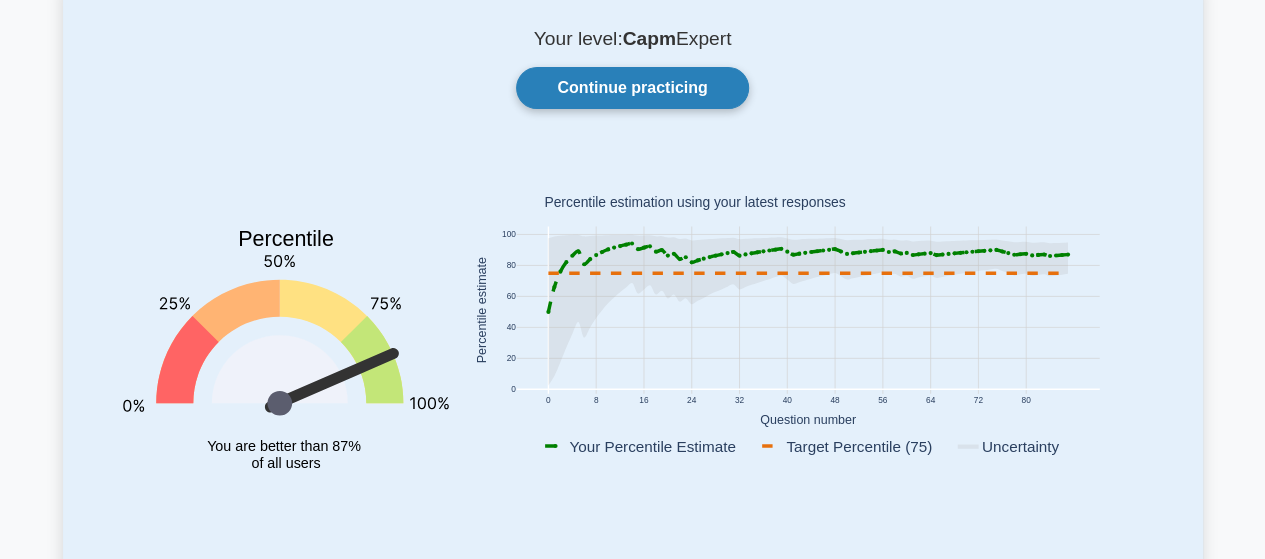 click on "Continue practicing" at bounding box center [632, 88] 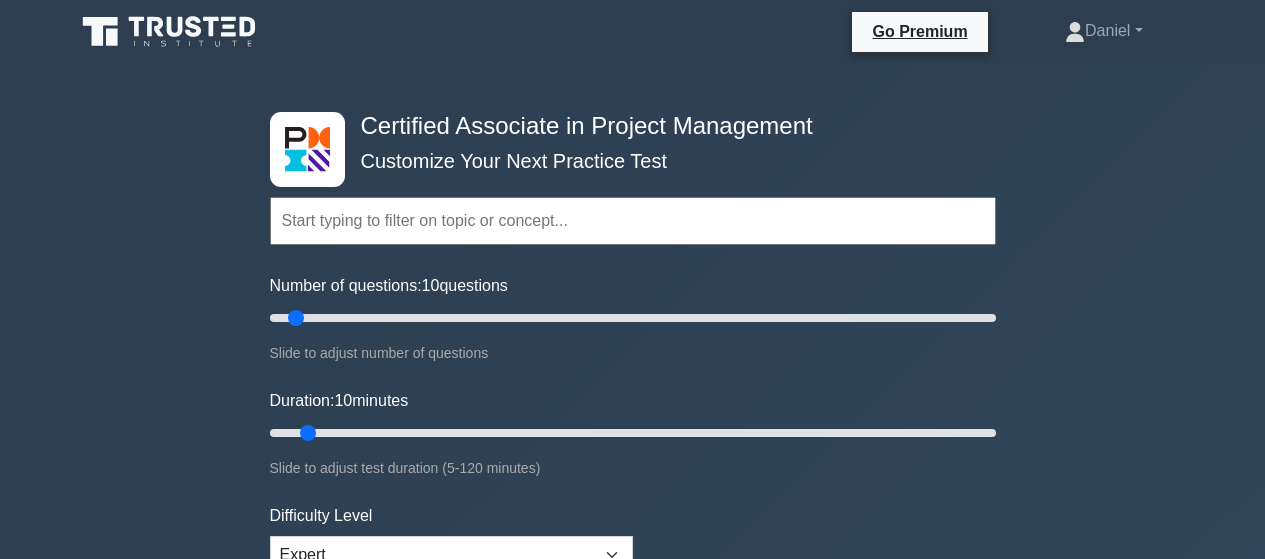 scroll, scrollTop: 0, scrollLeft: 0, axis: both 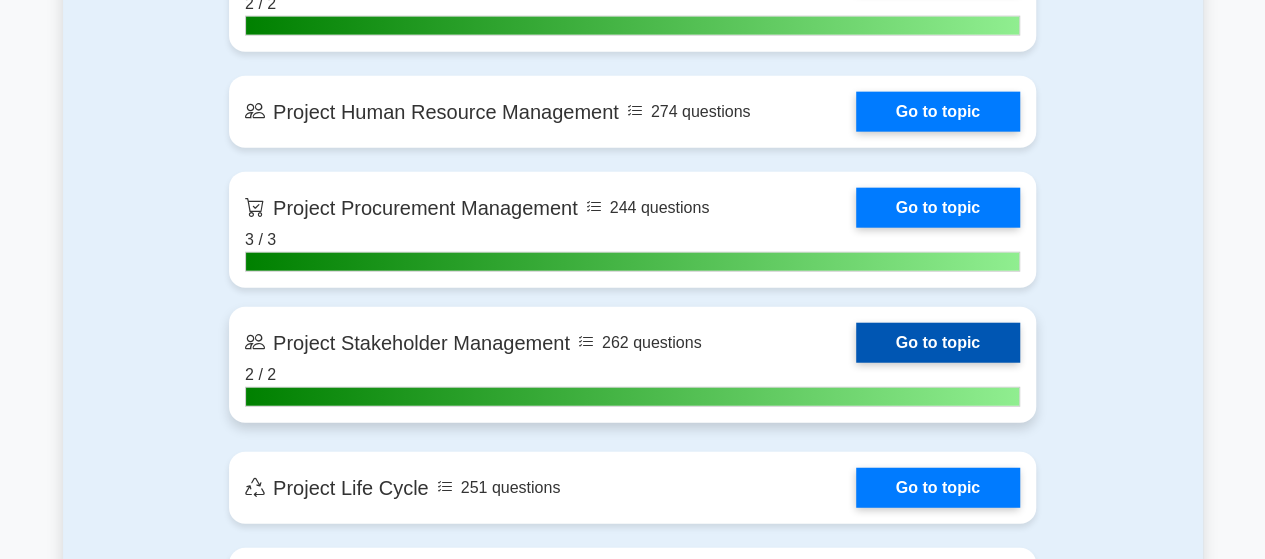 click on "Go to topic" at bounding box center (938, 343) 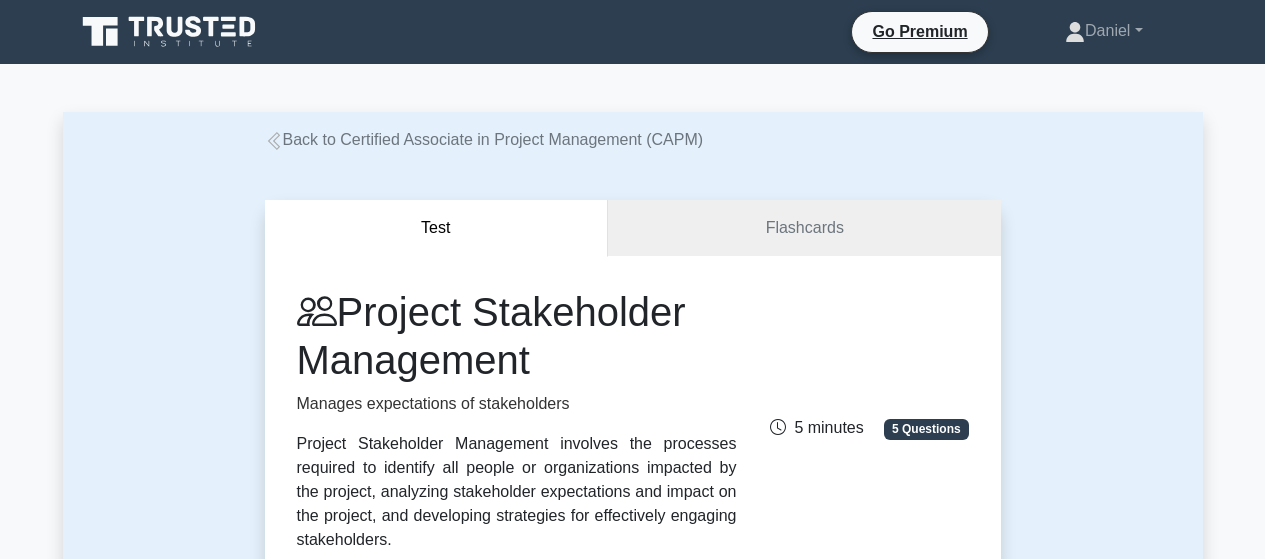 scroll, scrollTop: 0, scrollLeft: 0, axis: both 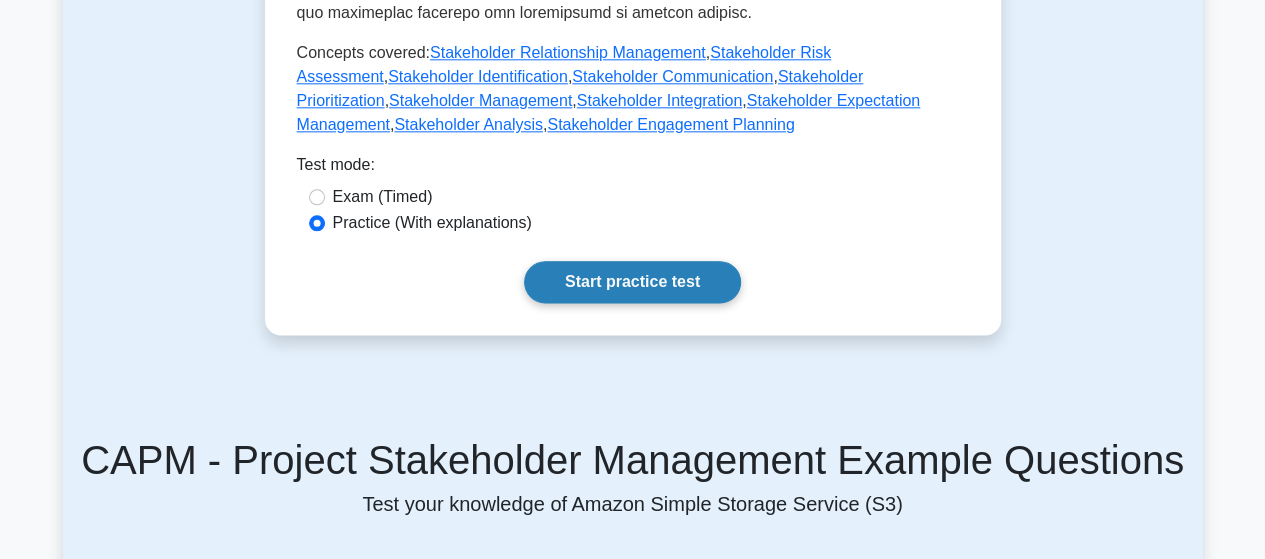 click on "Start practice test" at bounding box center [632, 282] 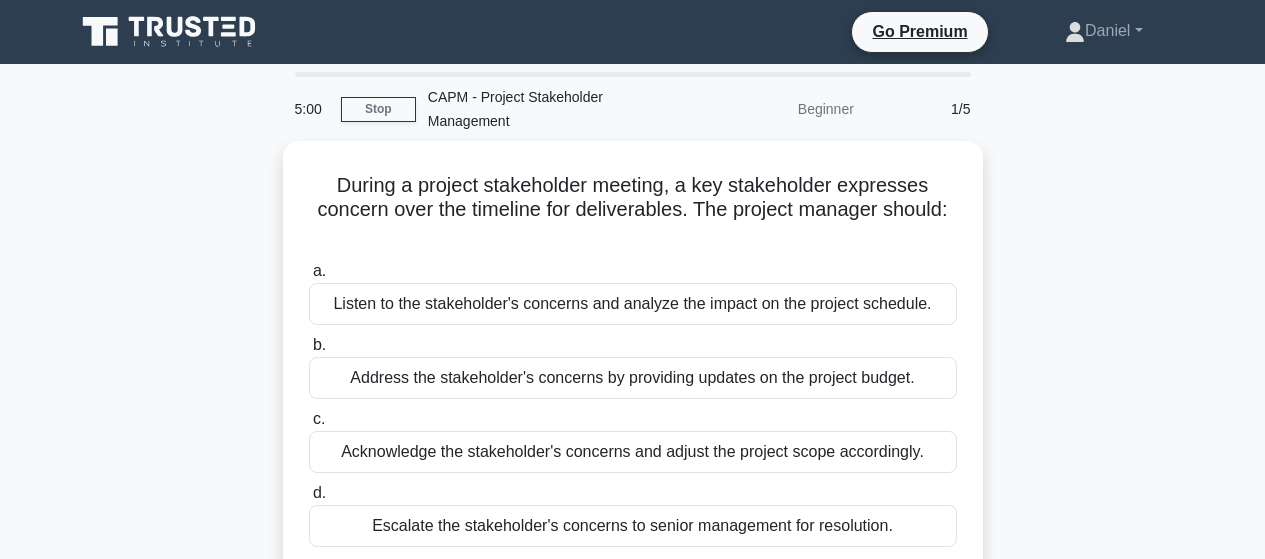 scroll, scrollTop: 0, scrollLeft: 0, axis: both 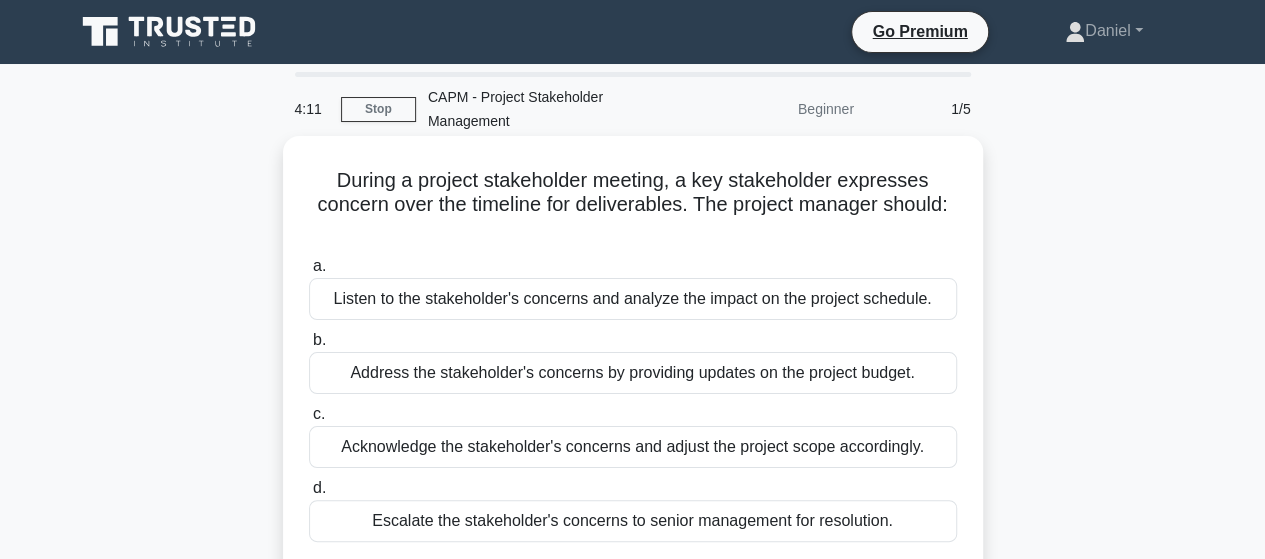 click on "Listen to the stakeholder's concerns and analyze the impact on the project schedule." at bounding box center (633, 299) 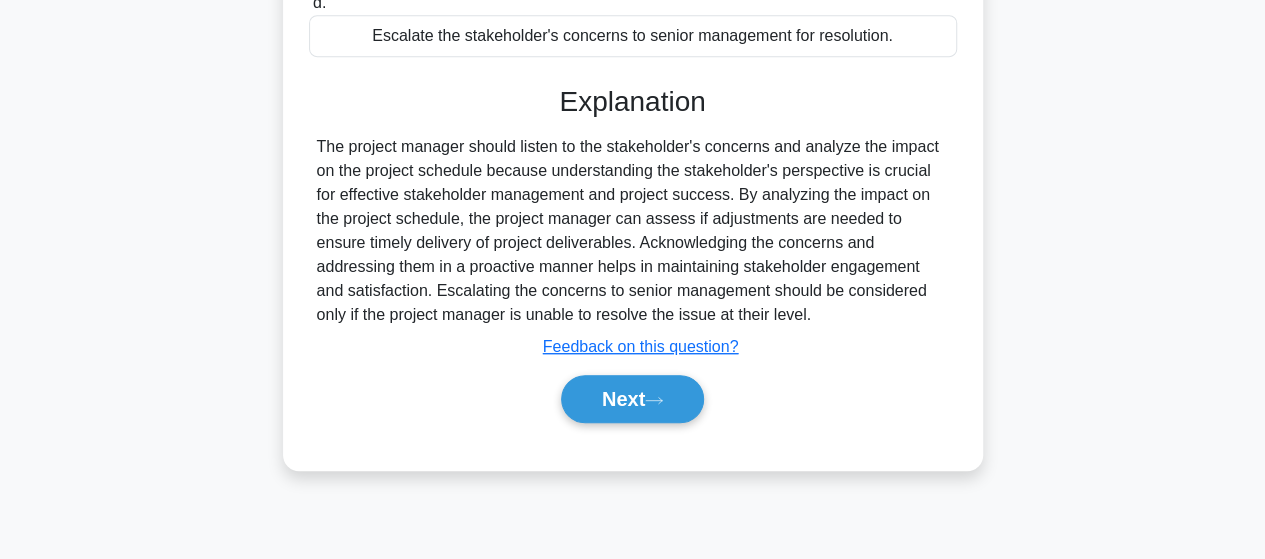 scroll, scrollTop: 509, scrollLeft: 0, axis: vertical 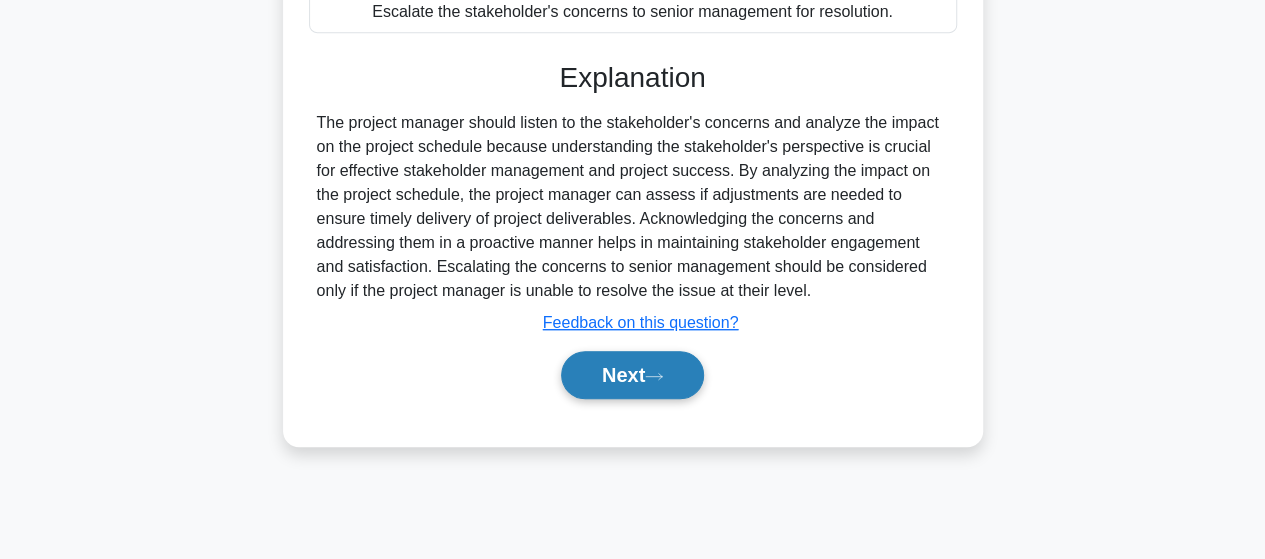 click on "Next" at bounding box center (632, 375) 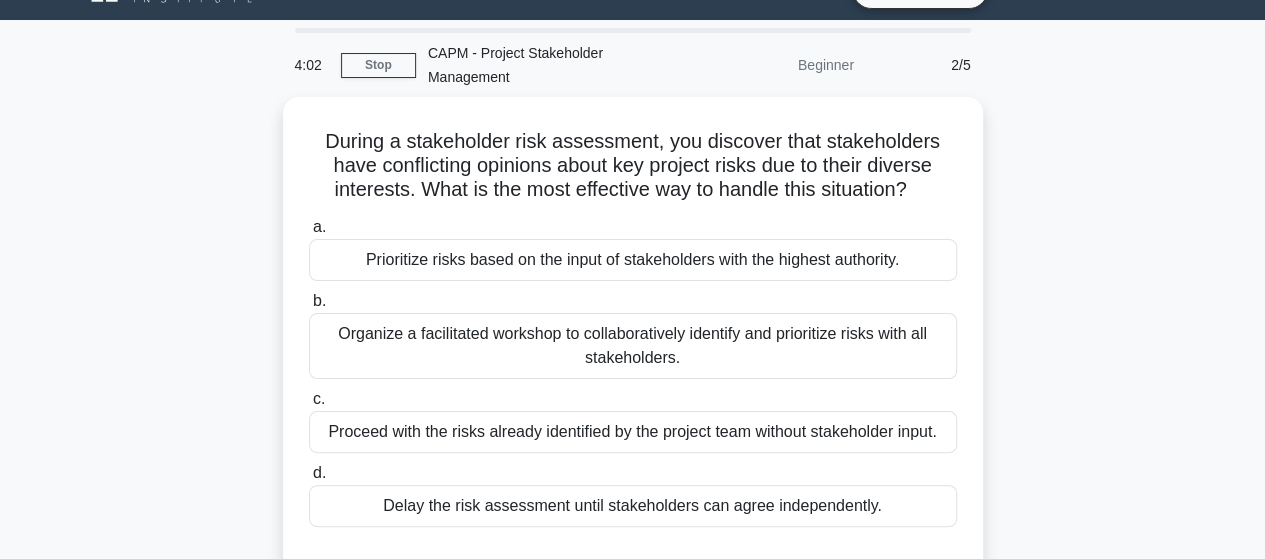 scroll, scrollTop: 34, scrollLeft: 0, axis: vertical 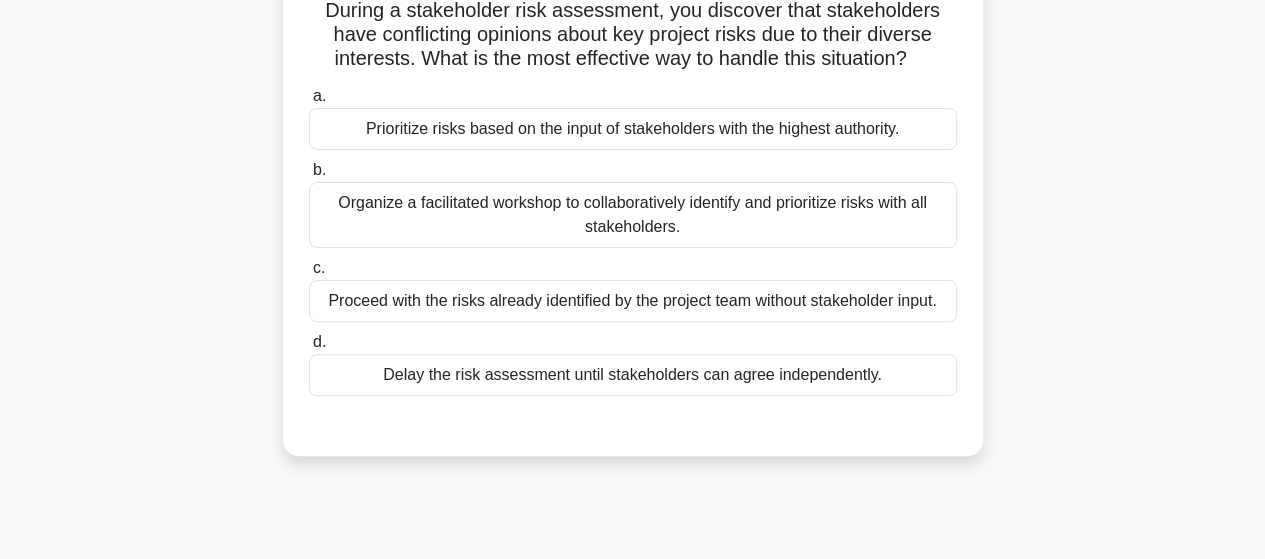 click on "Organize a facilitated workshop to collaboratively identify and prioritize risks with all stakeholders." at bounding box center [633, 215] 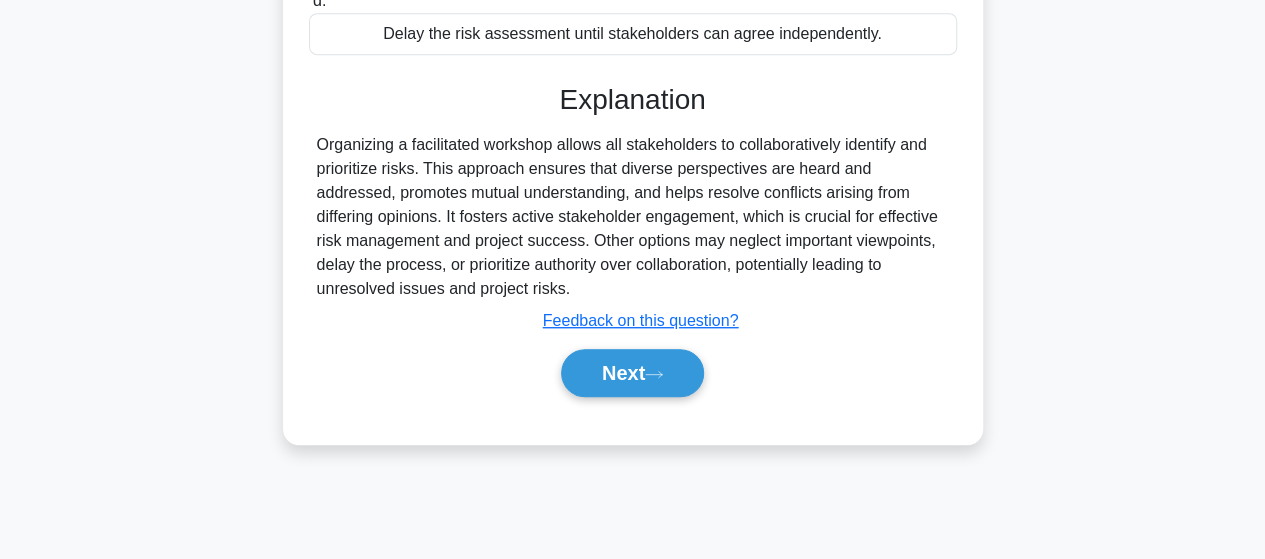 scroll, scrollTop: 521, scrollLeft: 0, axis: vertical 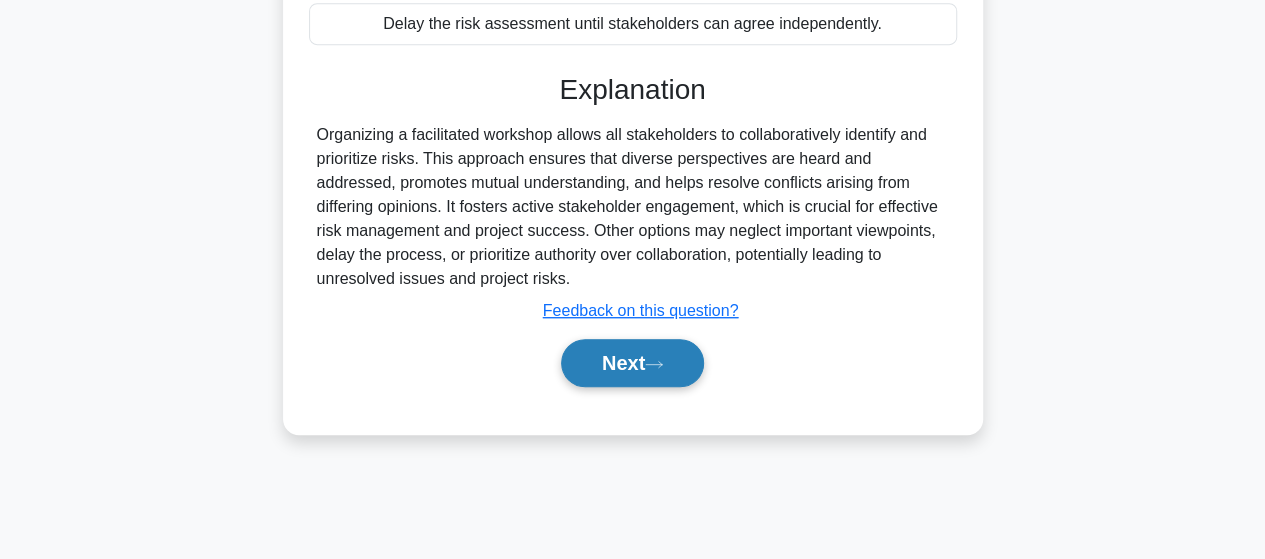 click on "Next" at bounding box center (632, 363) 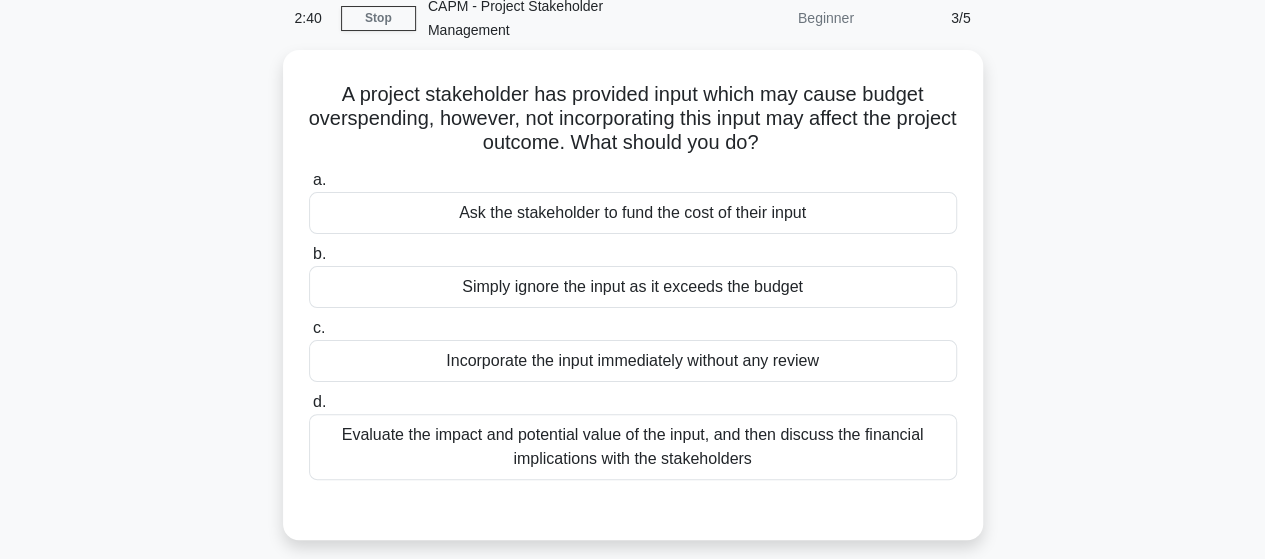 scroll, scrollTop: 94, scrollLeft: 0, axis: vertical 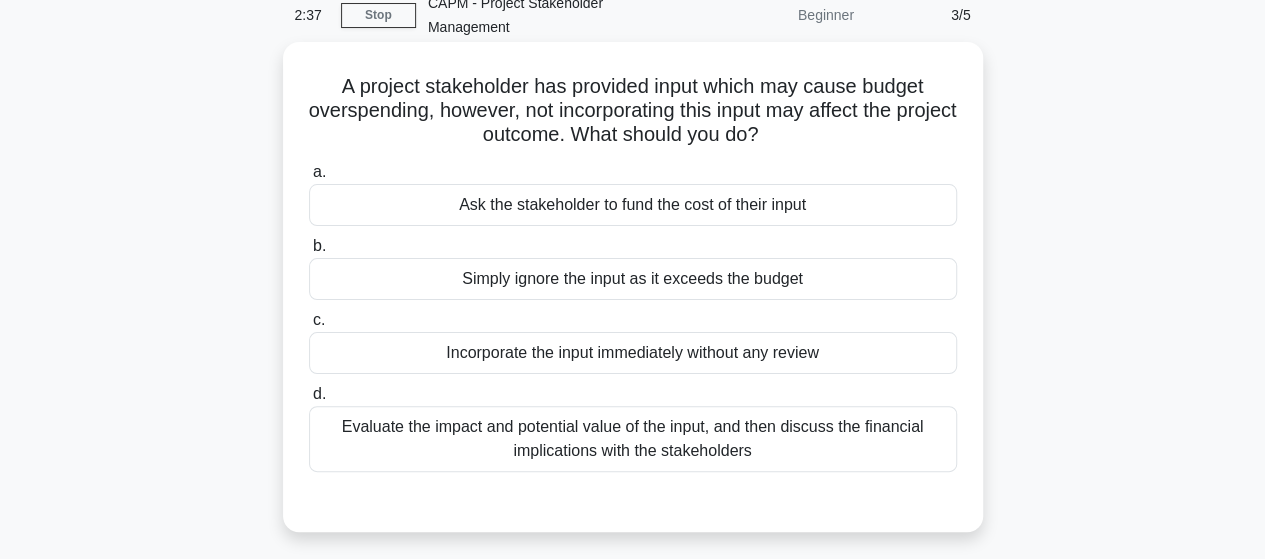 click on "Evaluate the impact and potential value of the input, and then discuss the financial implications with the stakeholders" at bounding box center [633, 439] 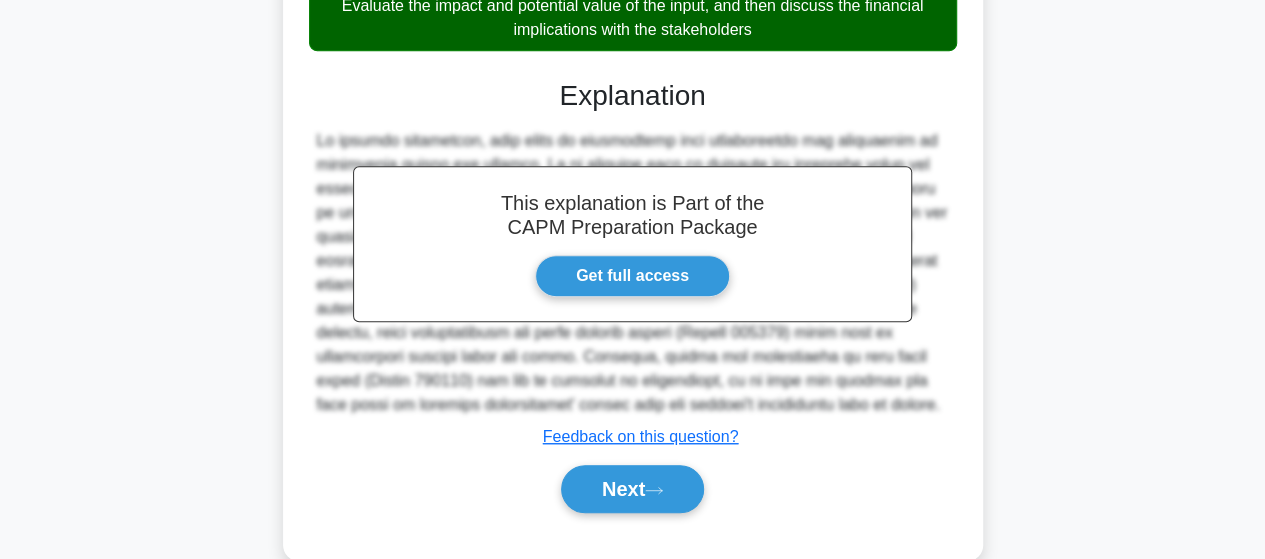 scroll, scrollTop: 548, scrollLeft: 0, axis: vertical 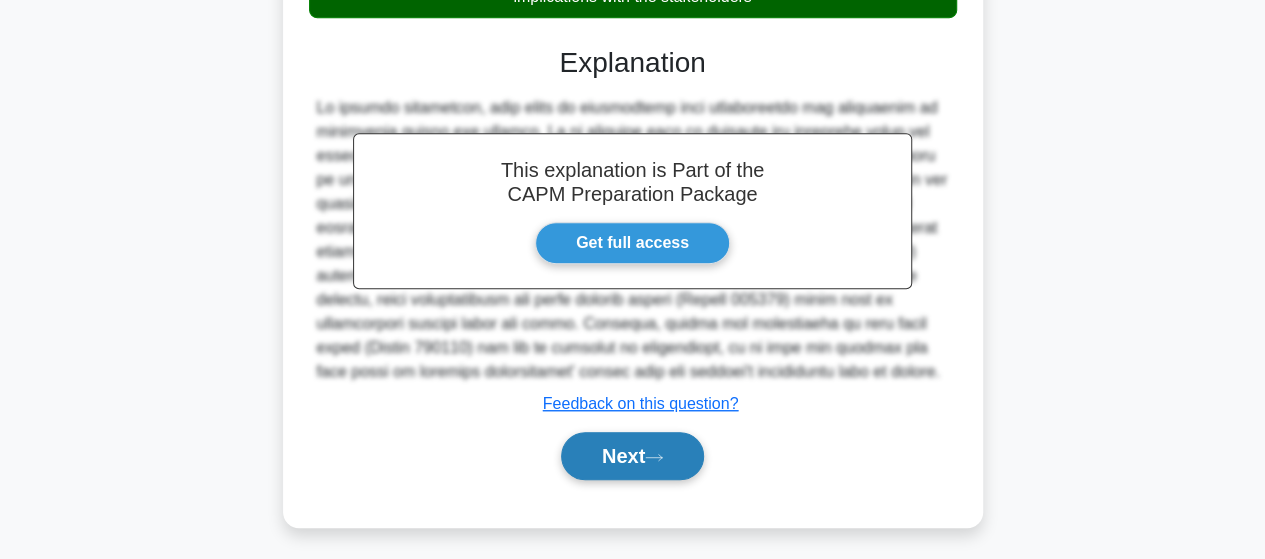 click on "Next" at bounding box center [632, 456] 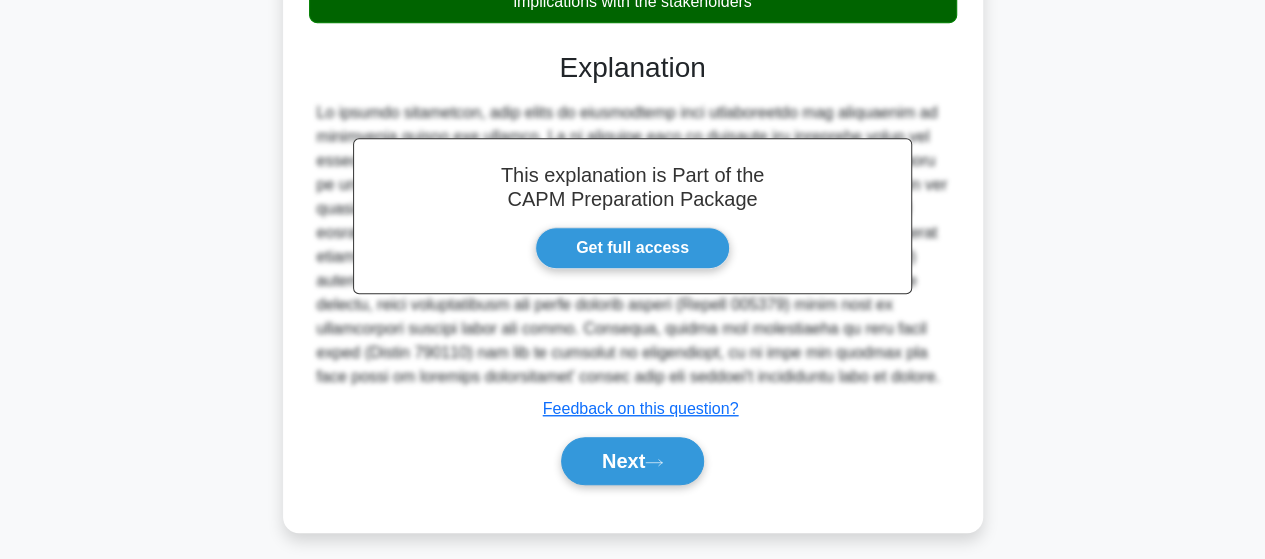 scroll, scrollTop: 521, scrollLeft: 0, axis: vertical 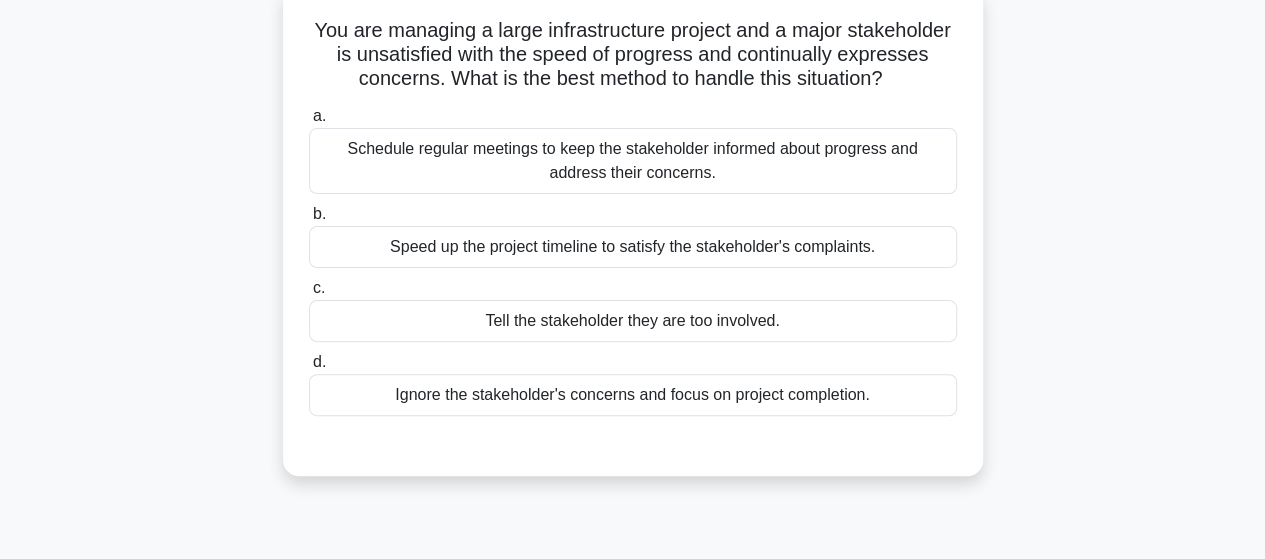 click on "Schedule regular meetings to keep the stakeholder informed about progress and address their concerns." at bounding box center [633, 161] 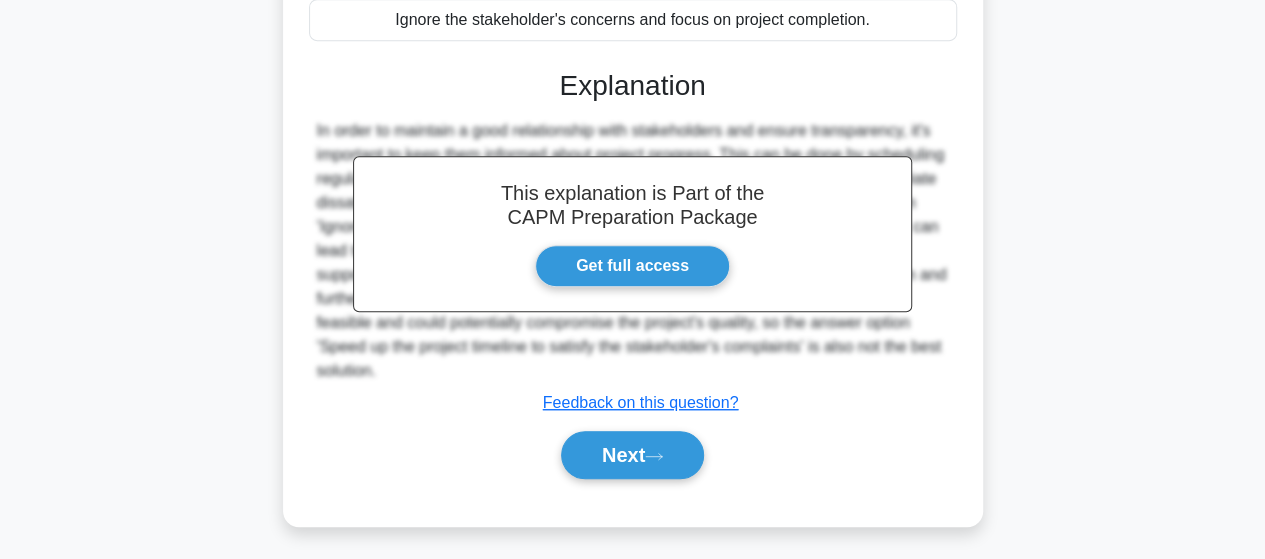 scroll, scrollTop: 551, scrollLeft: 0, axis: vertical 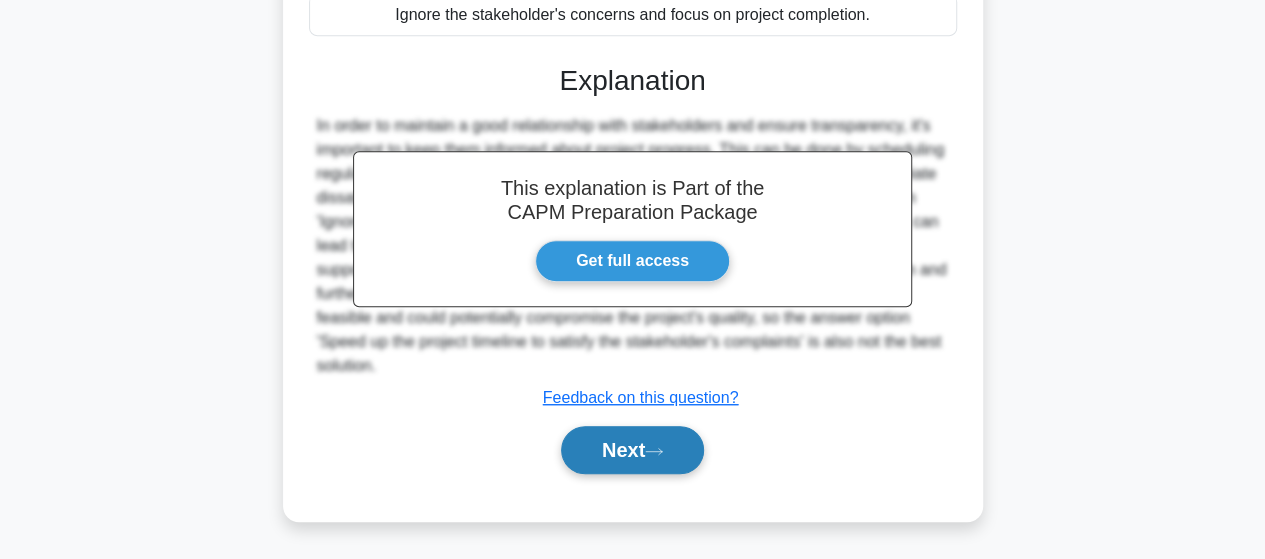 click on "Next" at bounding box center [632, 450] 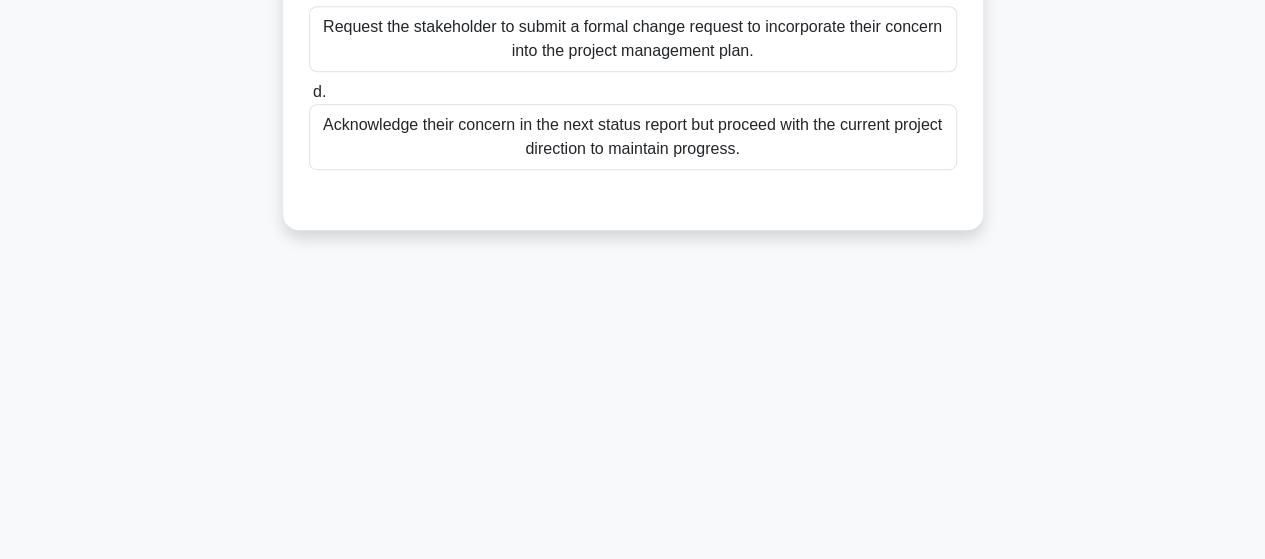 scroll, scrollTop: 521, scrollLeft: 0, axis: vertical 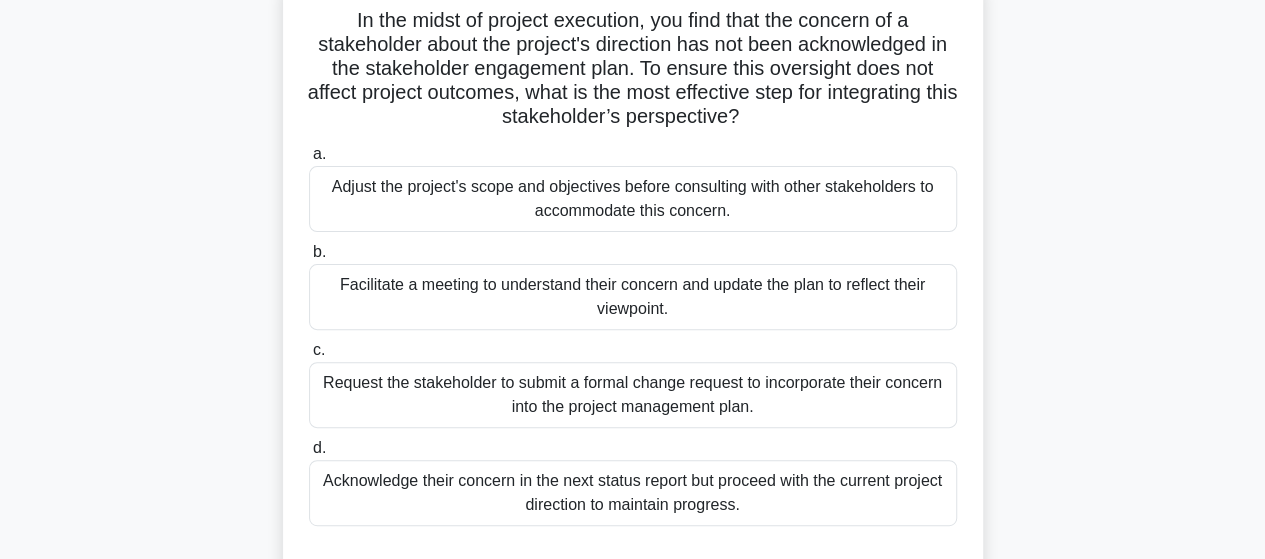 click on "Acknowledge their concern in the next status report but proceed with the current project direction to maintain progress." at bounding box center (633, 493) 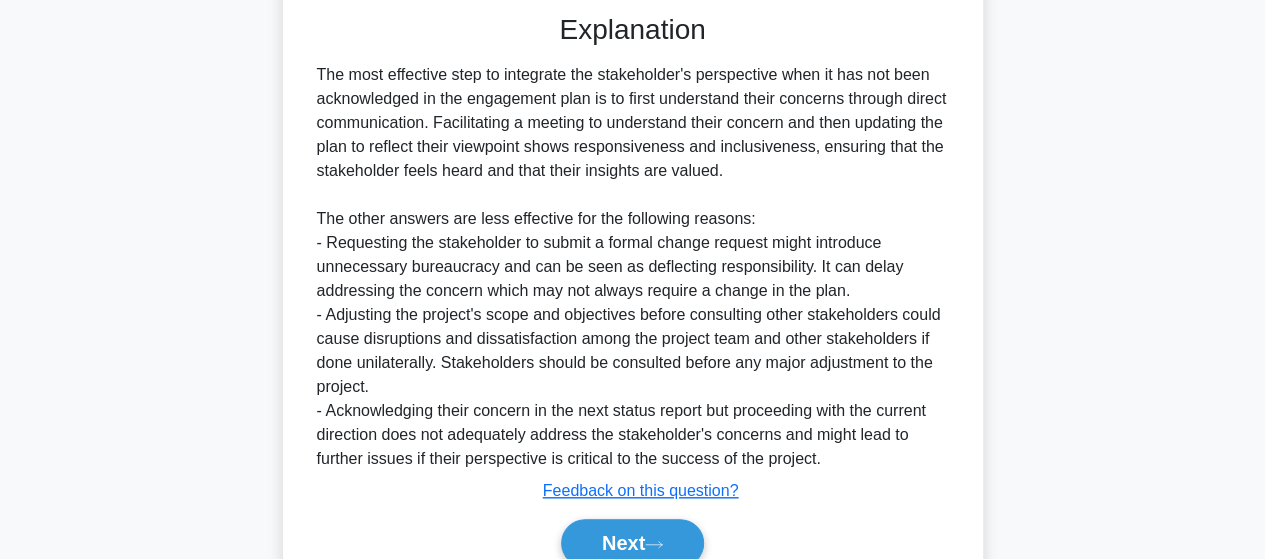 scroll, scrollTop: 743, scrollLeft: 0, axis: vertical 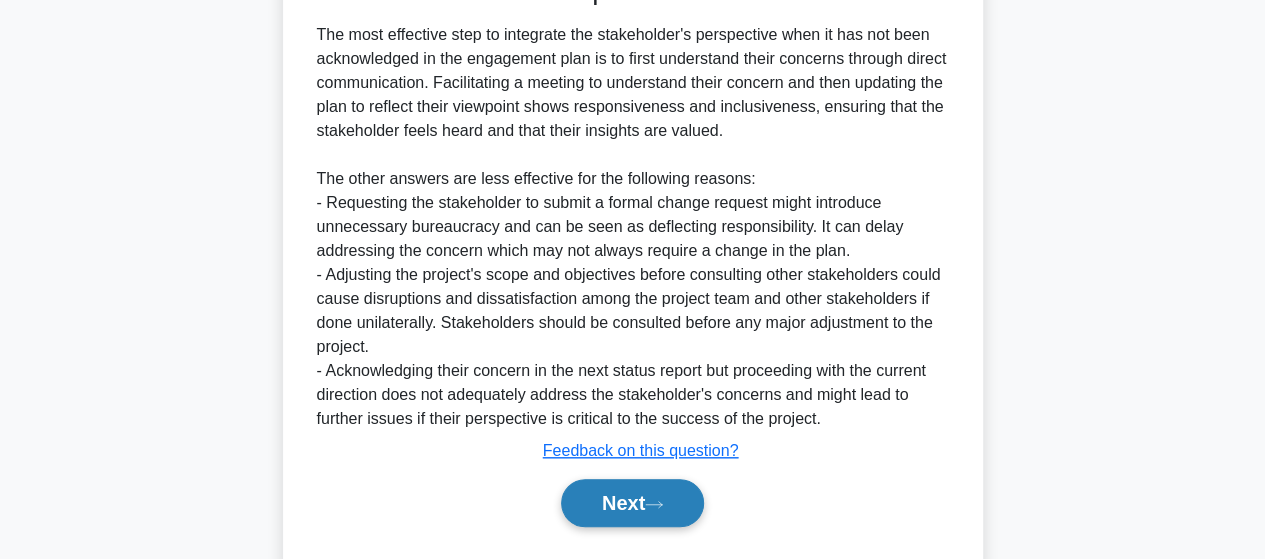 click on "Next" at bounding box center (632, 503) 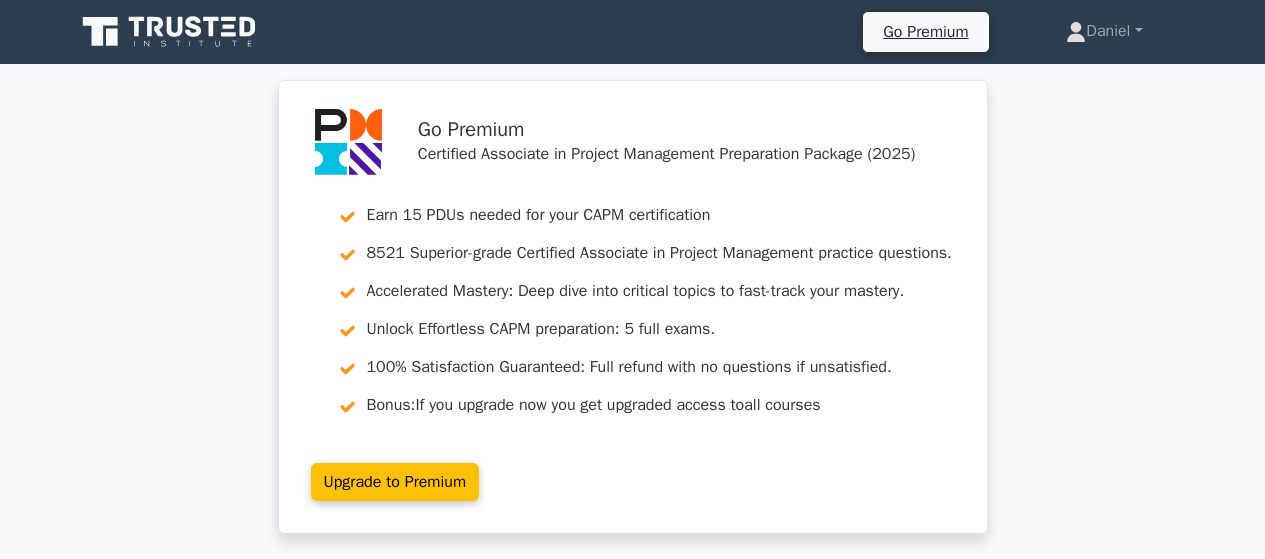 scroll, scrollTop: 0, scrollLeft: 0, axis: both 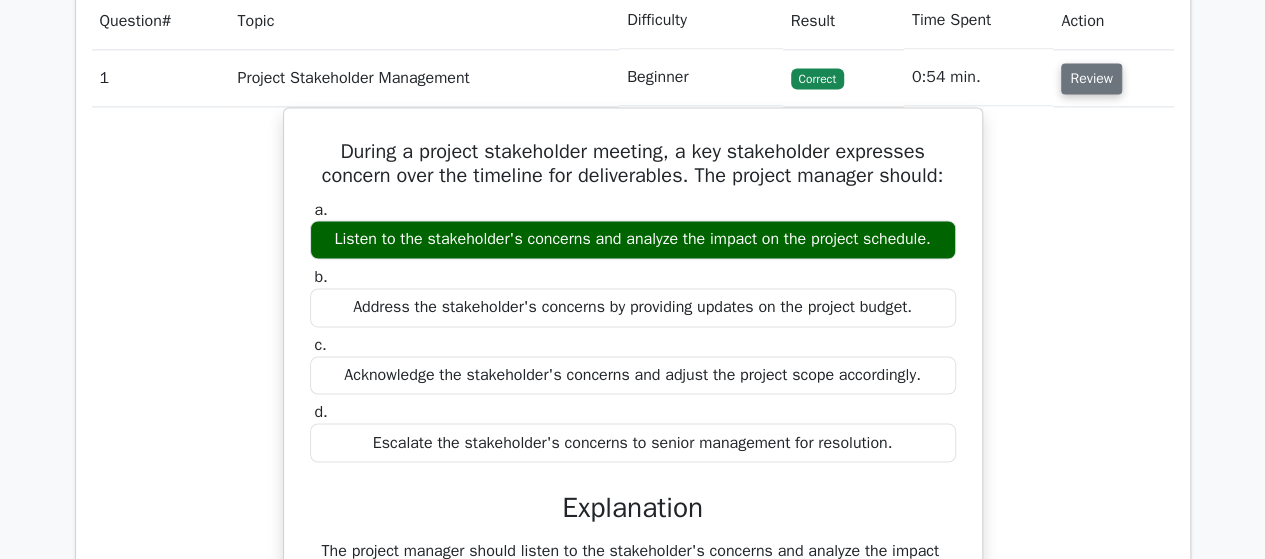 click on "Review" at bounding box center (1091, 78) 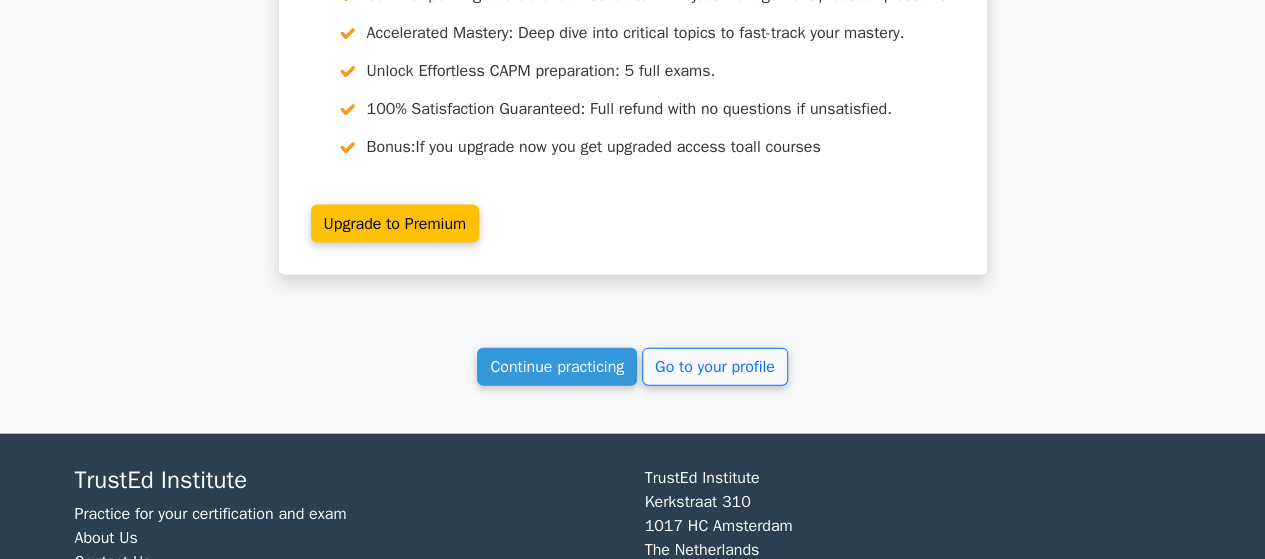 scroll, scrollTop: 2177, scrollLeft: 0, axis: vertical 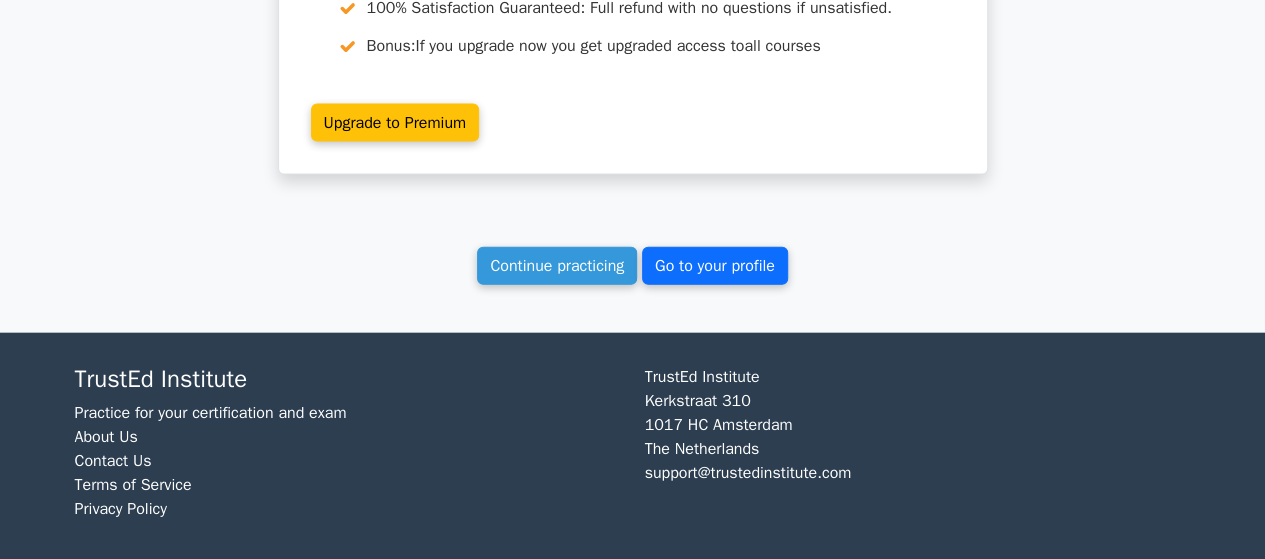 click on "Go to your profile" at bounding box center (715, 266) 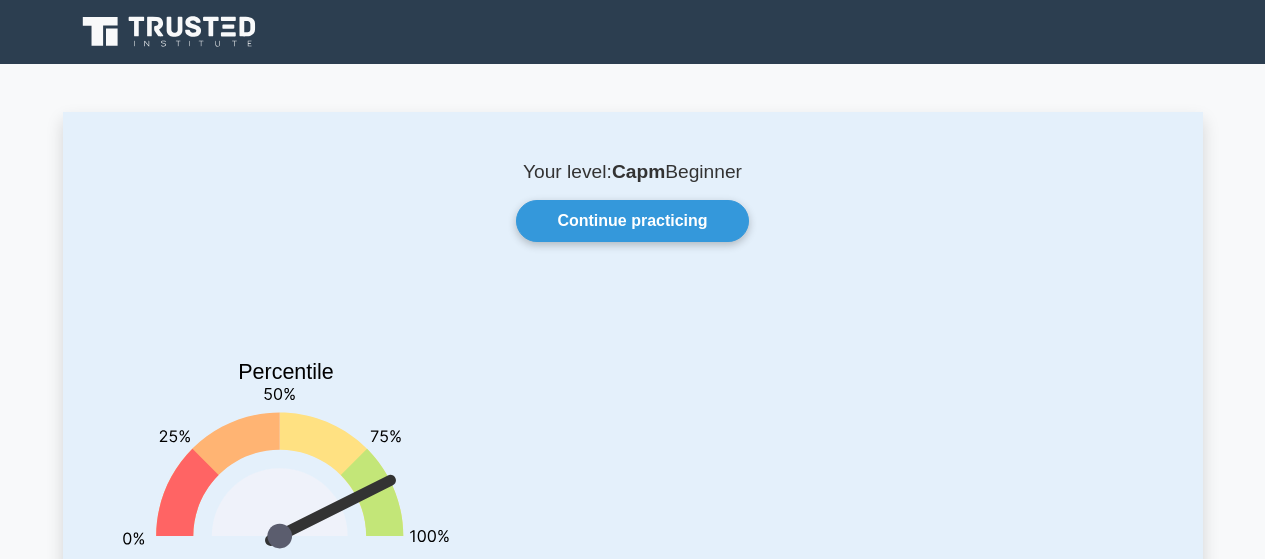 scroll, scrollTop: 0, scrollLeft: 0, axis: both 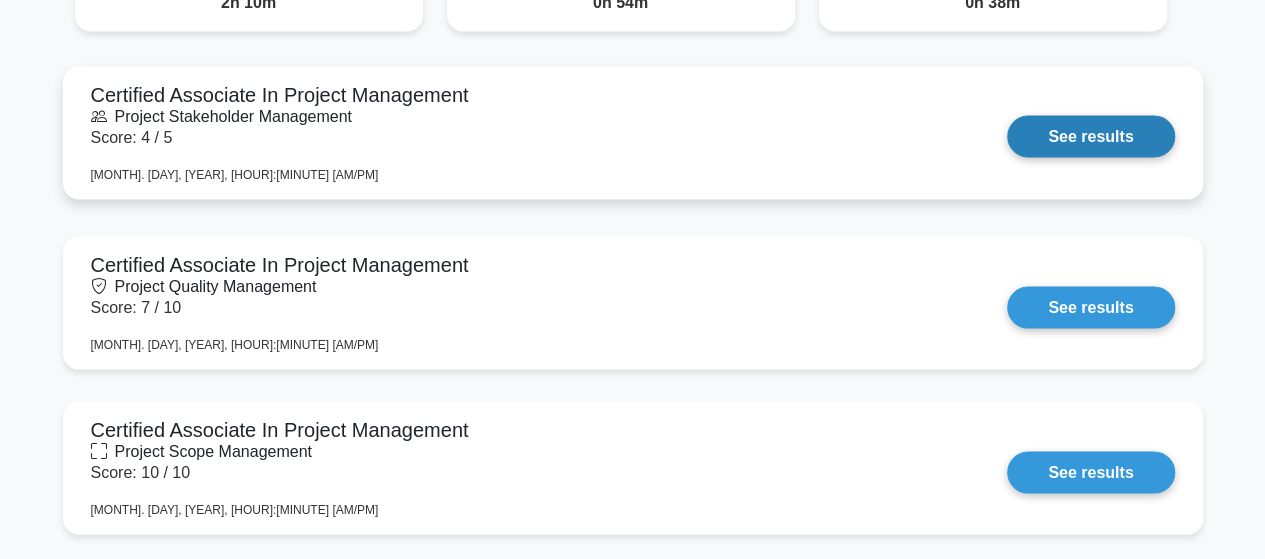click on "See results" at bounding box center [1090, 136] 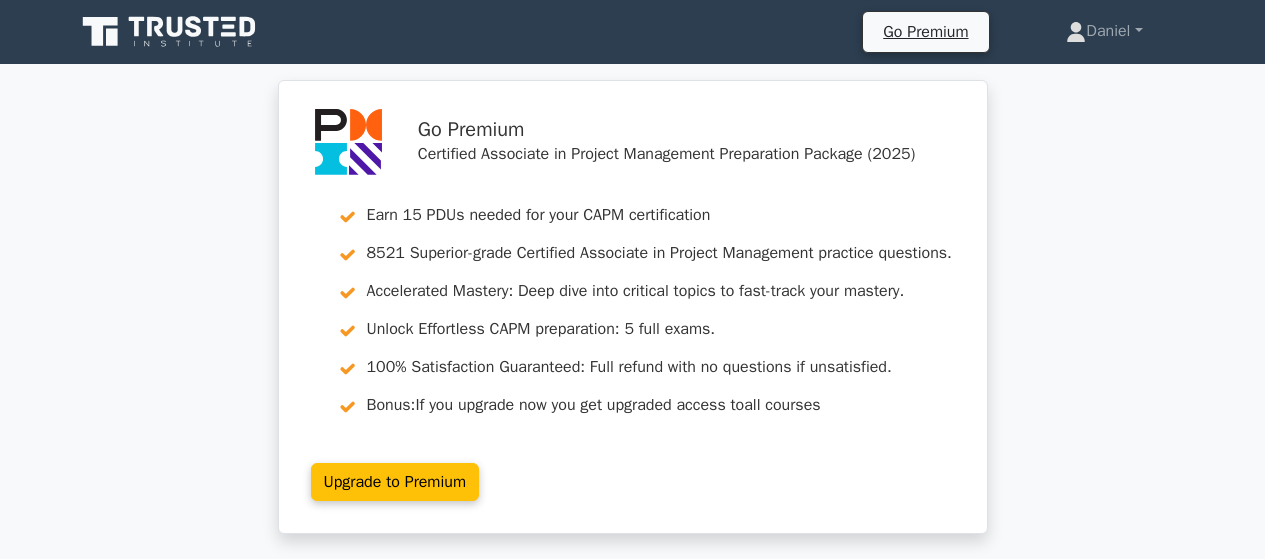 scroll, scrollTop: 0, scrollLeft: 0, axis: both 